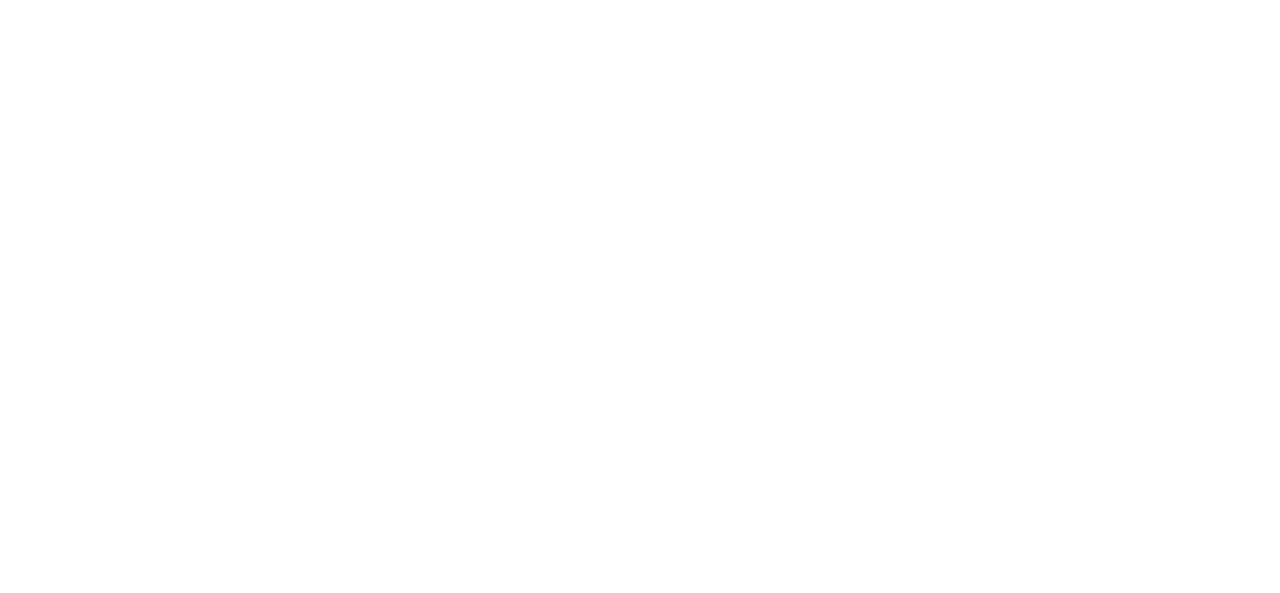 select on "MY" 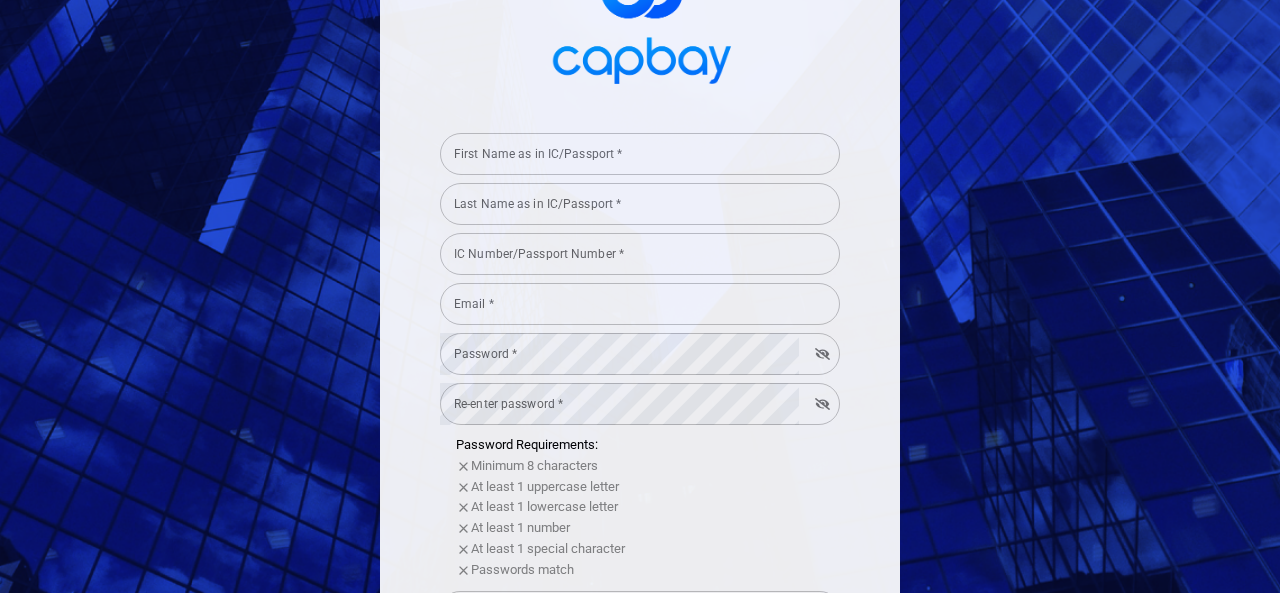 scroll, scrollTop: 107, scrollLeft: 0, axis: vertical 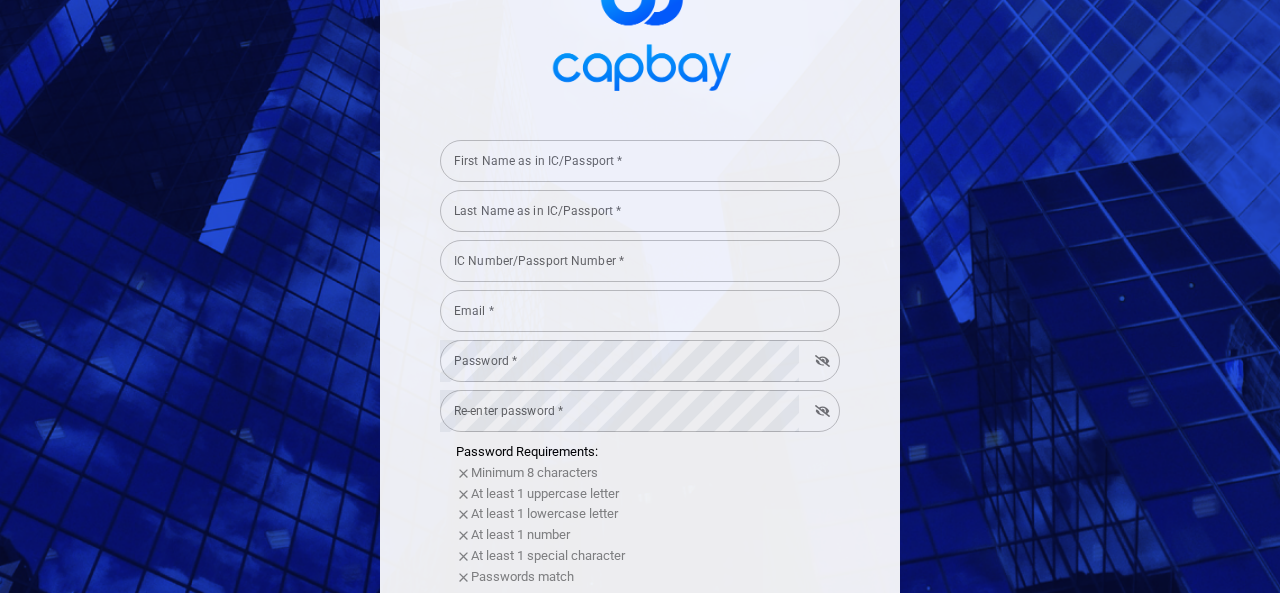 click on "First Name as in IC/Passport *" at bounding box center [640, 161] 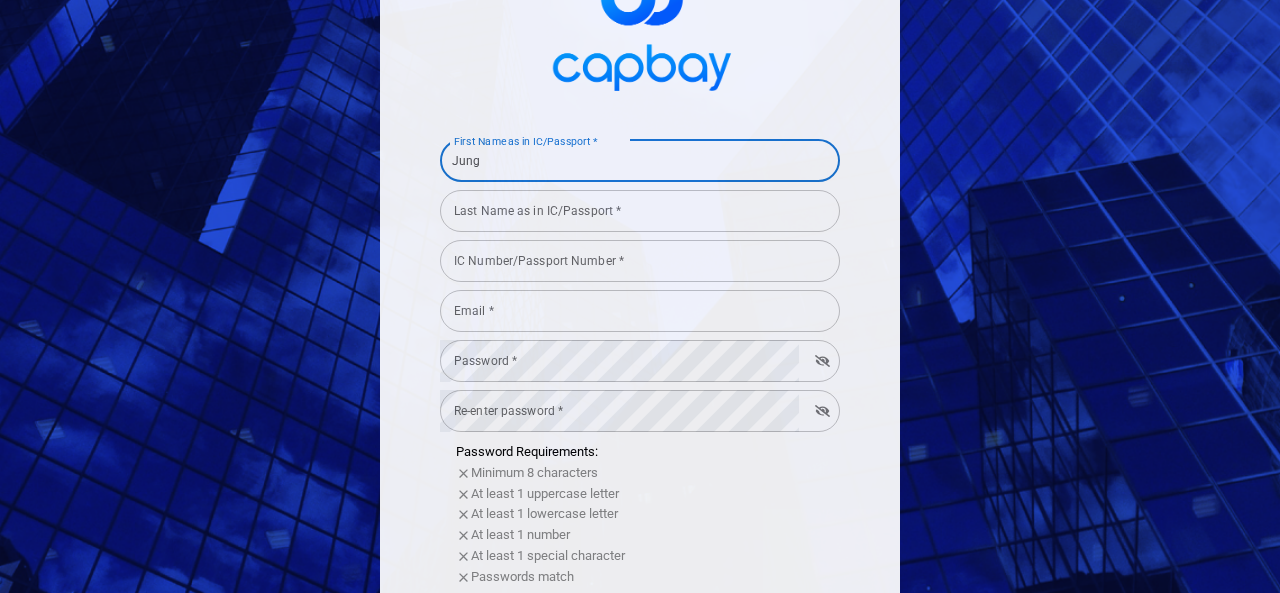 type on "Jung" 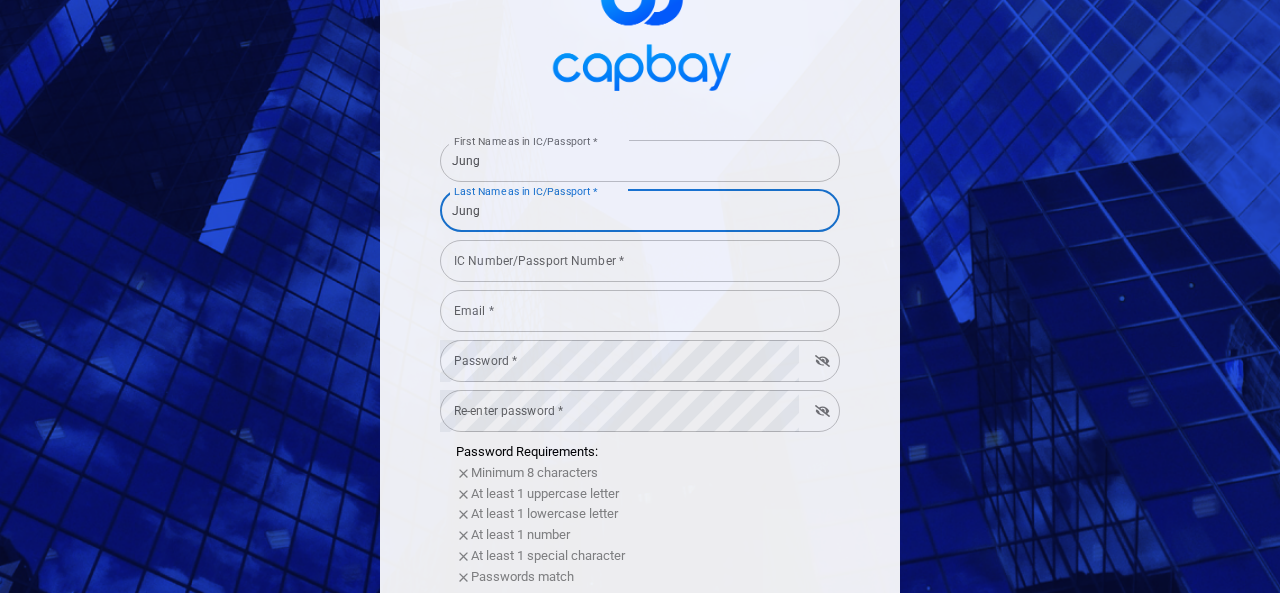 type on "Jung" 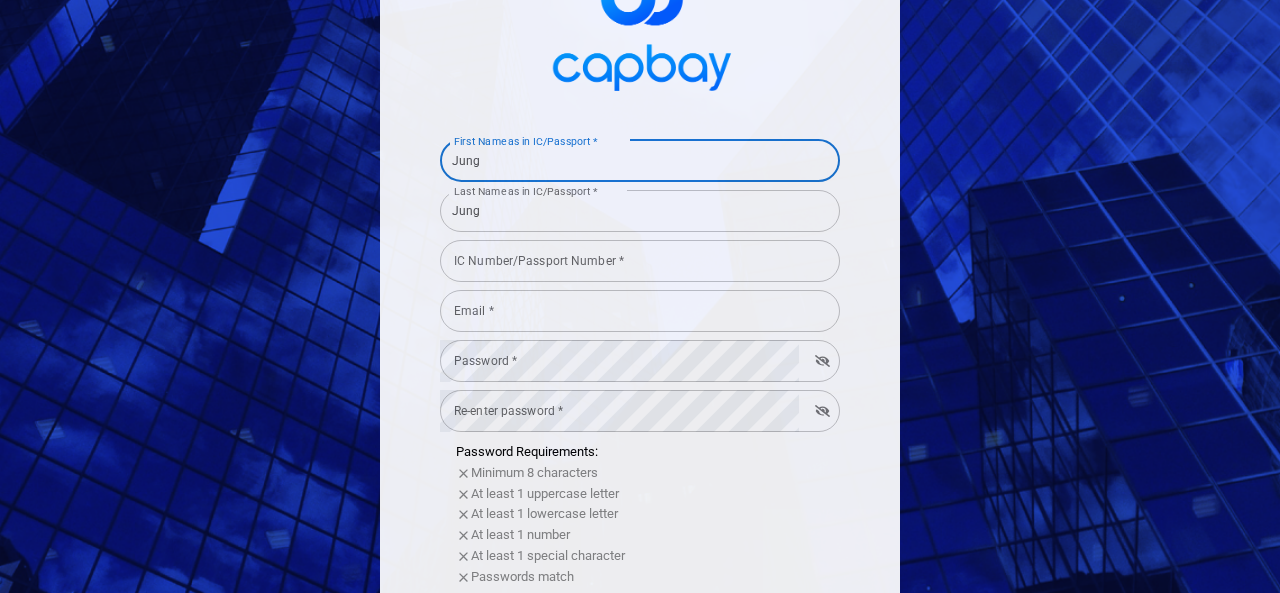 click on "Jung" at bounding box center (640, 161) 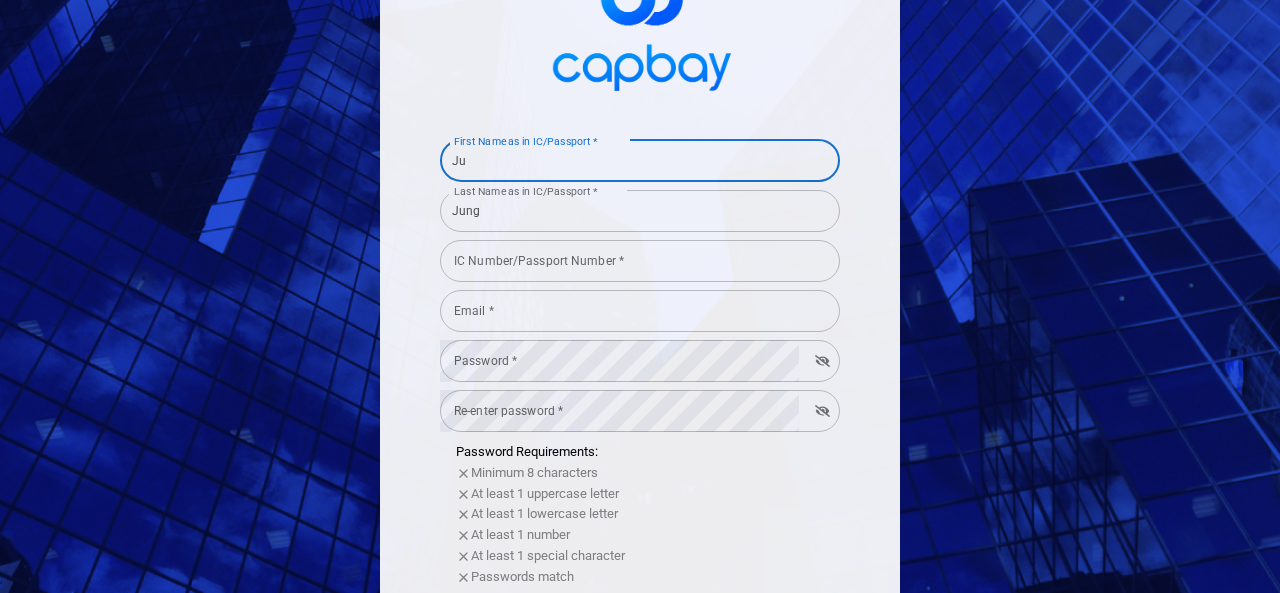 type on "J" 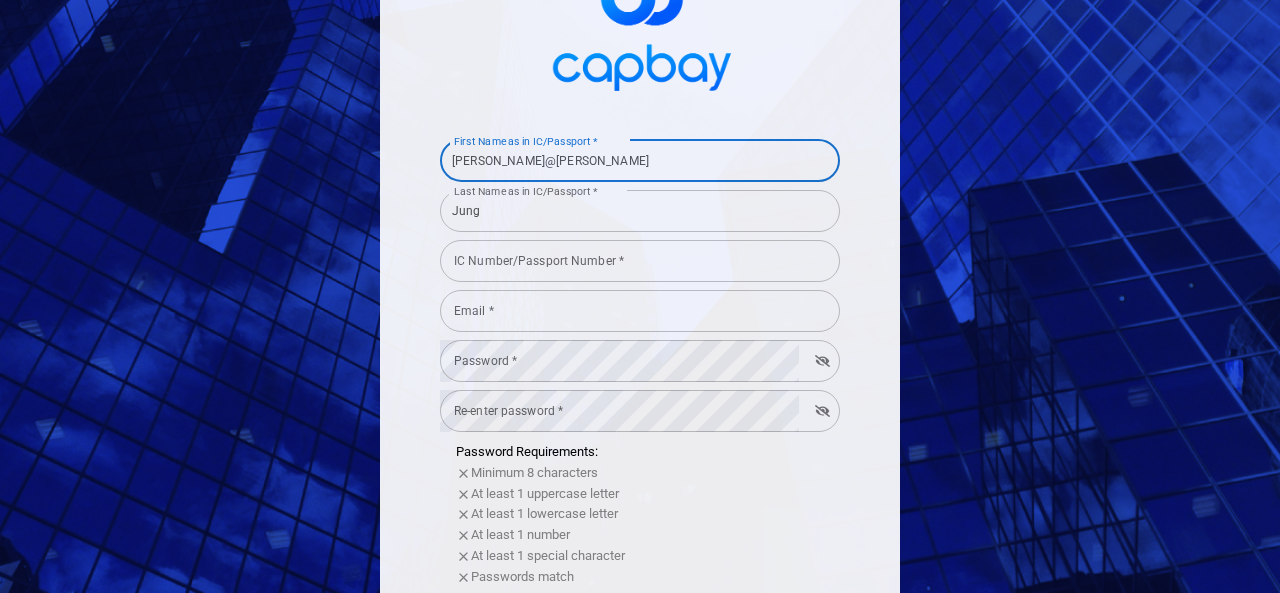 type on "[PERSON_NAME]@[PERSON_NAME]" 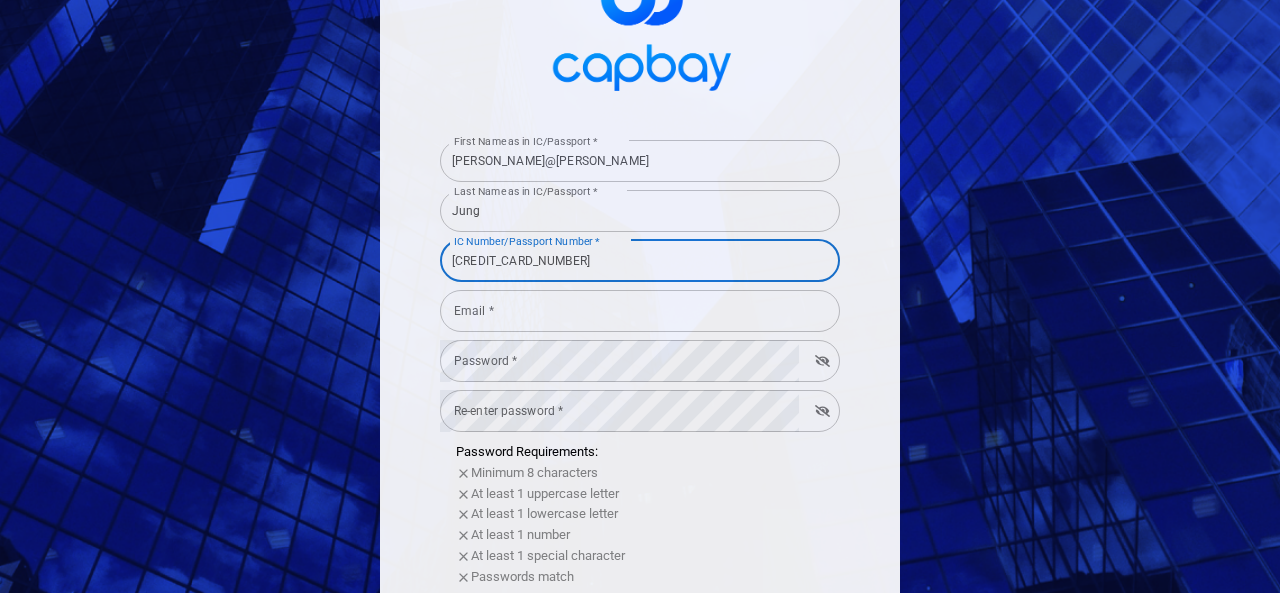 type on "[CREDIT_CARD_NUMBER]" 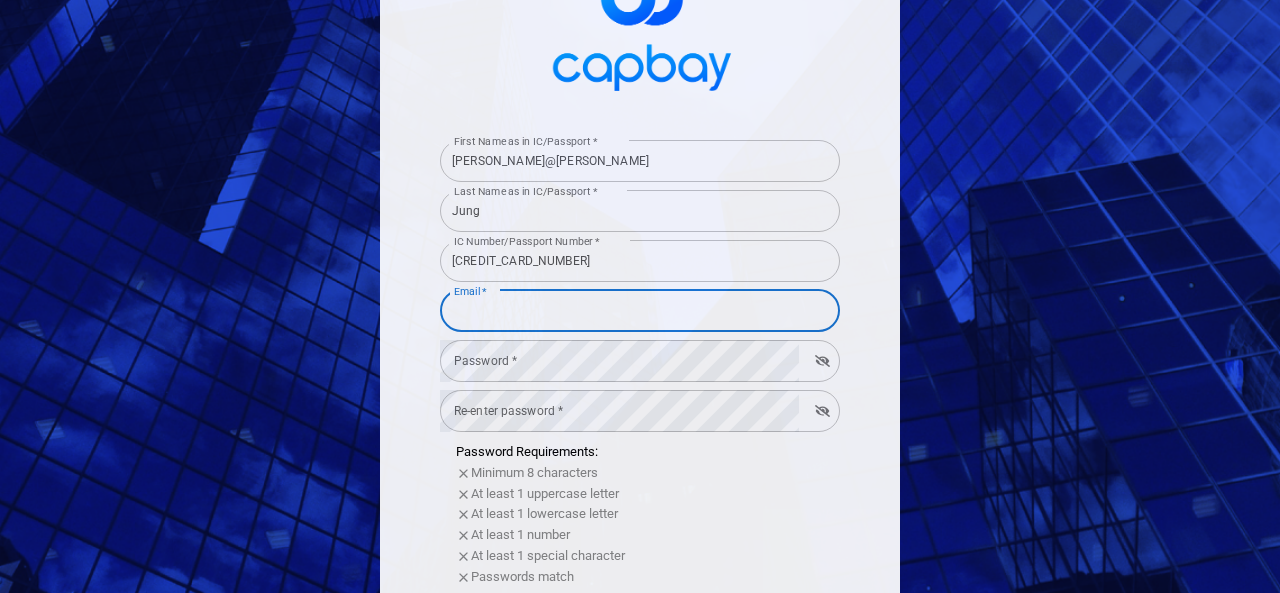 click on "Email *" at bounding box center [640, 311] 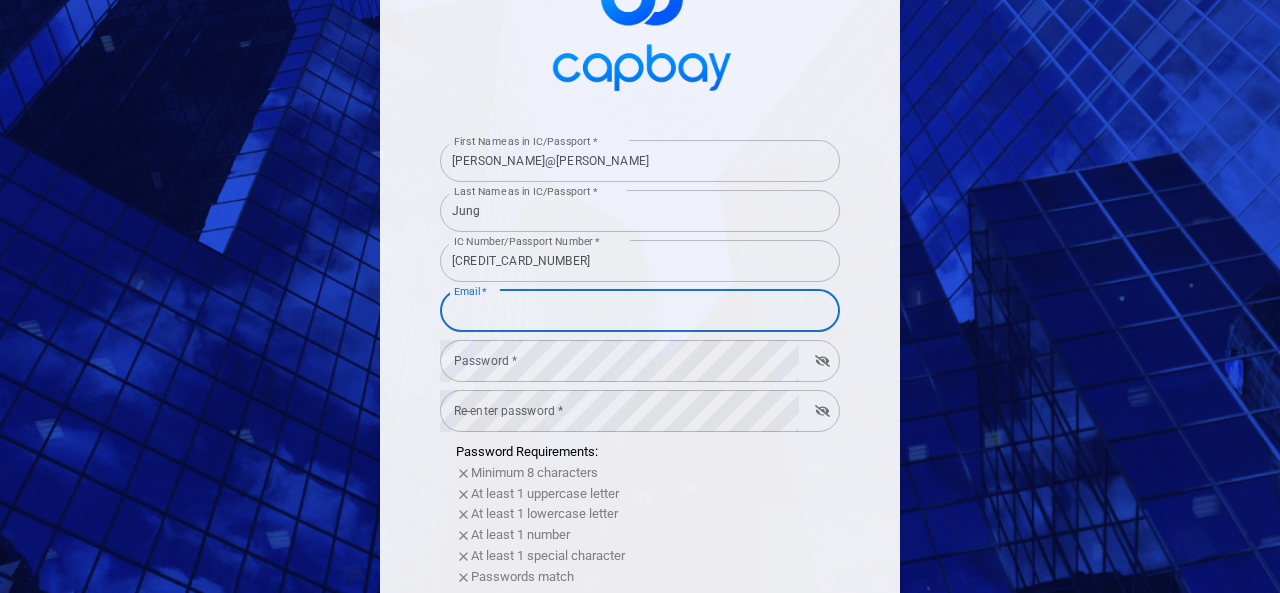 type on "[EMAIL_ADDRESS][DOMAIN_NAME]" 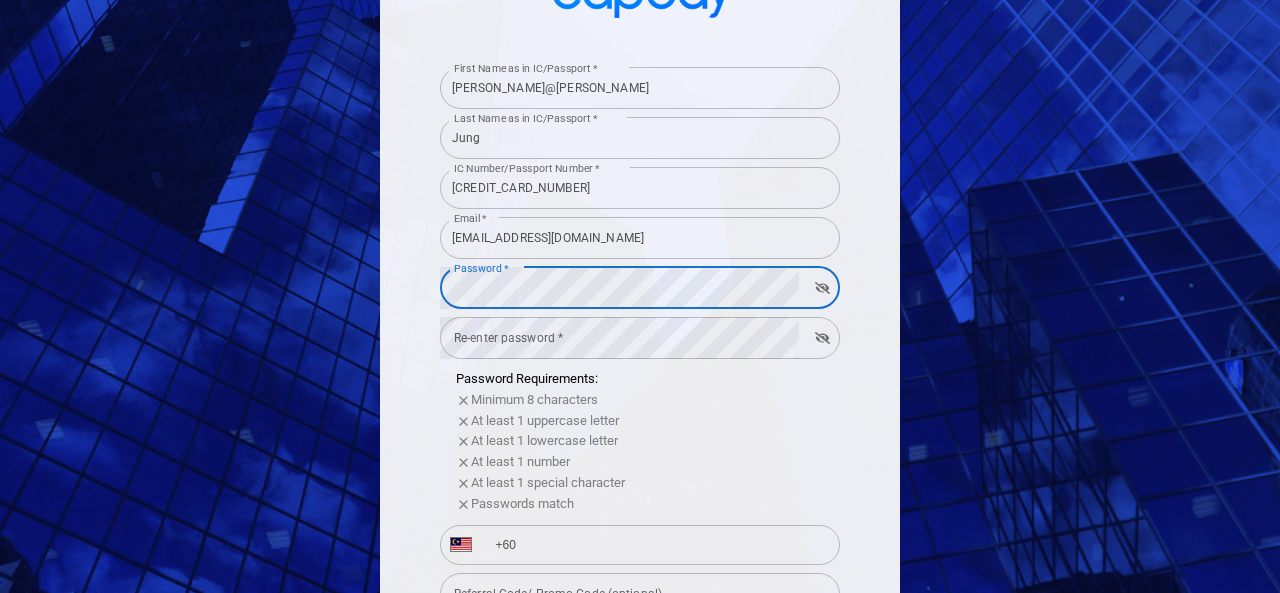 scroll, scrollTop: 210, scrollLeft: 0, axis: vertical 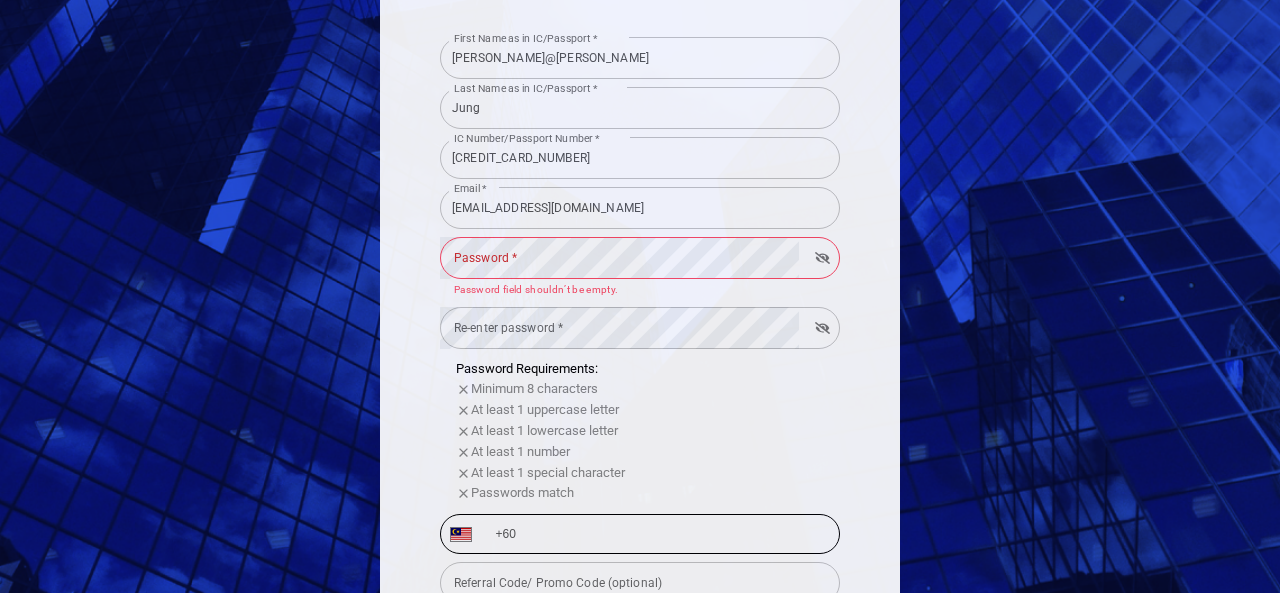 click on "+60" at bounding box center [656, 534] 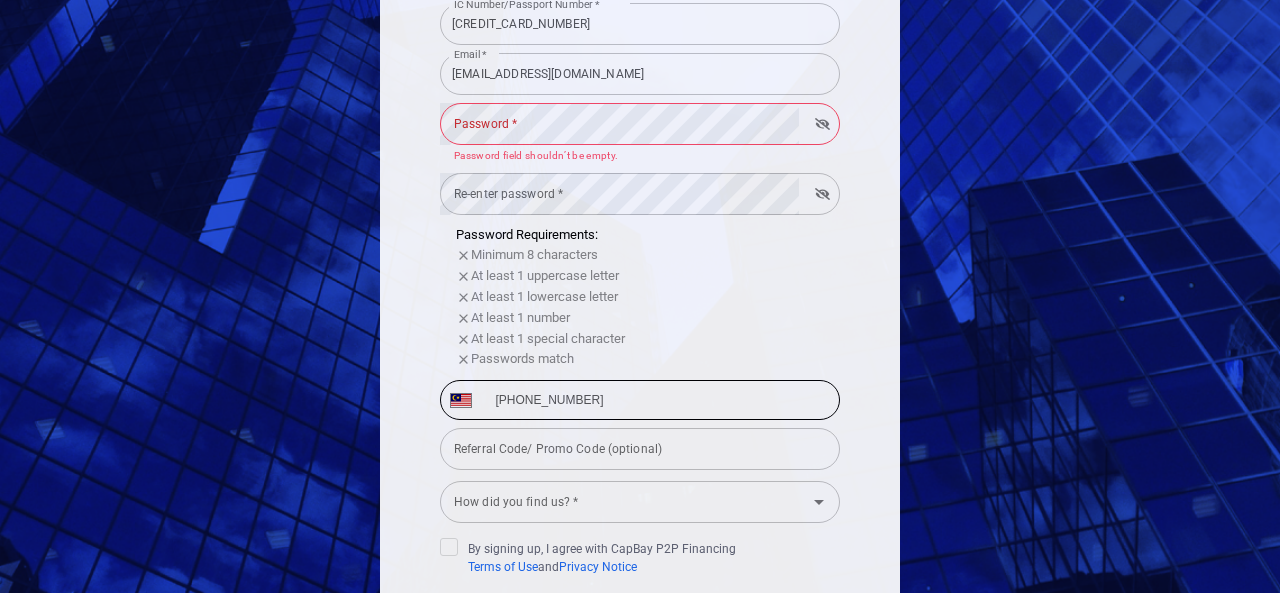 scroll, scrollTop: 350, scrollLeft: 0, axis: vertical 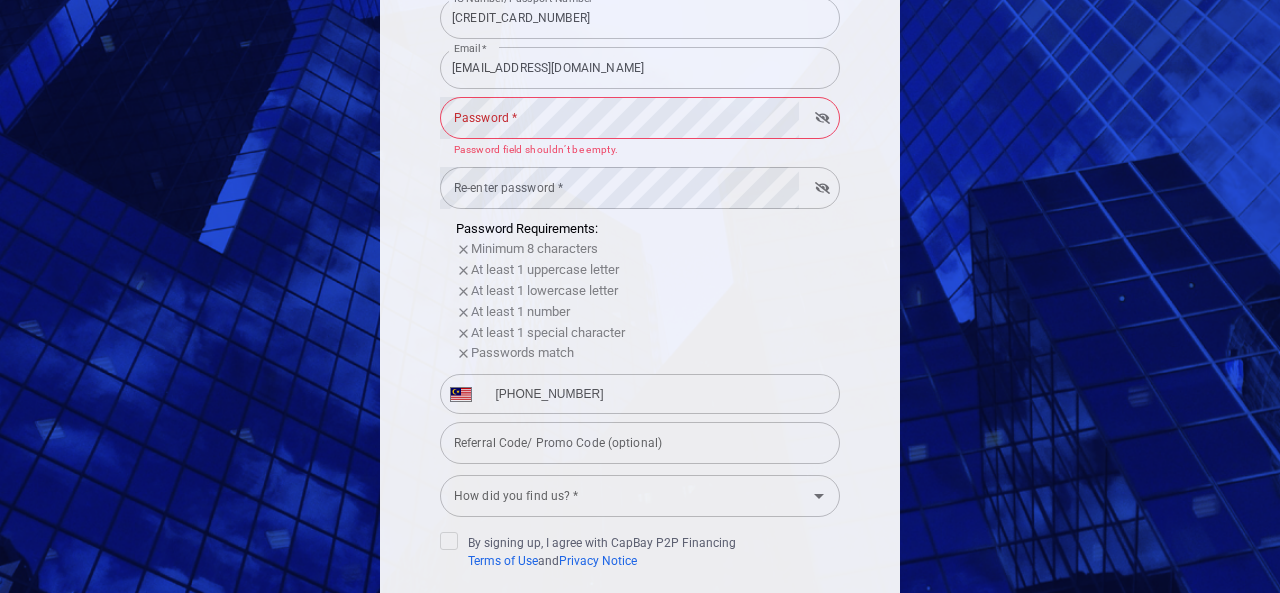 type on "[PHONE_NUMBER]" 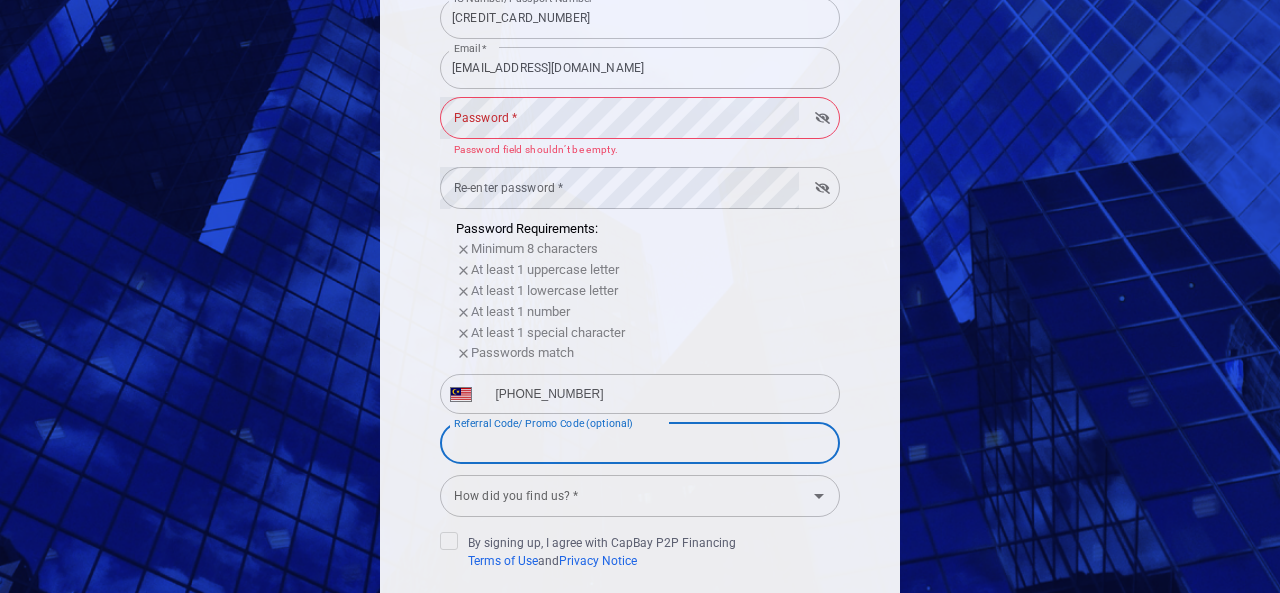 click on "Referral Code/ Promo Code (optional)" at bounding box center [640, 443] 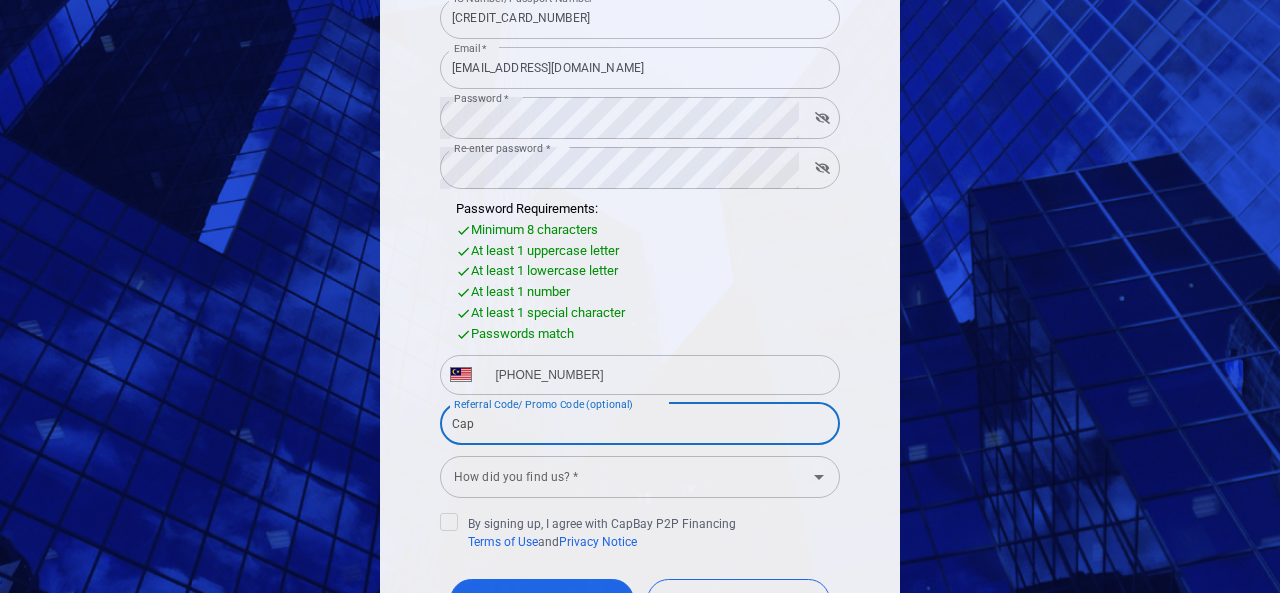 click on "Cap" at bounding box center (640, 424) 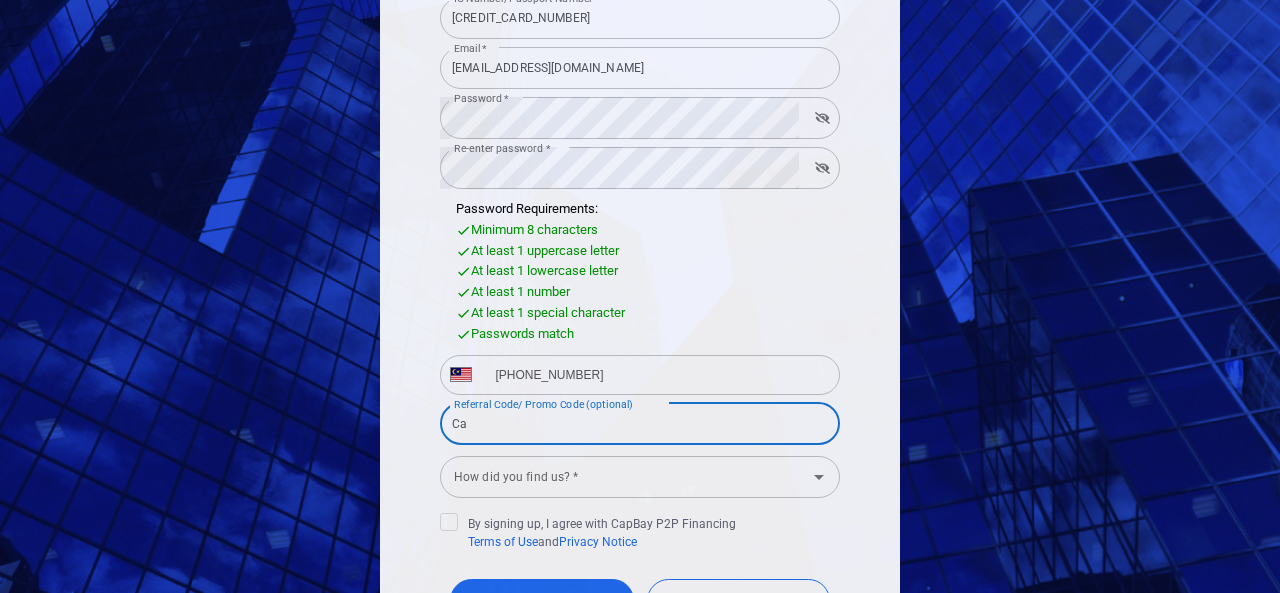 type on "C" 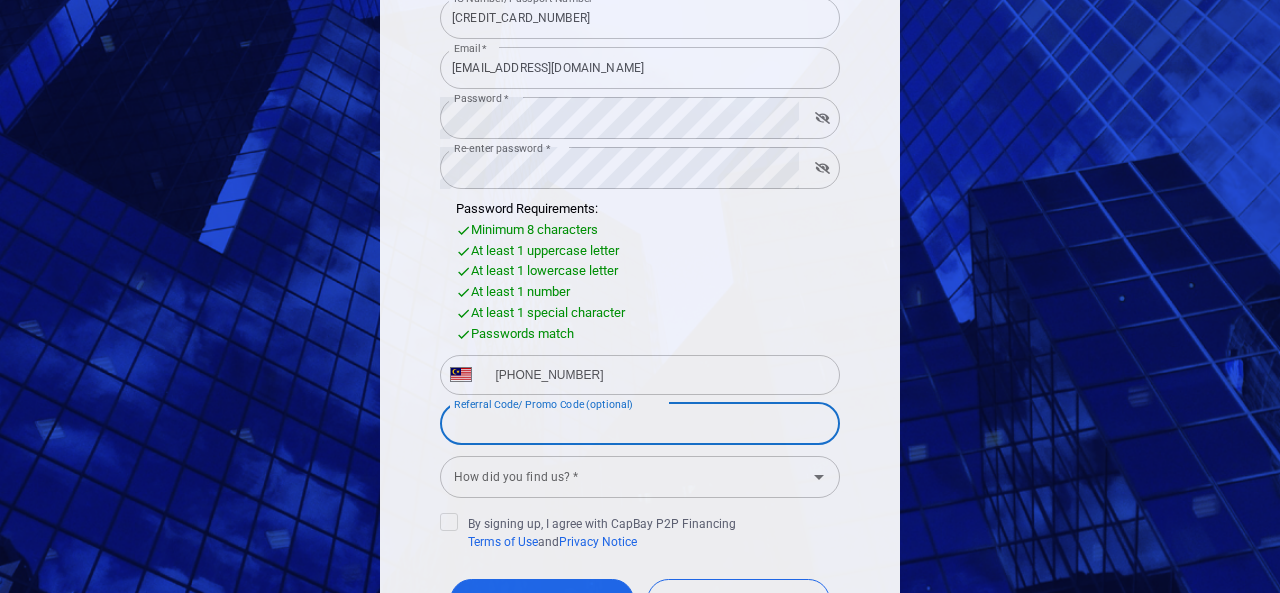 type 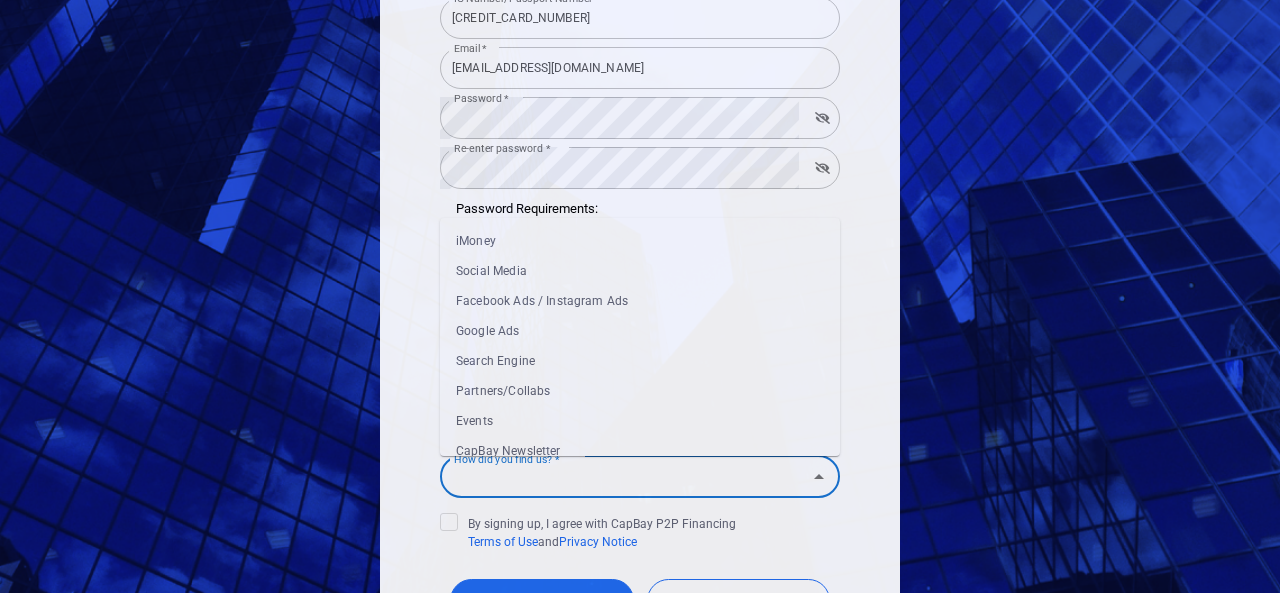 click on "How did you find us? *" at bounding box center [623, 476] 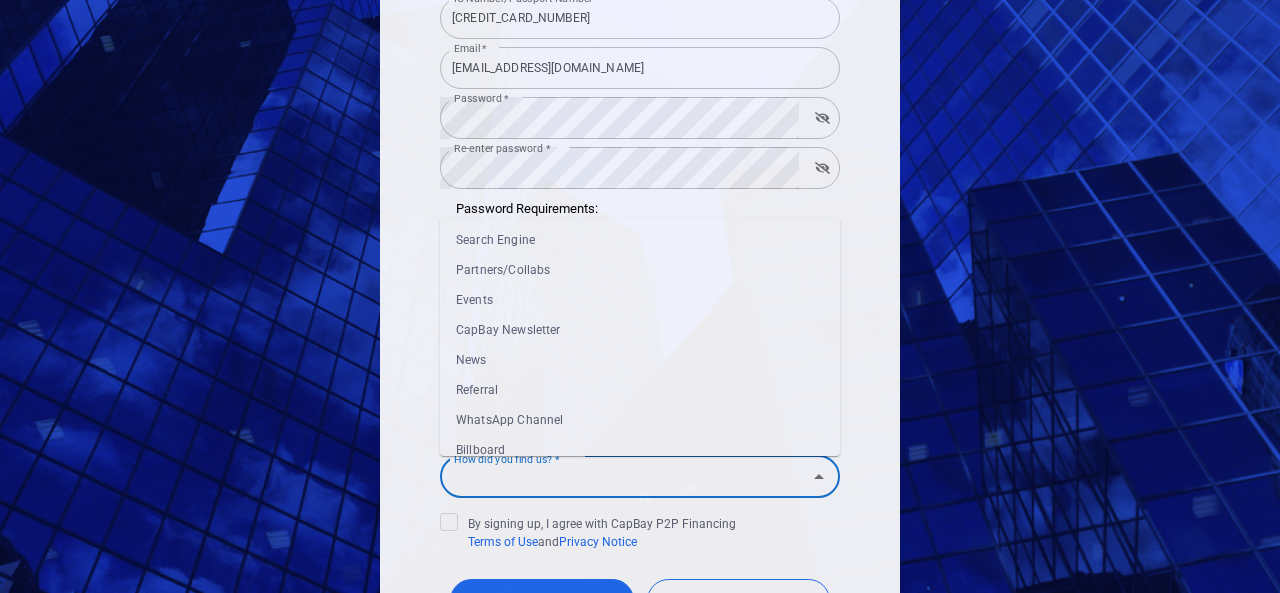 scroll, scrollTop: 136, scrollLeft: 0, axis: vertical 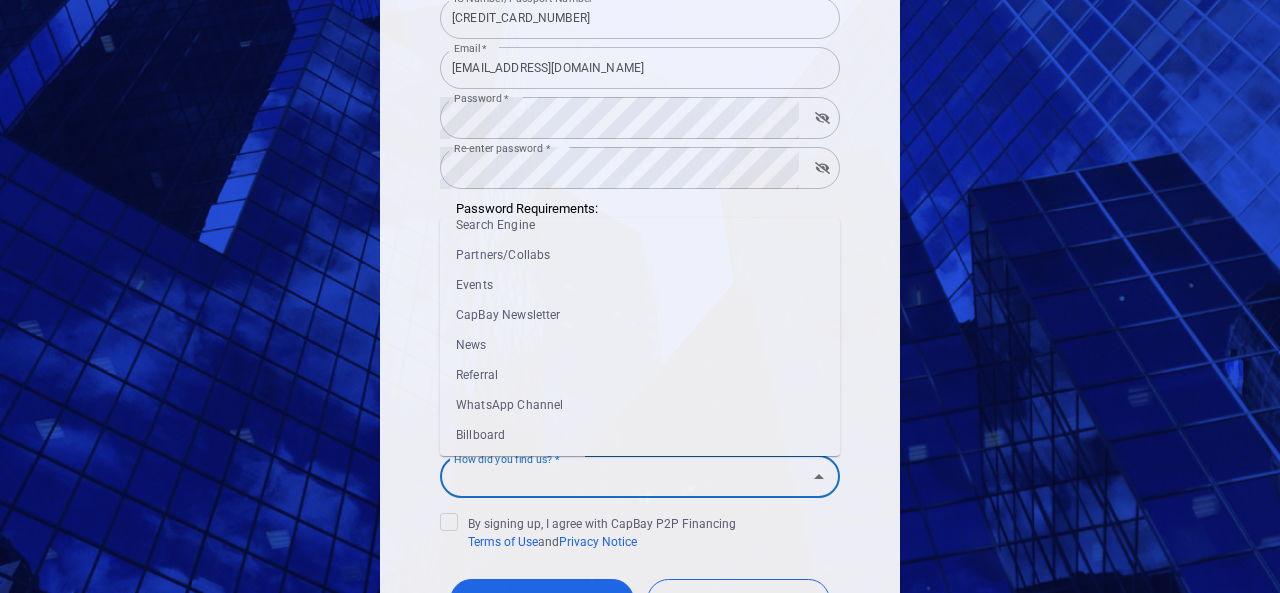 click on "Referral" at bounding box center [640, 375] 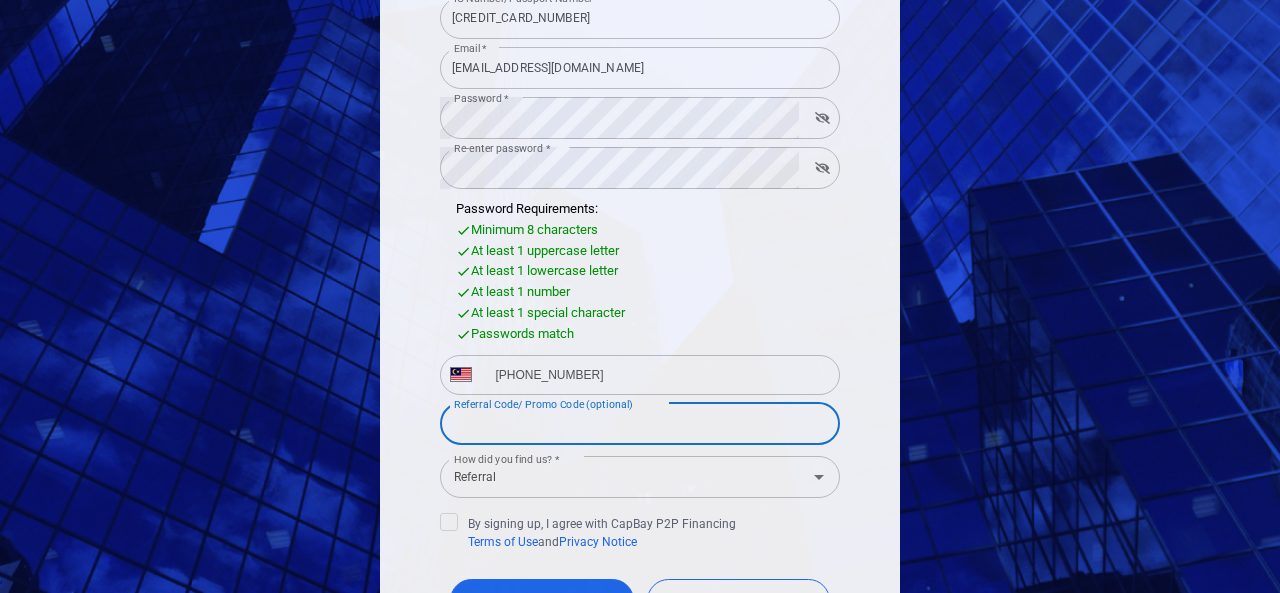 click on "Referral Code/ Promo Code (optional)" at bounding box center [640, 424] 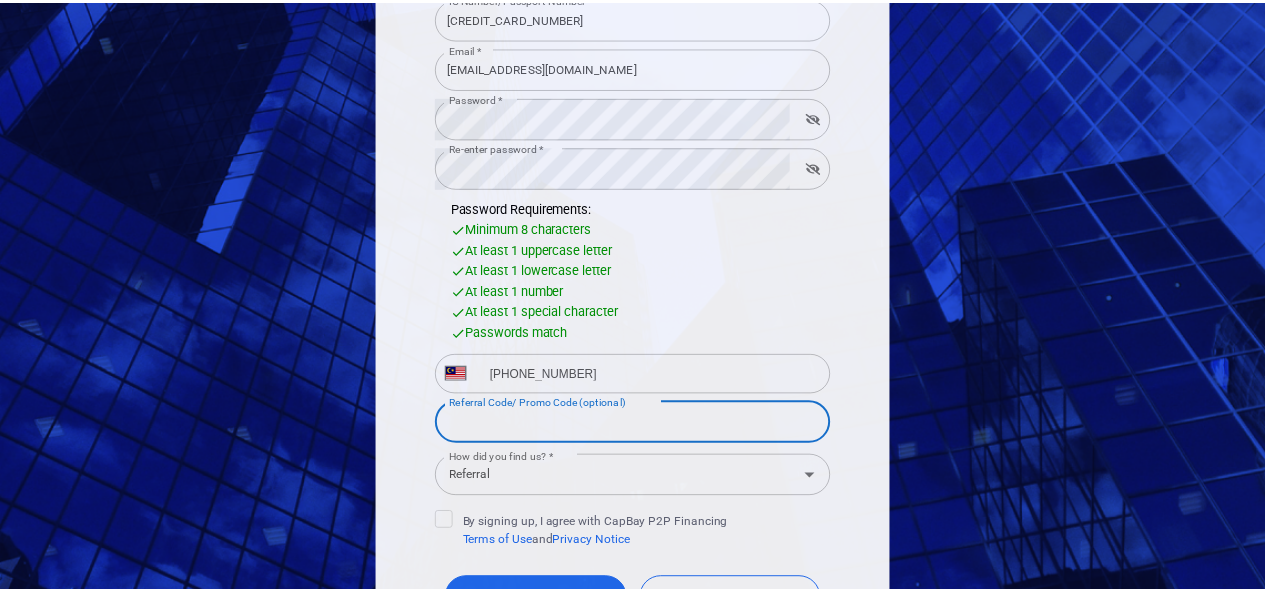 scroll, scrollTop: 513, scrollLeft: 0, axis: vertical 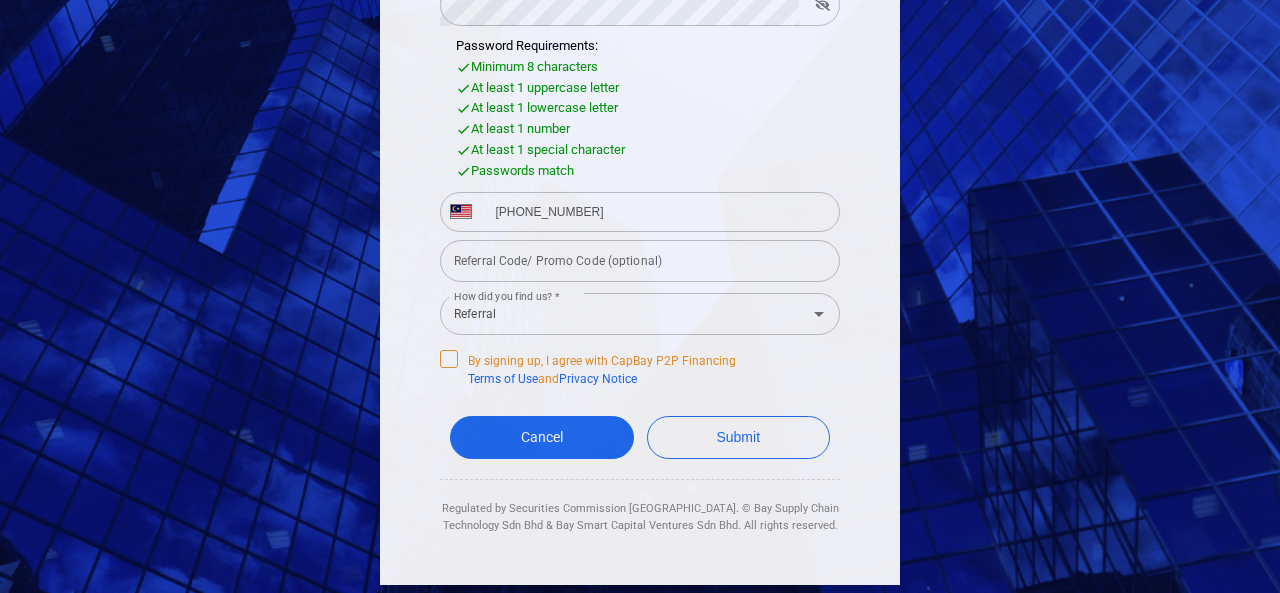 click 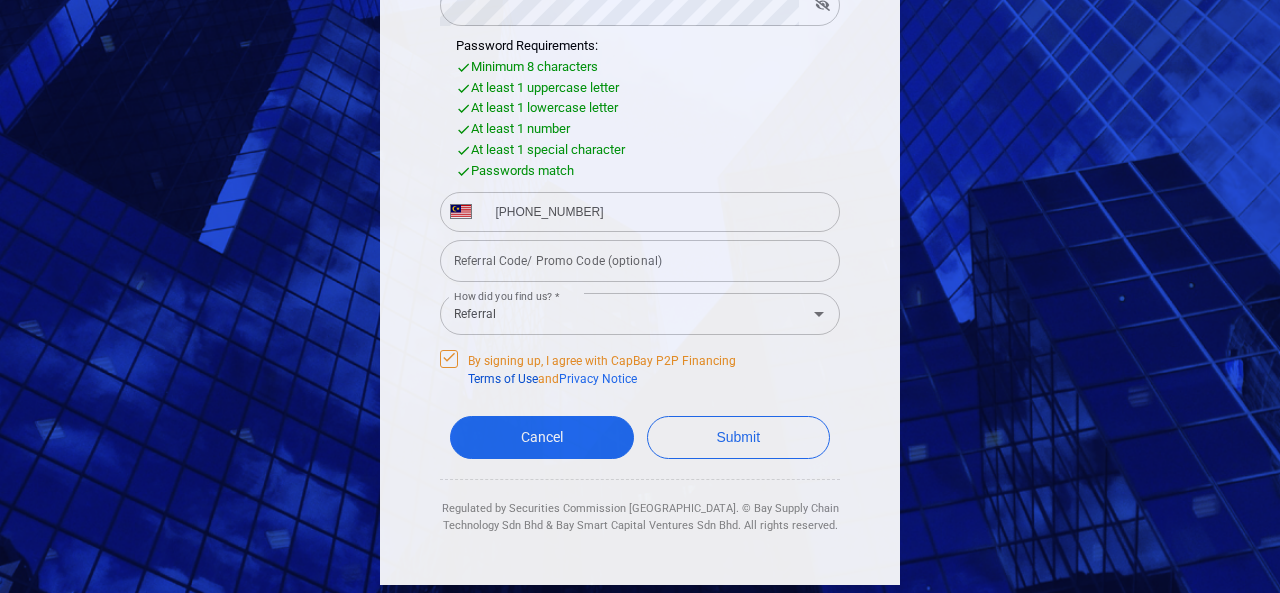 click on "Terms of Use" at bounding box center (503, 379) 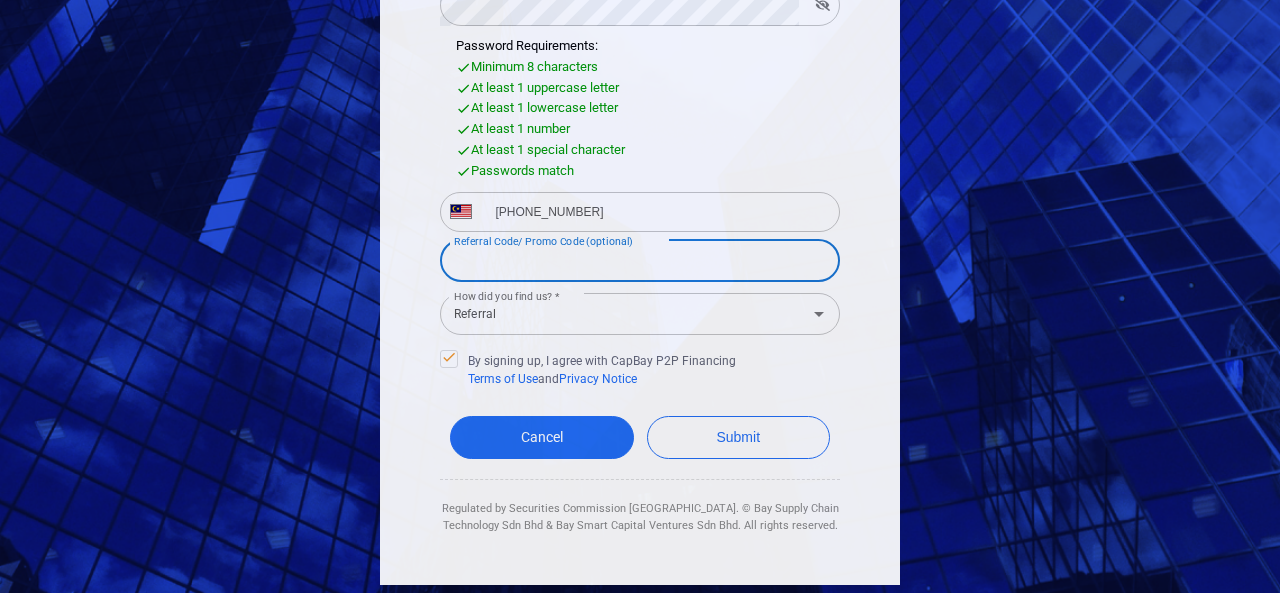 click on "Referral Code/ Promo Code (optional)" at bounding box center [640, 261] 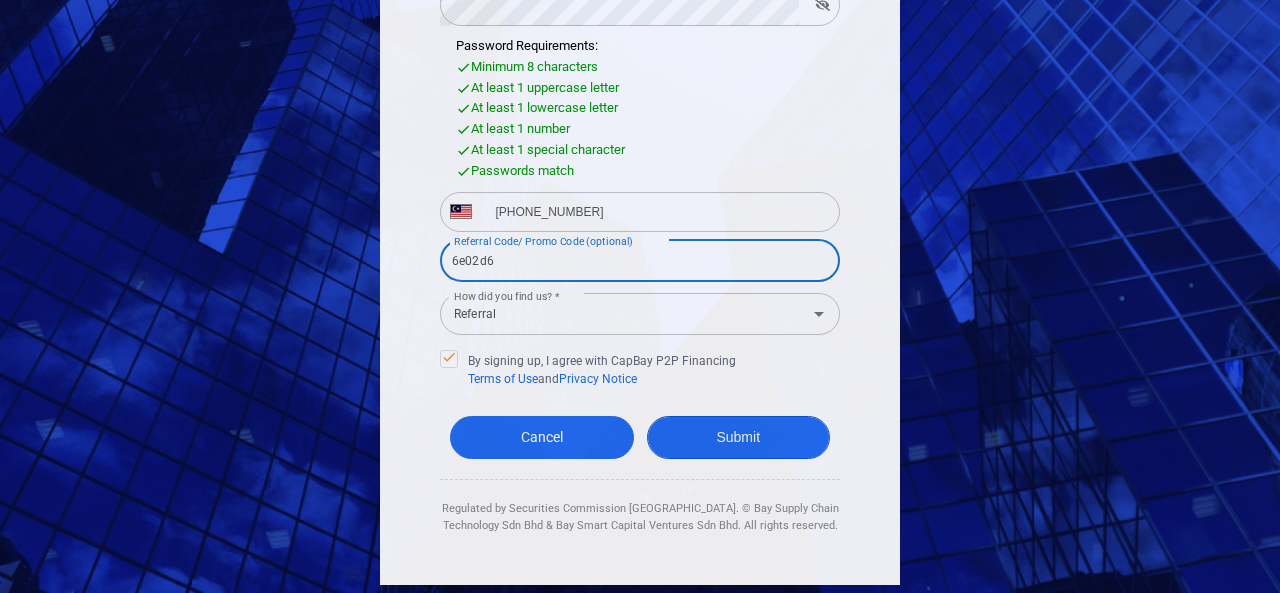 type on "6e02d6" 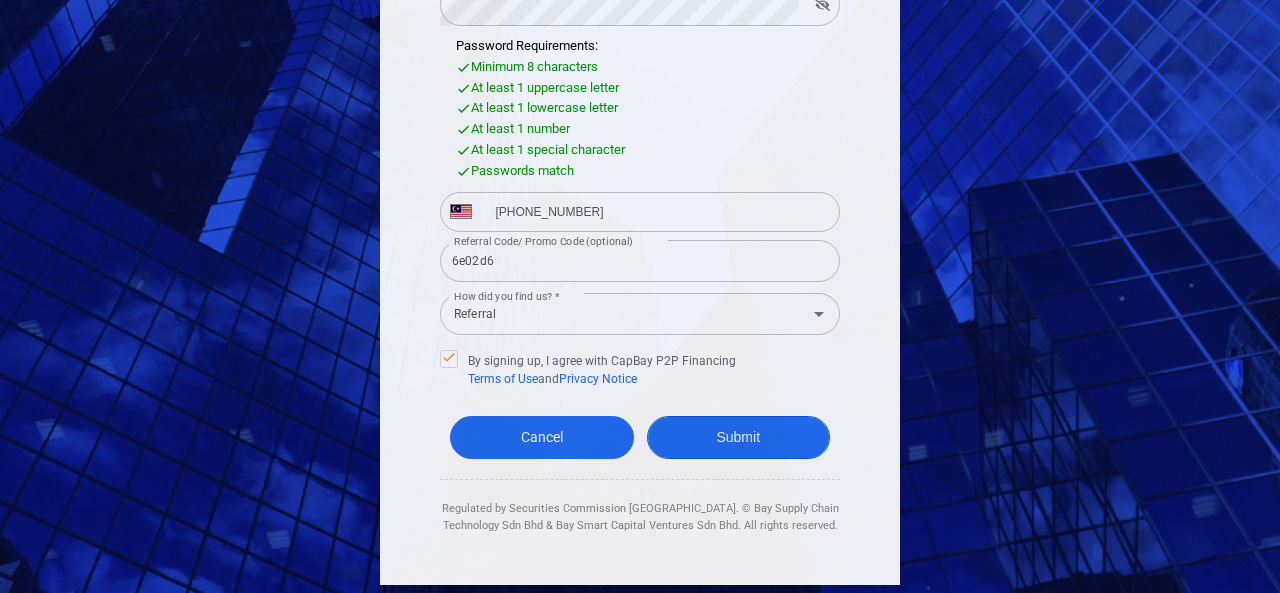 click on "Submit" at bounding box center (739, 437) 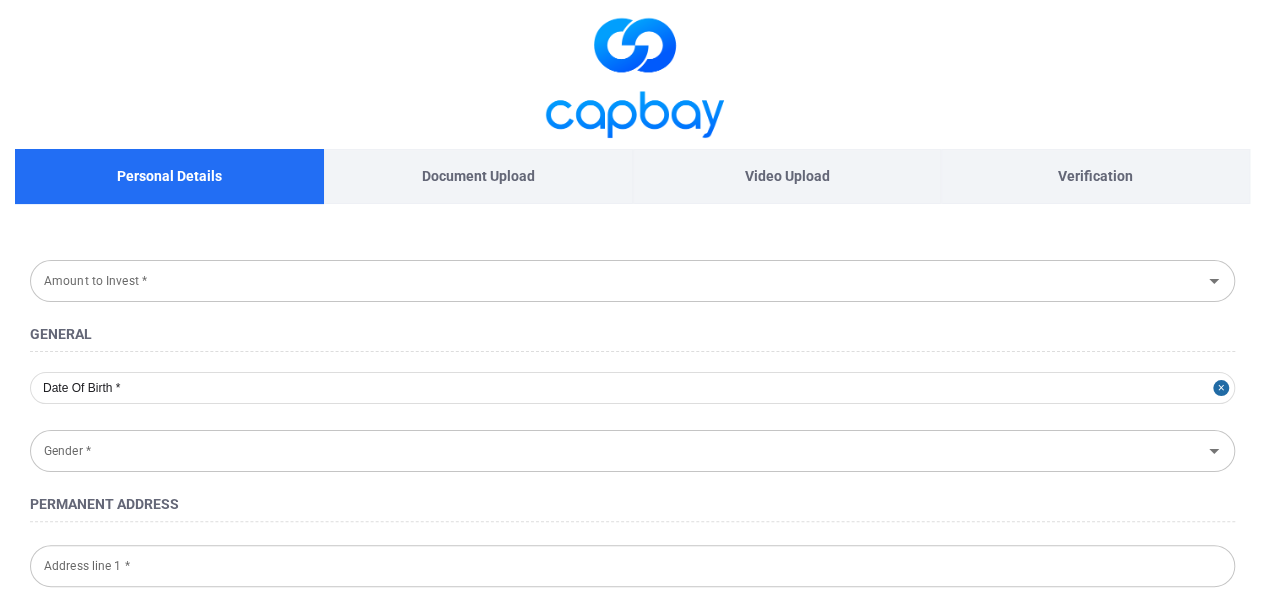 type on "[DATE]" 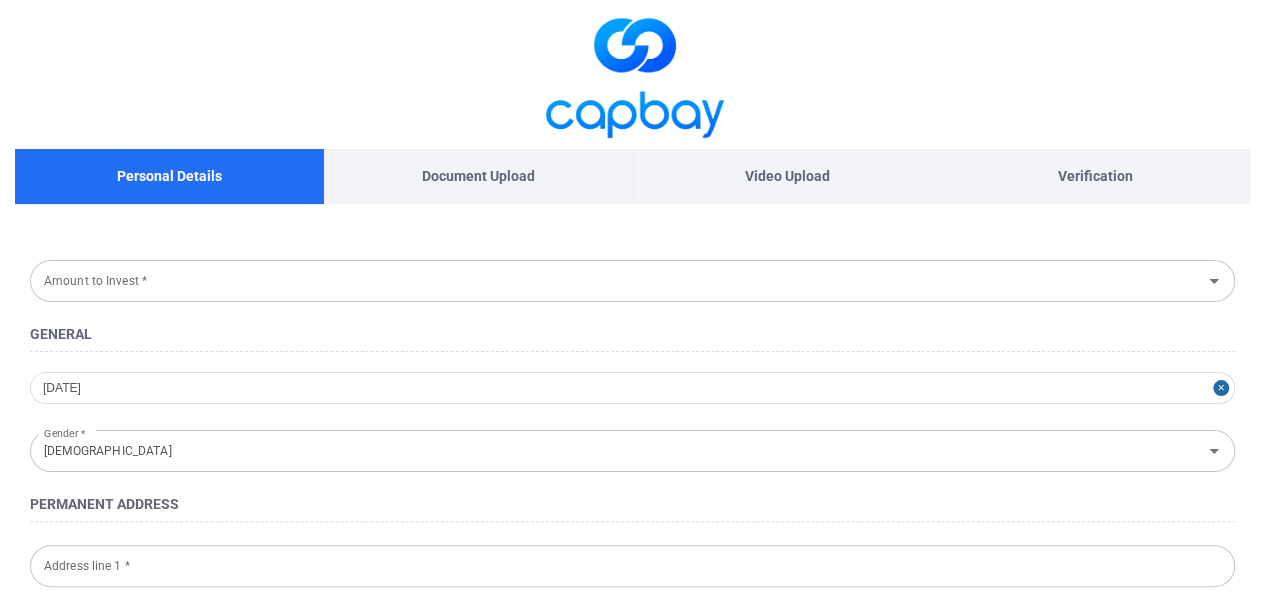 click on "Amount to Invest * Amount to Invest * General [DATE] Gender * [DEMOGRAPHIC_DATA] Gender * Permanent Address Address line 1 * Address line 1 * Address line 2 (Optional) Address line 2 (Optional) City * City * Postcode * Postcode * State * State * Country * [GEOGRAPHIC_DATA] Country * Tick if your residential address is the same as above Residential Address Address line 1 * Address line 1 * Address line 2 (Optional) Address line 2 (Optional) City * City * Postcode * Postcode * State * State * Country * [DEMOGRAPHIC_DATA] Country * Citizenship Nationality * Malaysian Nationality * Identification Type * Identification Type * NRIC/ Passport Number * [CREDIT_CARD_NUMBER] NRIC/ Passport Number * Next" at bounding box center [632, 992] 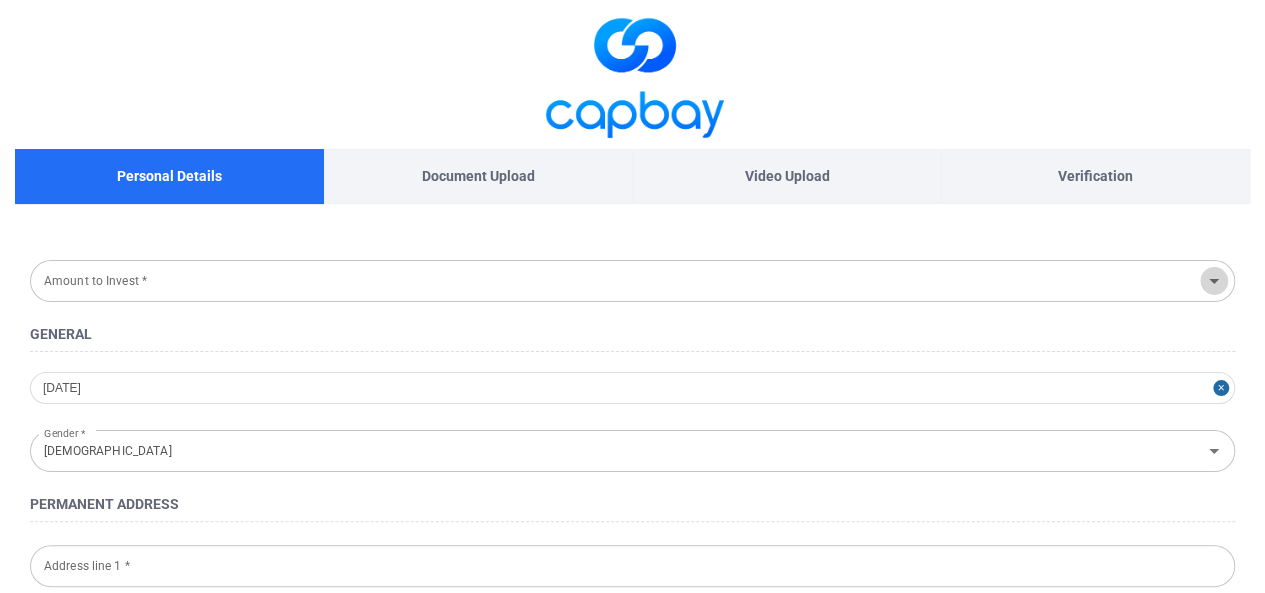 click 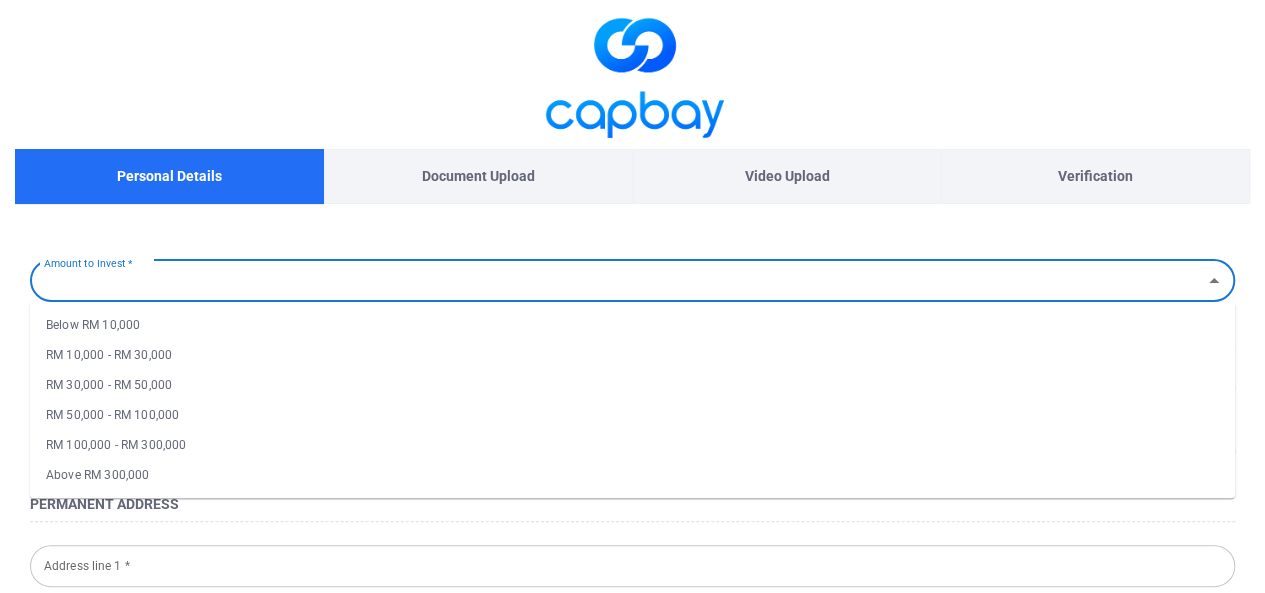 click on "RM 10,000 - RM 30,000" at bounding box center [632, 355] 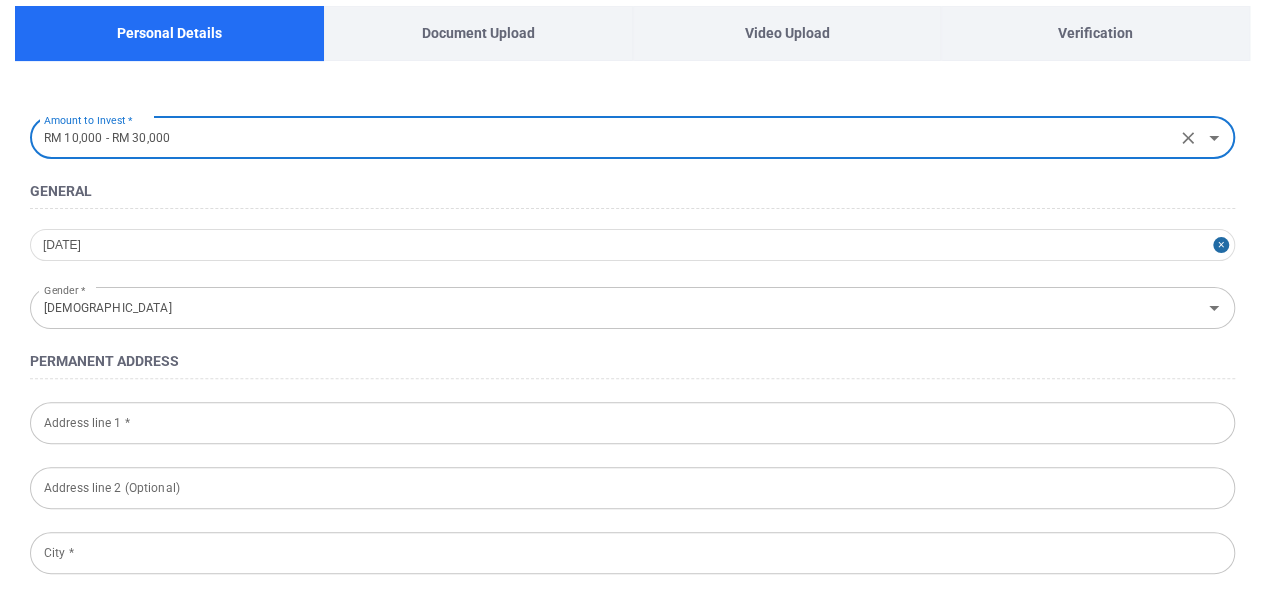 scroll, scrollTop: 144, scrollLeft: 0, axis: vertical 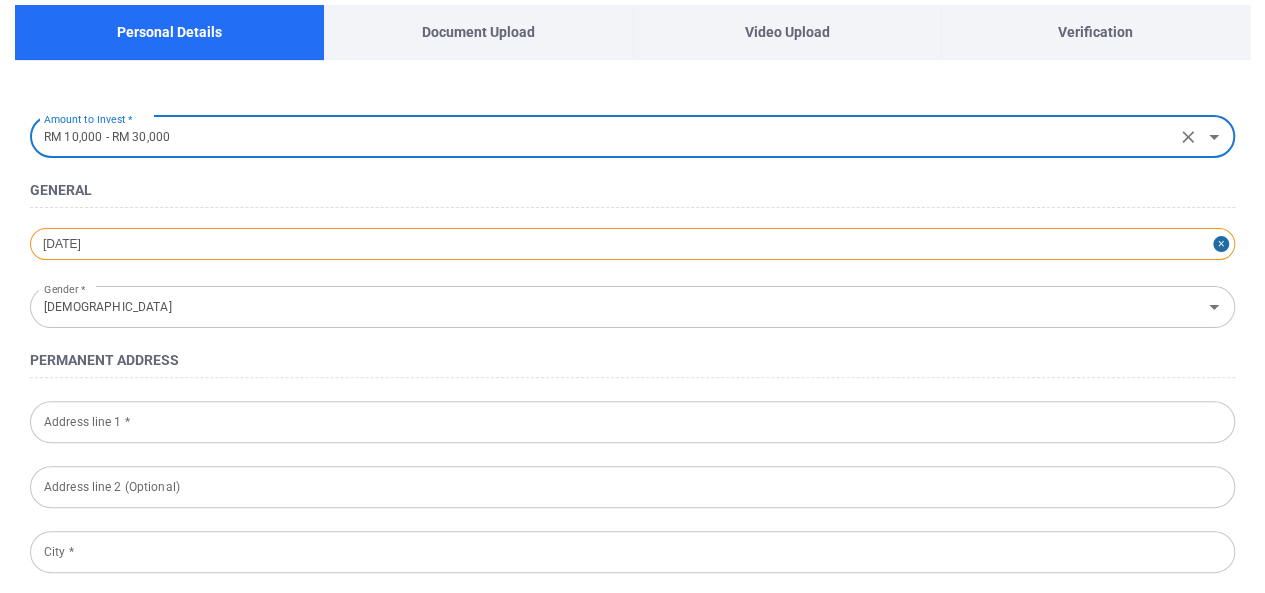 click on "[DATE]" at bounding box center (632, 244) 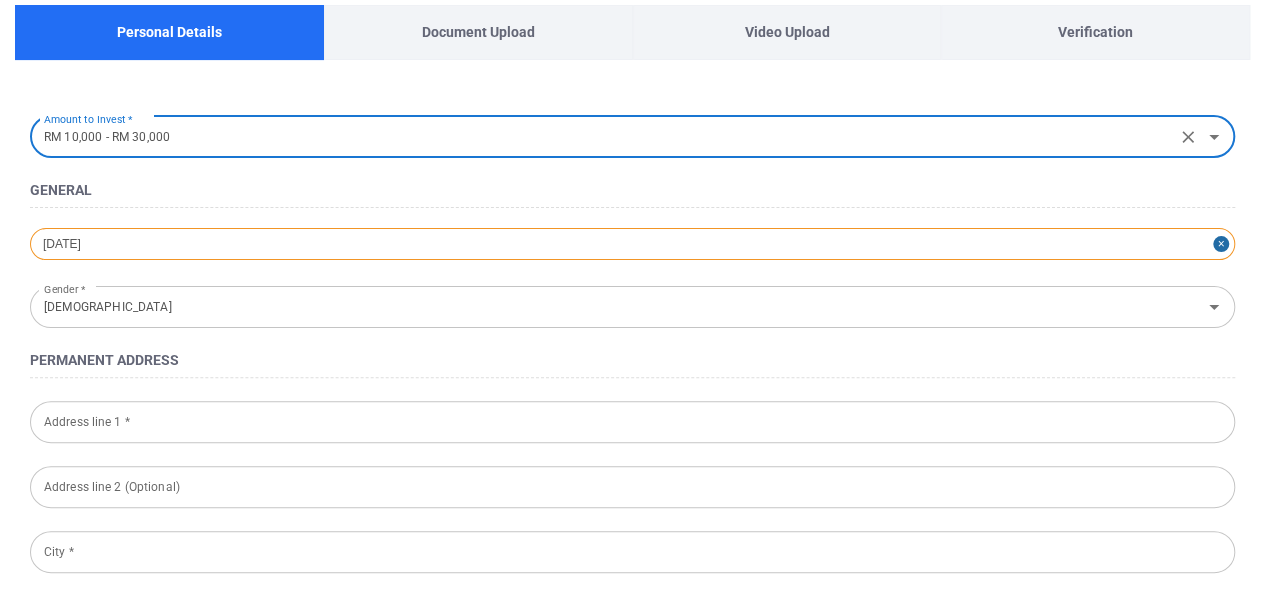 select on "2" 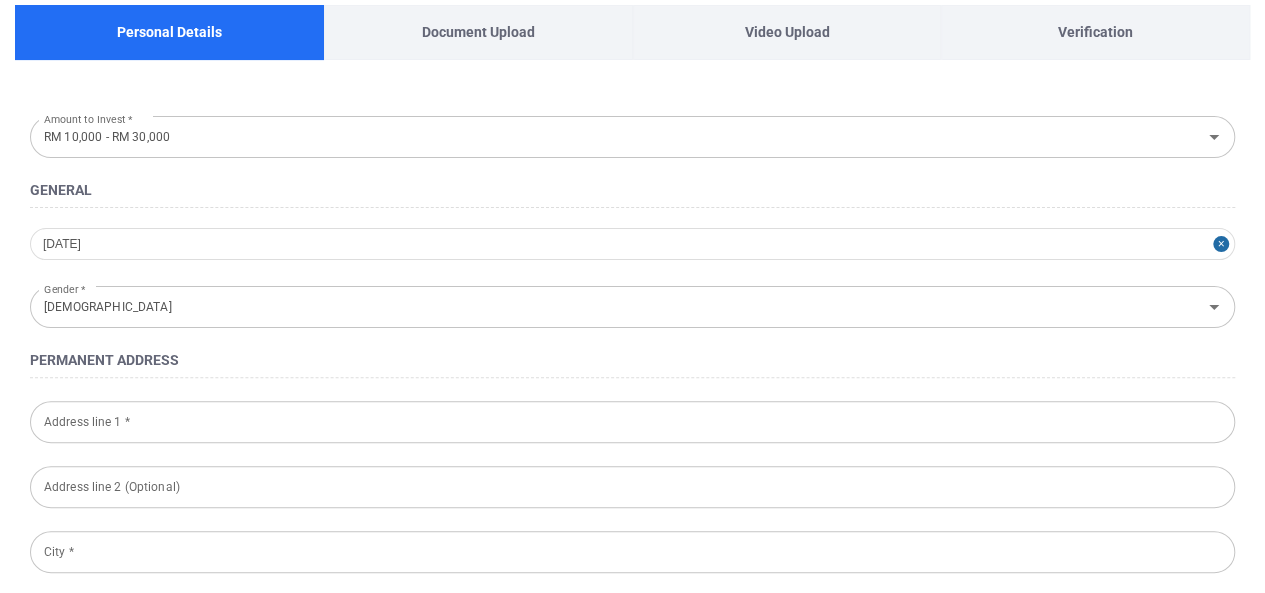 click on "Amount to Invest * RM 10,000 - RM 30,000 Amount to Invest * General [DATE] Gender * [DEMOGRAPHIC_DATA] Gender * Permanent Address Address line 1 * Address line 1 * Address line 2 (Optional) Address line 2 (Optional) City * City * Postcode * Postcode * State * State * Country * [GEOGRAPHIC_DATA] Country * Tick if your residential address is the same as above Residential Address Address line 1 * Address line 1 * Address line 2 (Optional) Address line 2 (Optional) City * City * Postcode * Postcode * State * State * Country * [DEMOGRAPHIC_DATA] Country * Citizenship Nationality * Malaysian Nationality * Identification Type * Identification Type * NRIC/ Passport Number * [CREDIT_CARD_NUMBER] NRIC/ Passport Number * Next" at bounding box center [632, 873] 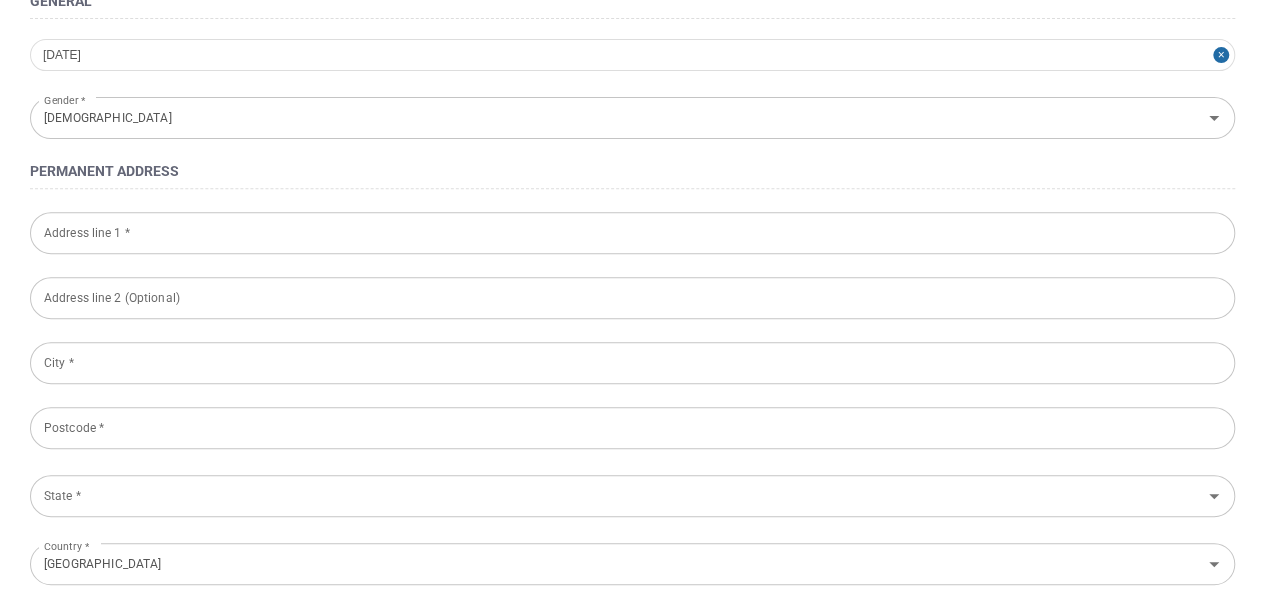 scroll, scrollTop: 334, scrollLeft: 0, axis: vertical 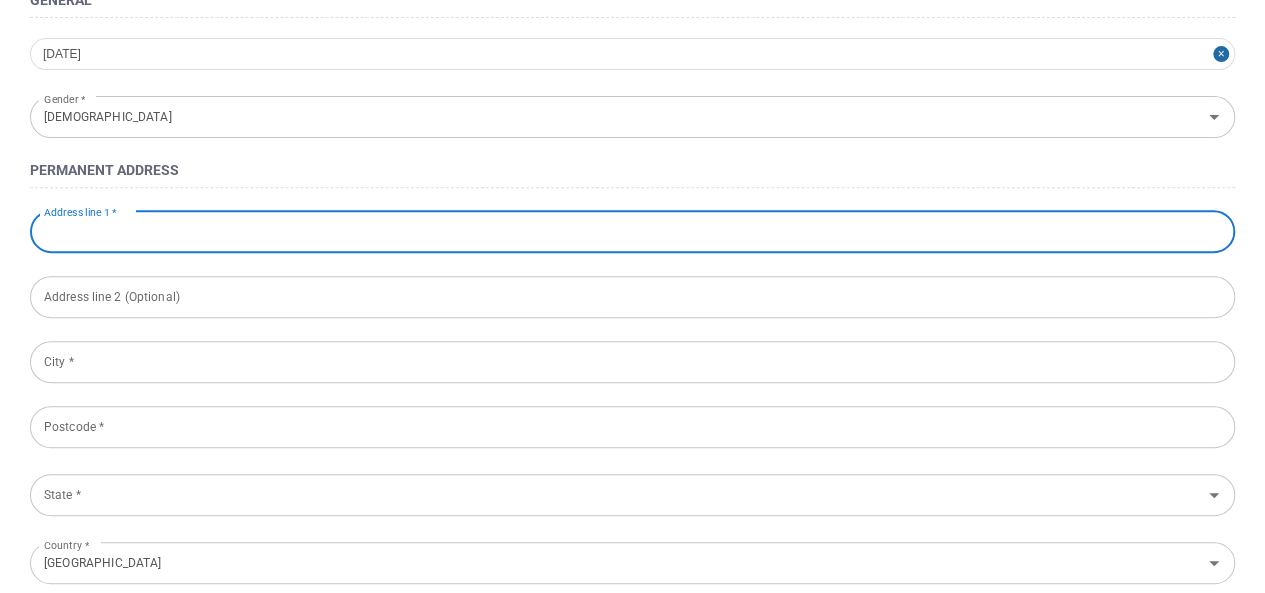 click on "Address line 1 *" at bounding box center (632, 232) 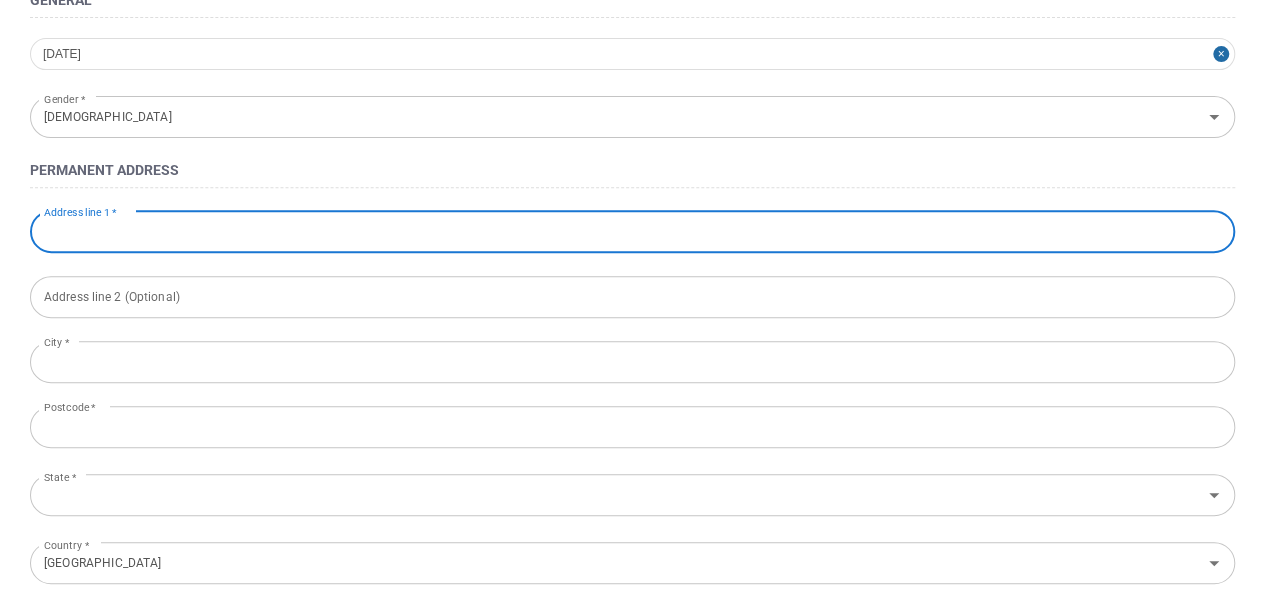 type on "23 BRP 5/6 BUKIT RAHMAN PUTRA" 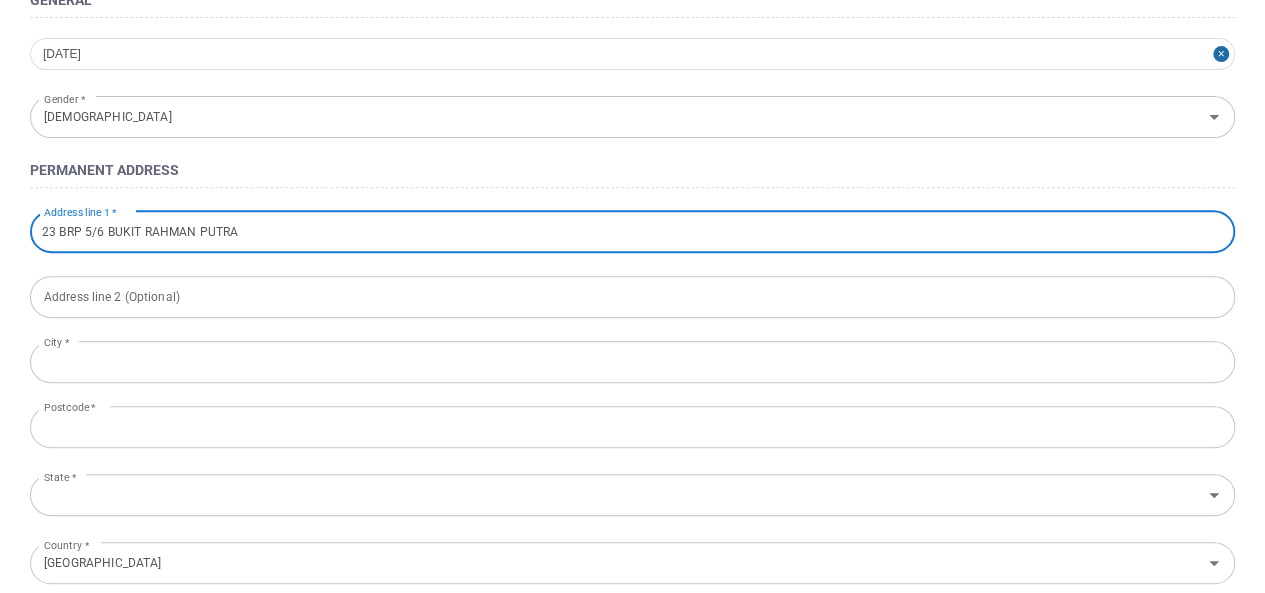 type on "SUNGAI BULOH" 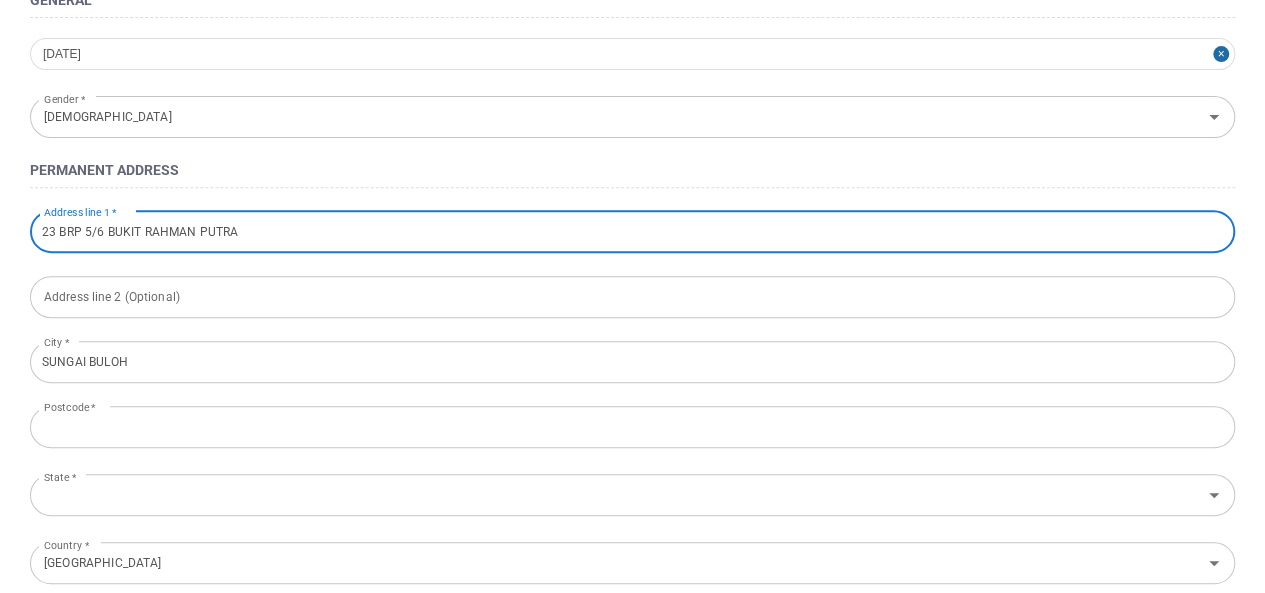 type on "47000" 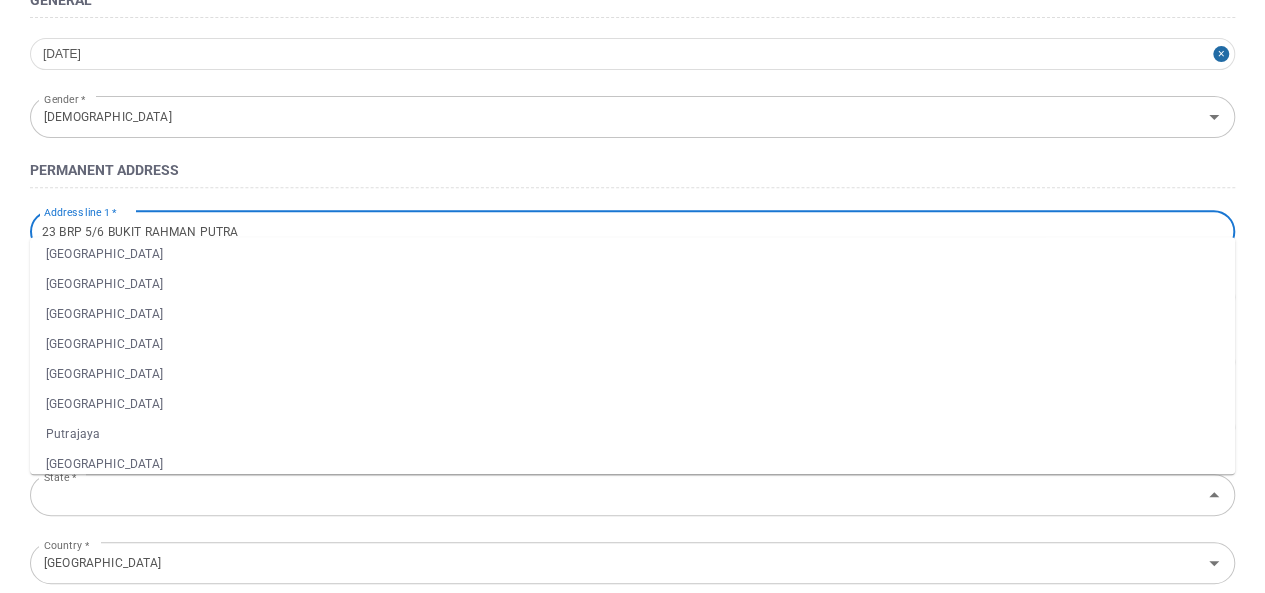scroll, scrollTop: 288, scrollLeft: 0, axis: vertical 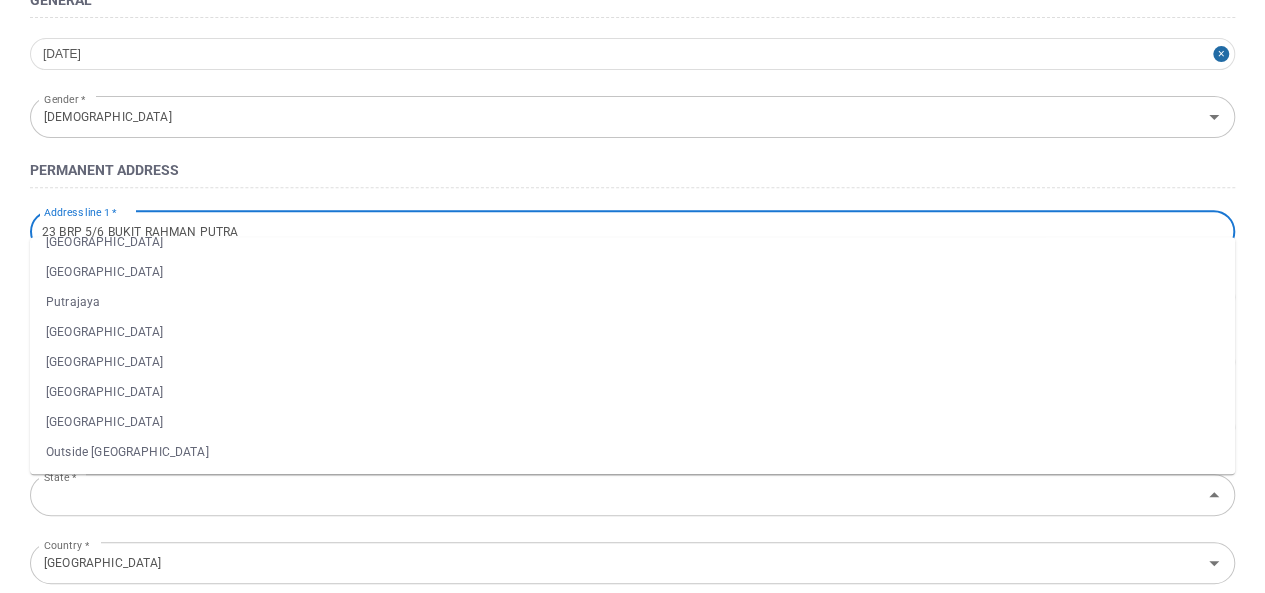 click on "[GEOGRAPHIC_DATA]" at bounding box center [632, 392] 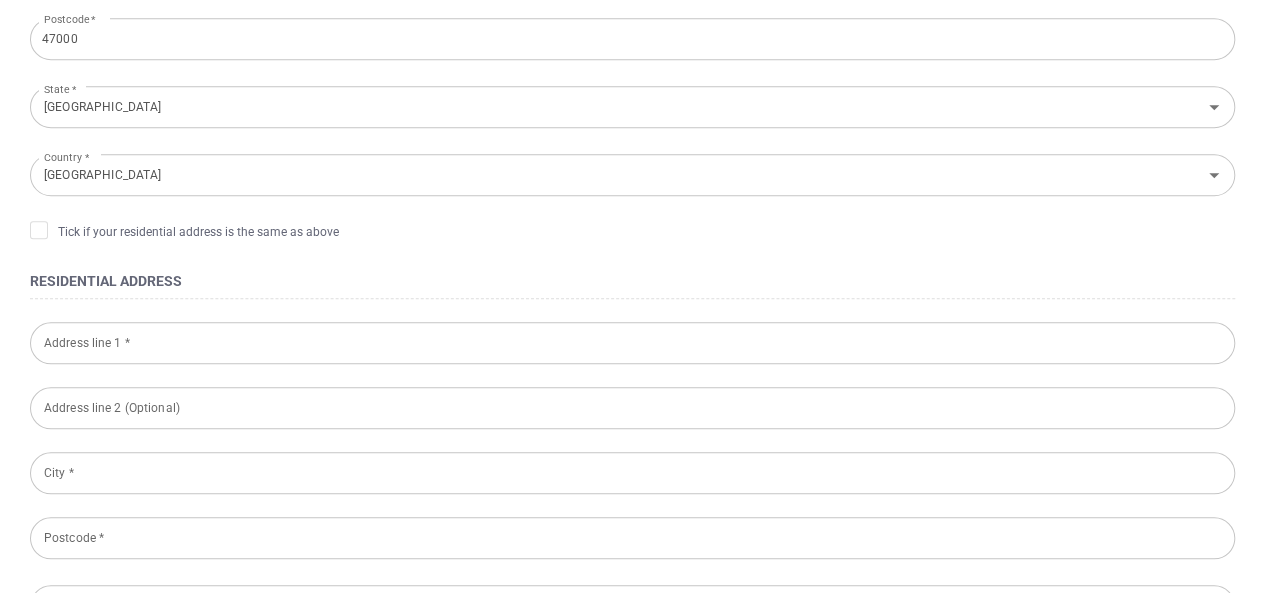 scroll, scrollTop: 733, scrollLeft: 0, axis: vertical 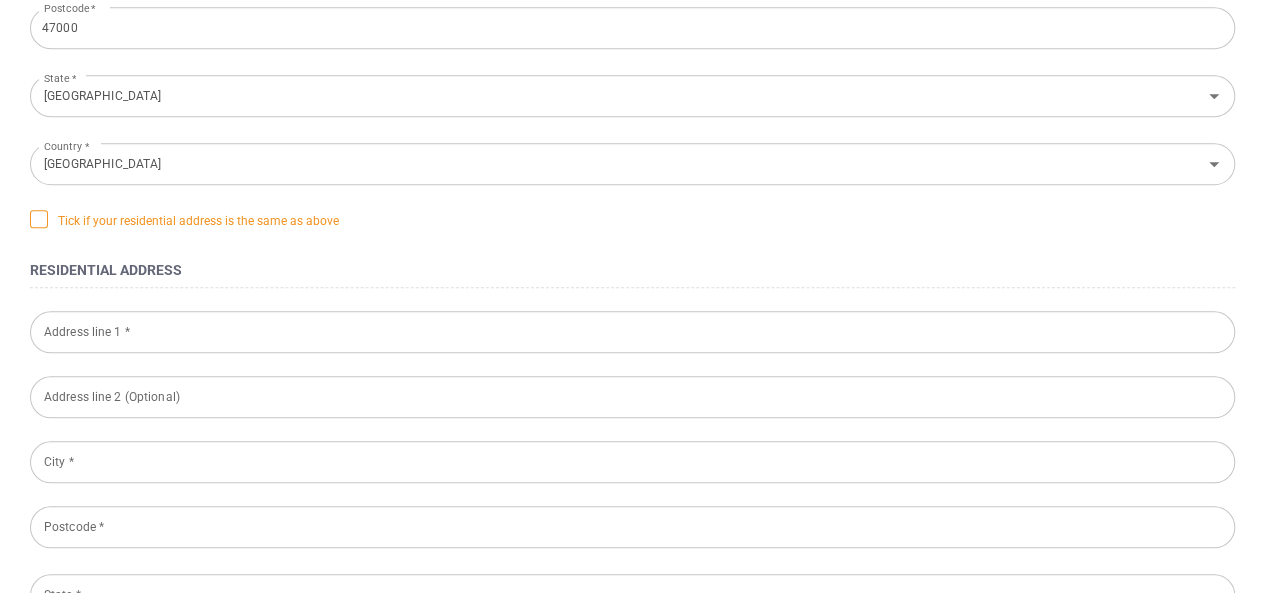 click 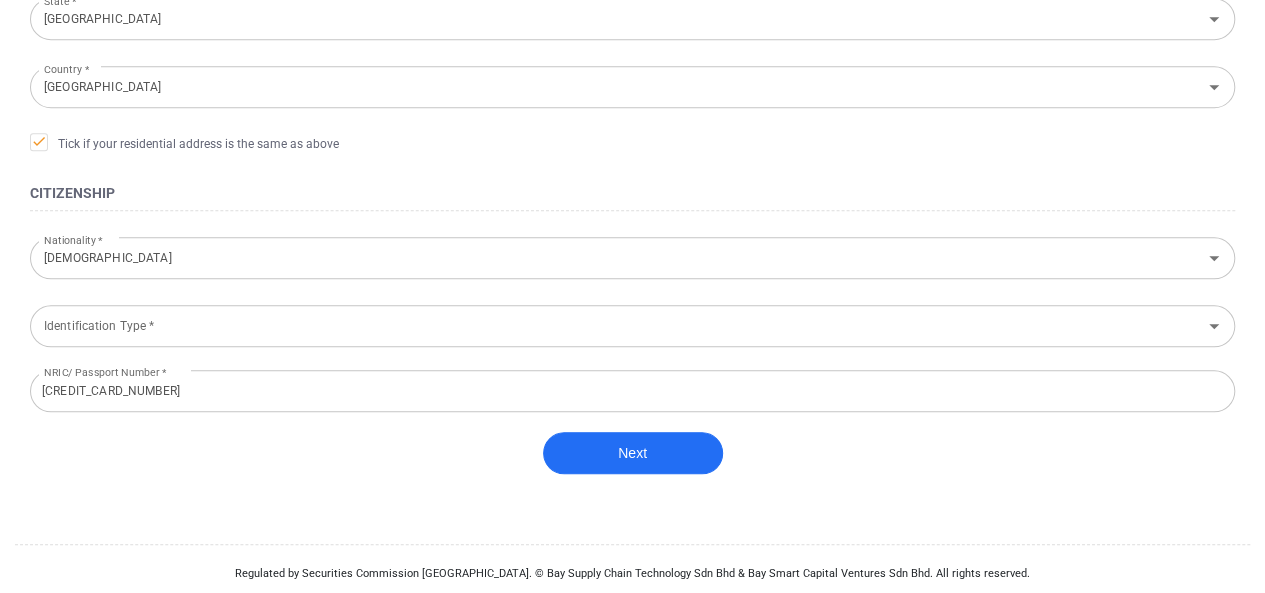 scroll, scrollTop: 818, scrollLeft: 0, axis: vertical 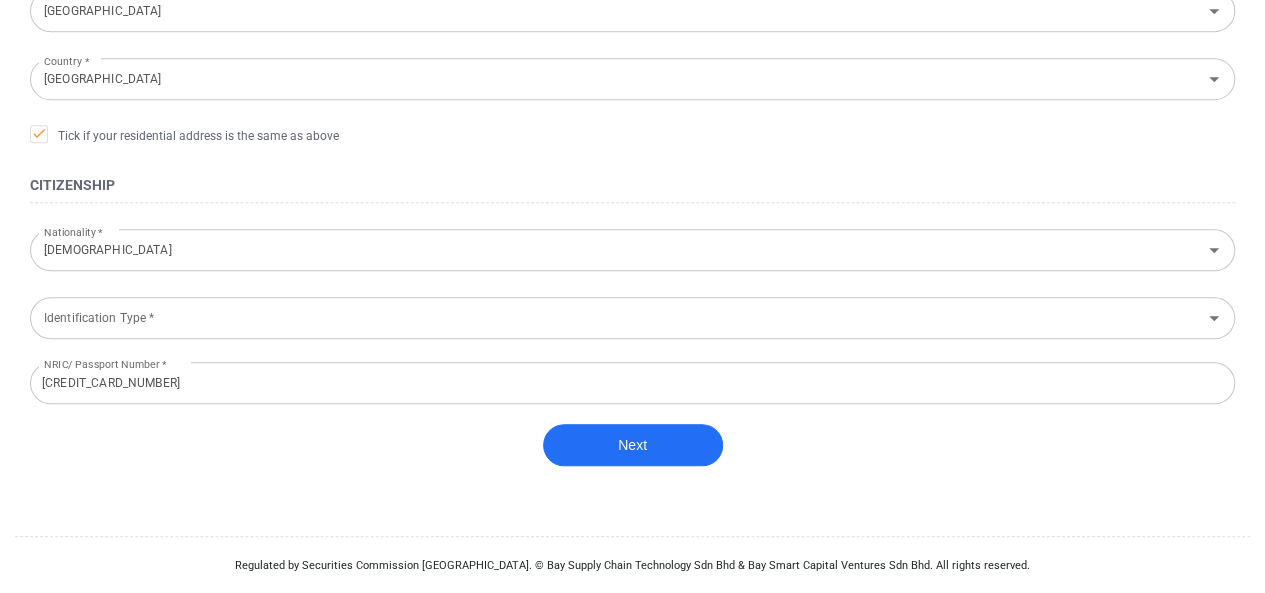 click on "Identification Type *" at bounding box center [616, 317] 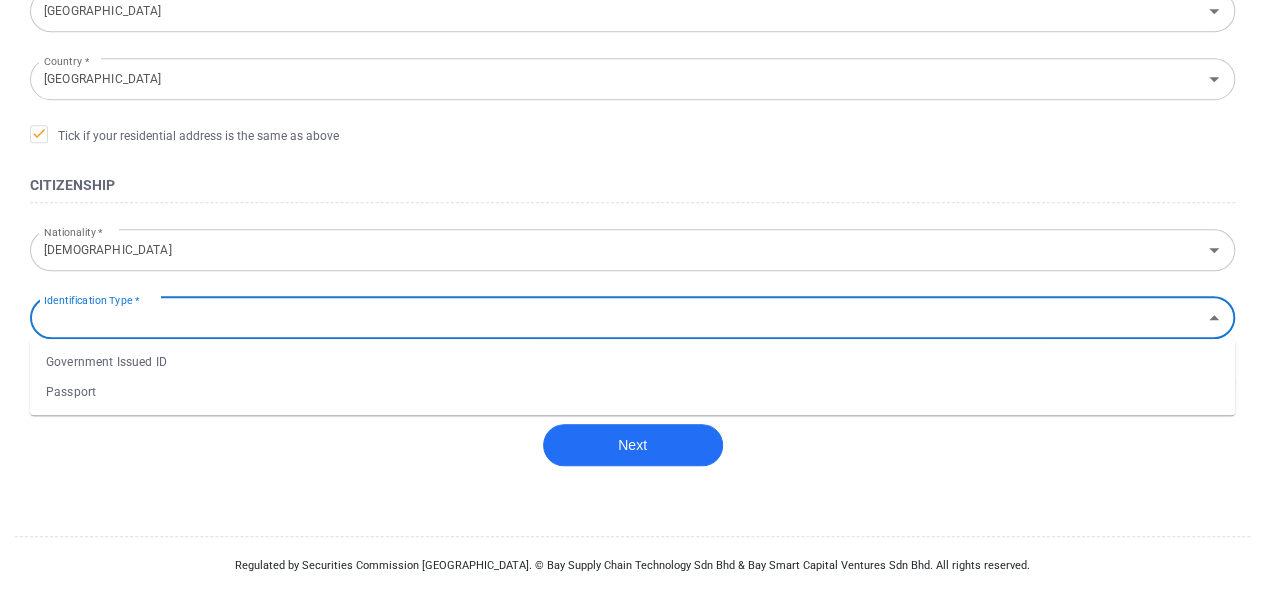click on "Next" at bounding box center (632, 455) 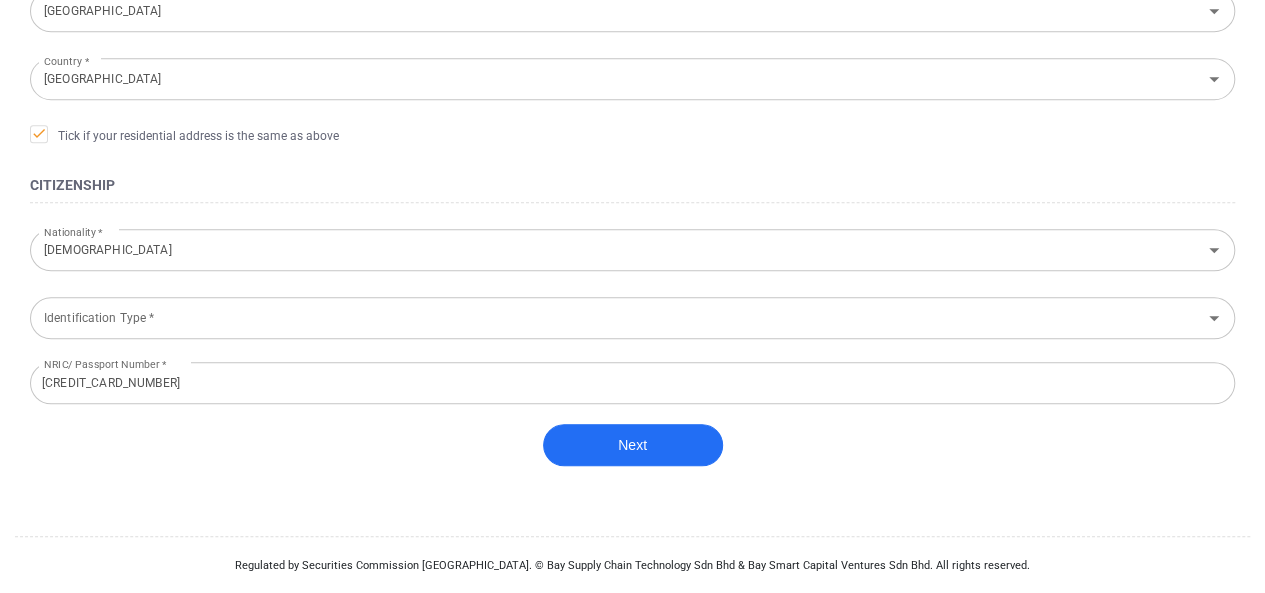click on "Identification Type * Identification Type *" at bounding box center [632, 316] 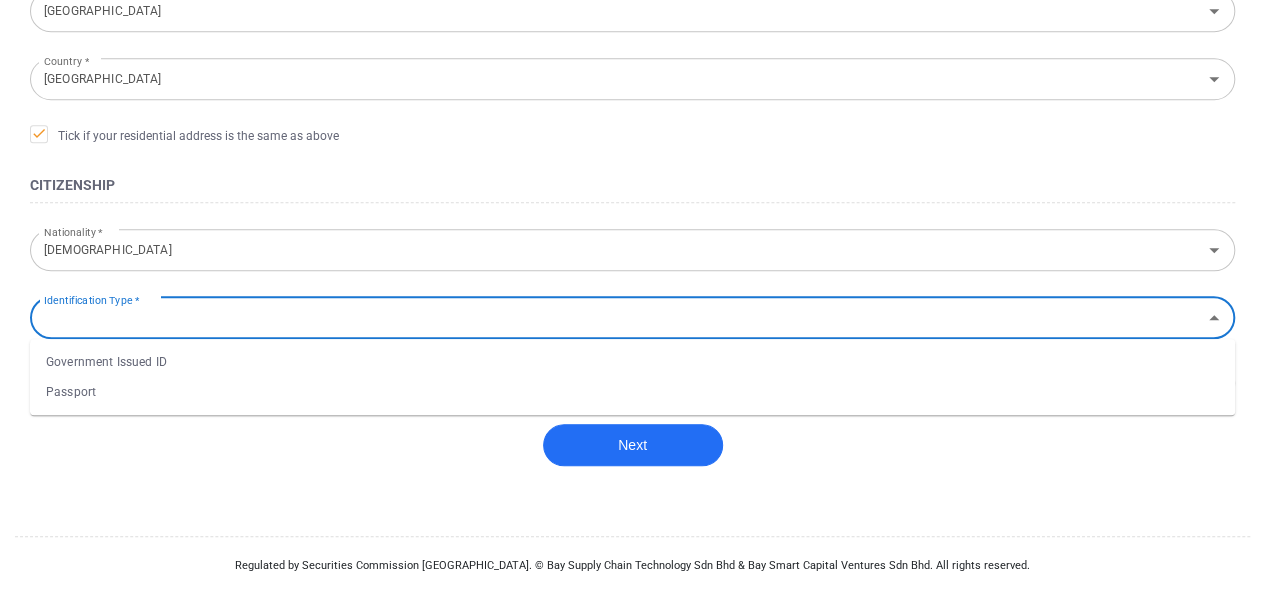 click on "Government Issued ID" at bounding box center [632, 362] 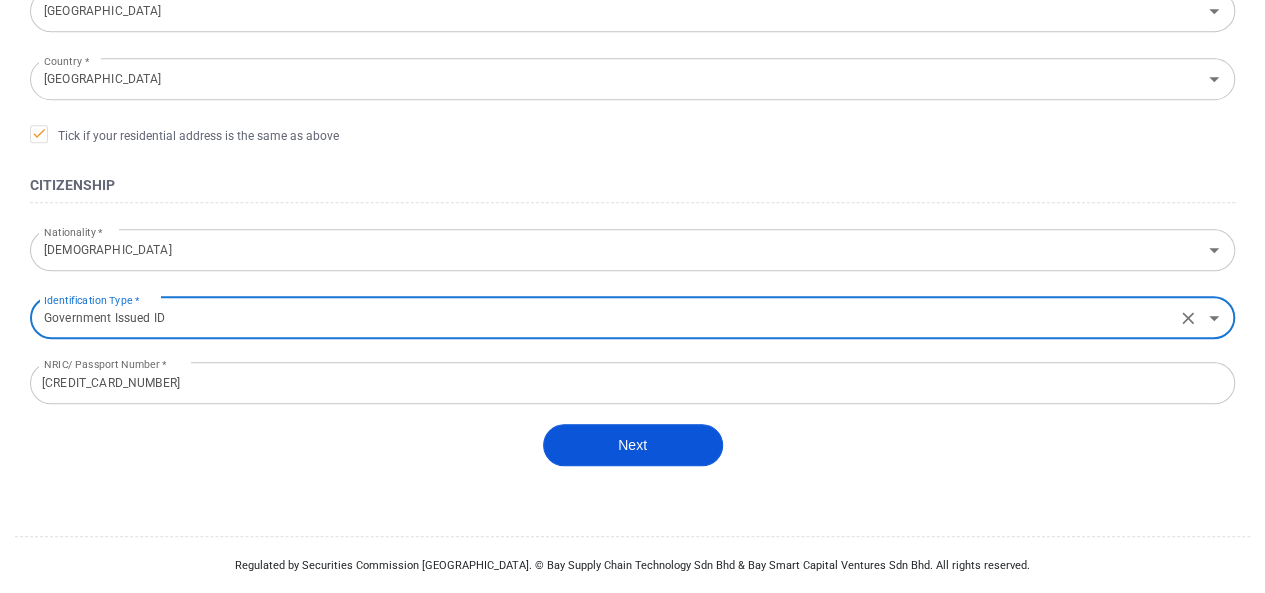 click on "Next" at bounding box center [633, 445] 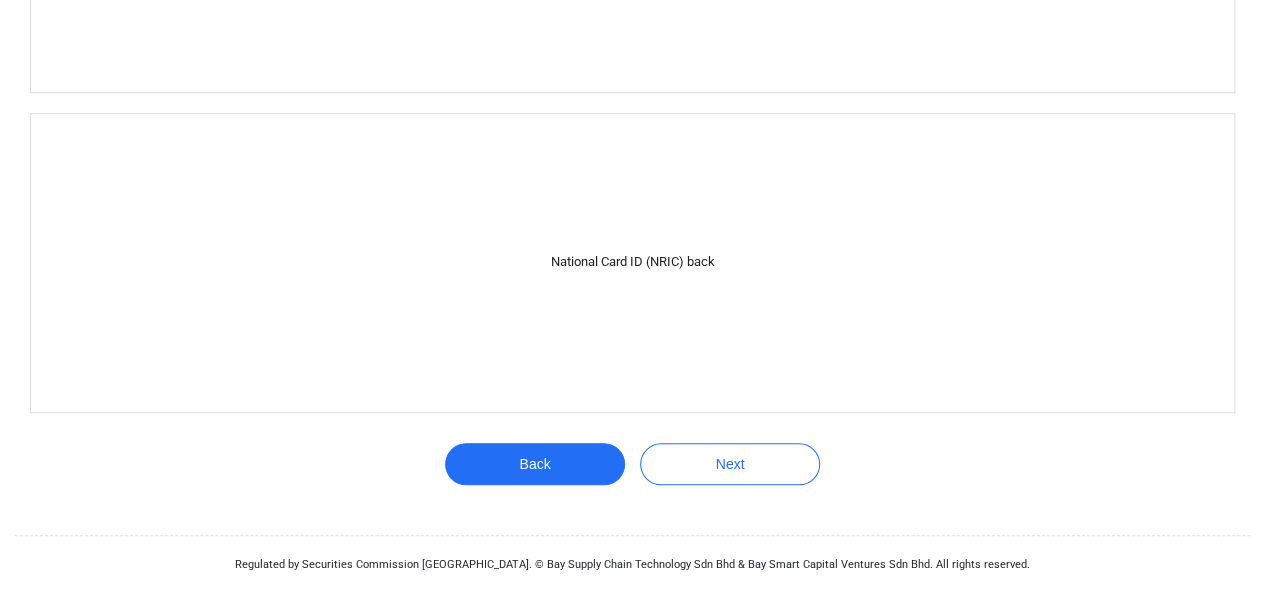 scroll, scrollTop: 567, scrollLeft: 0, axis: vertical 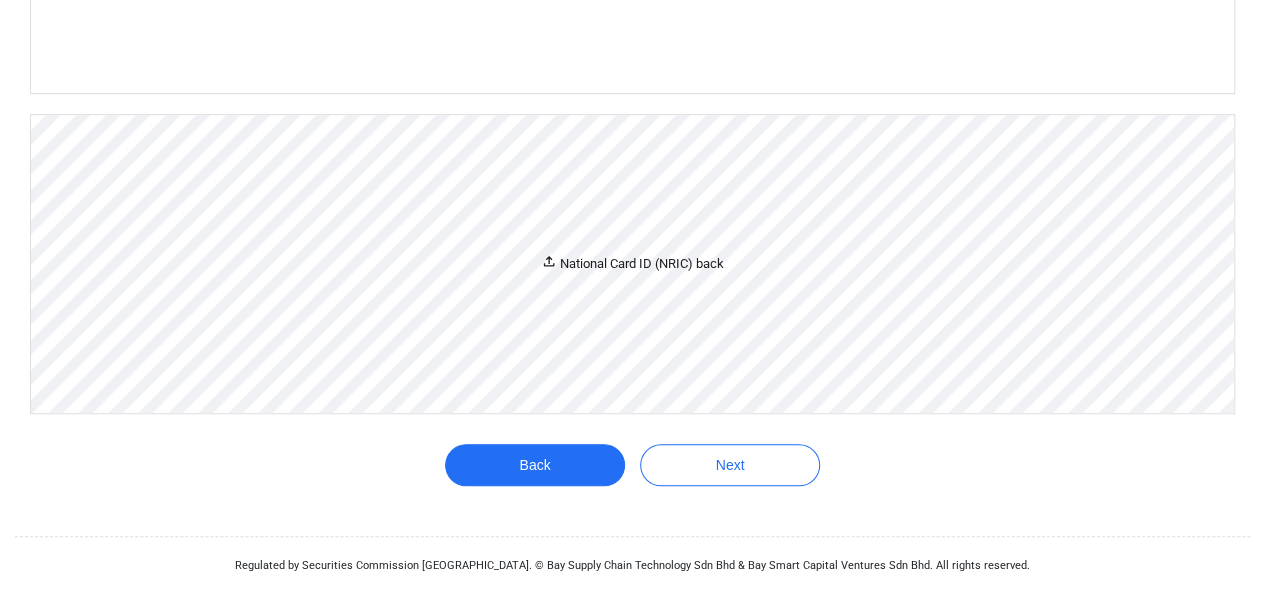 click on "National Card ID (NRIC) back" at bounding box center (632, 264) 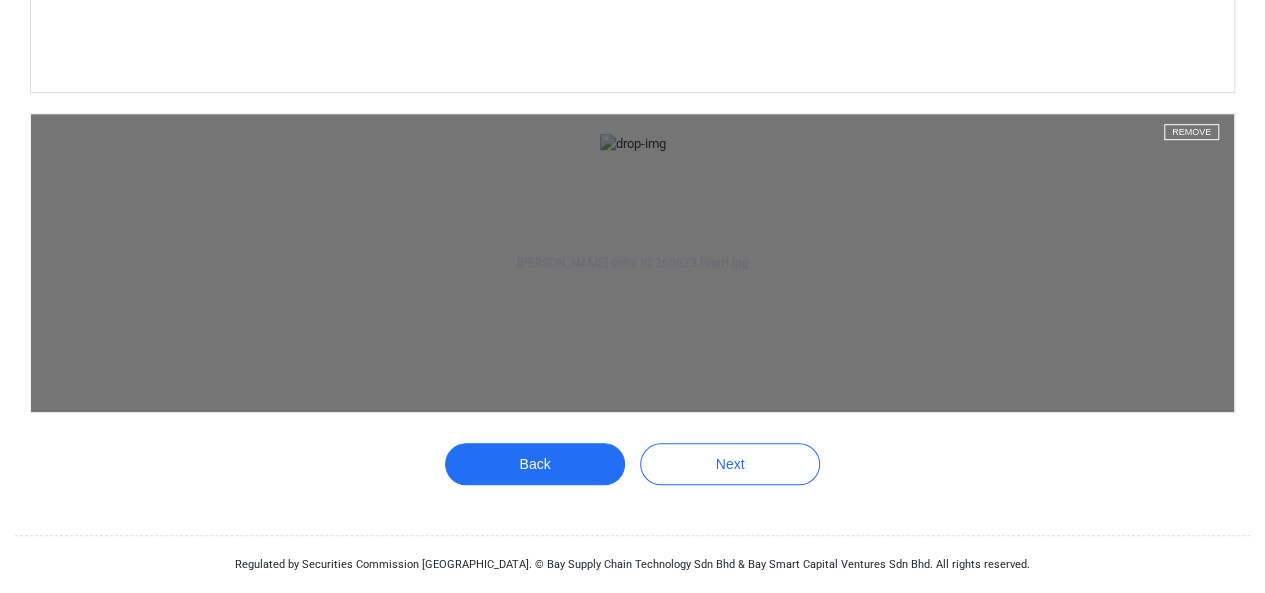 scroll, scrollTop: 1908, scrollLeft: 0, axis: vertical 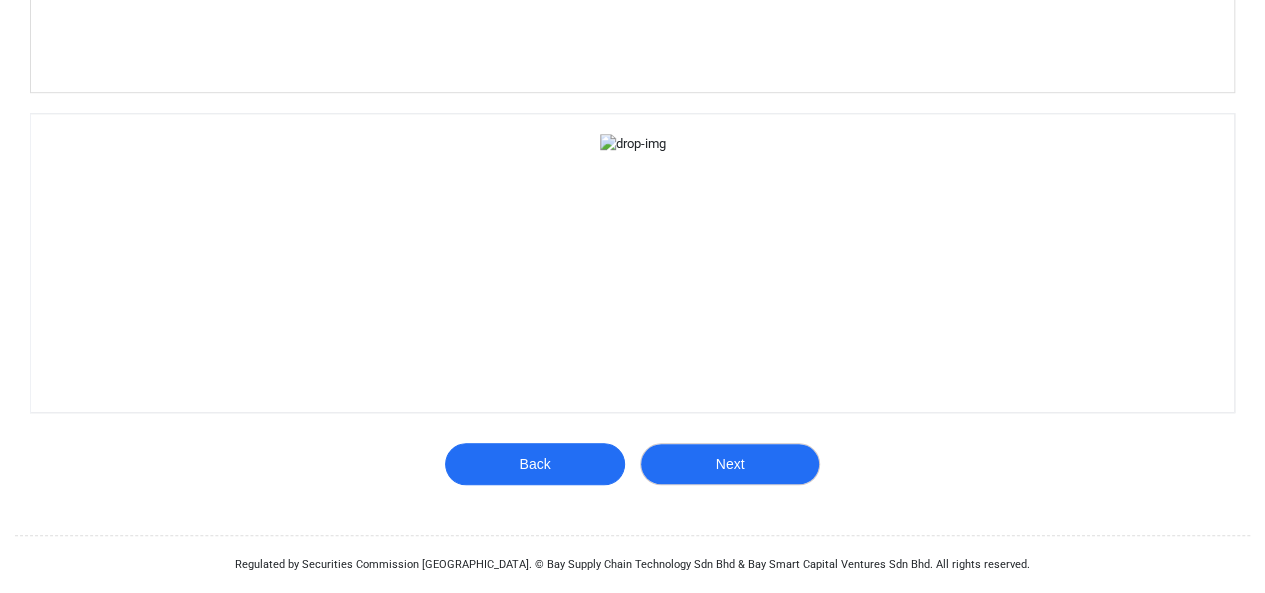 click on "Next" at bounding box center (730, 464) 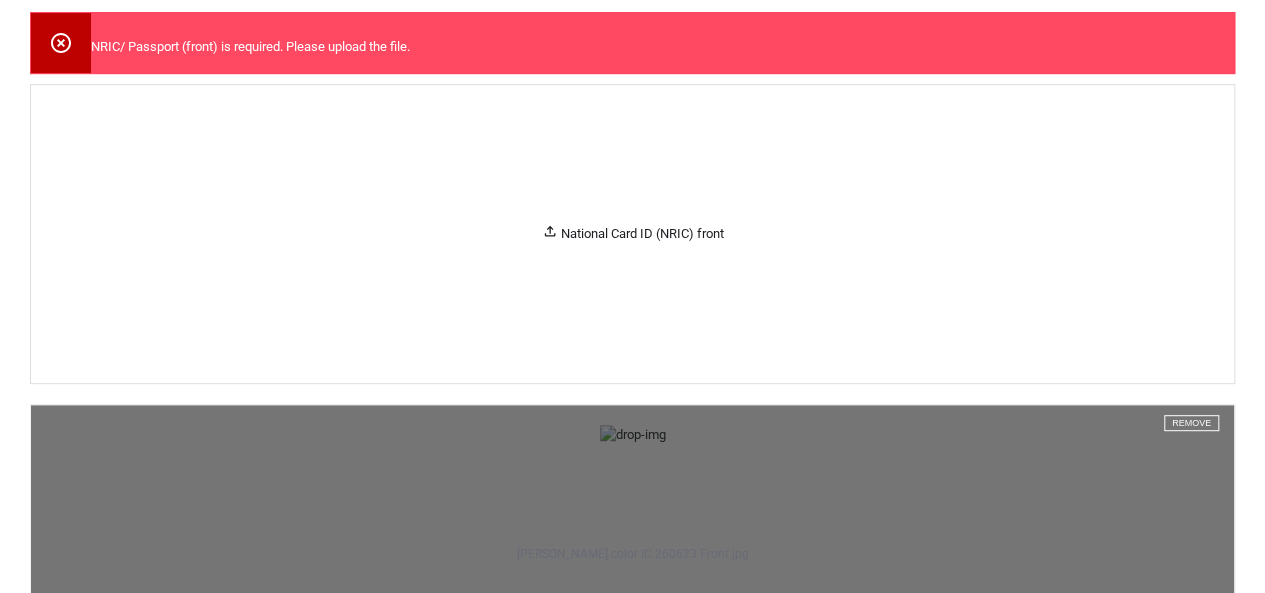 scroll, scrollTop: 341, scrollLeft: 0, axis: vertical 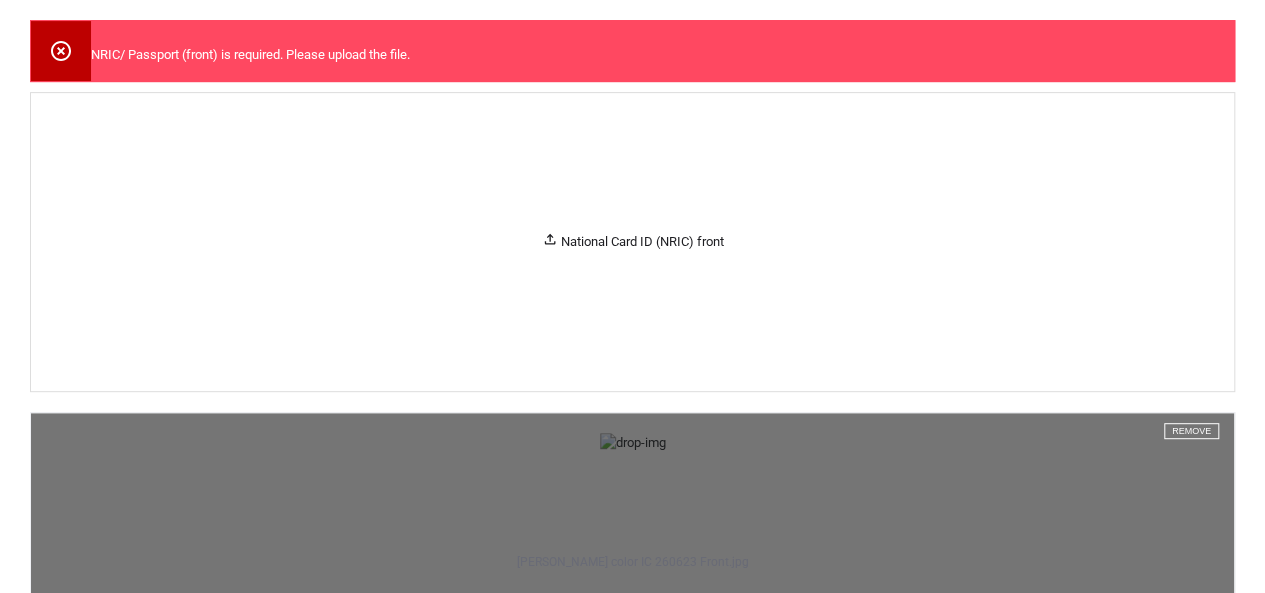click on "Remove" at bounding box center [1191, 431] 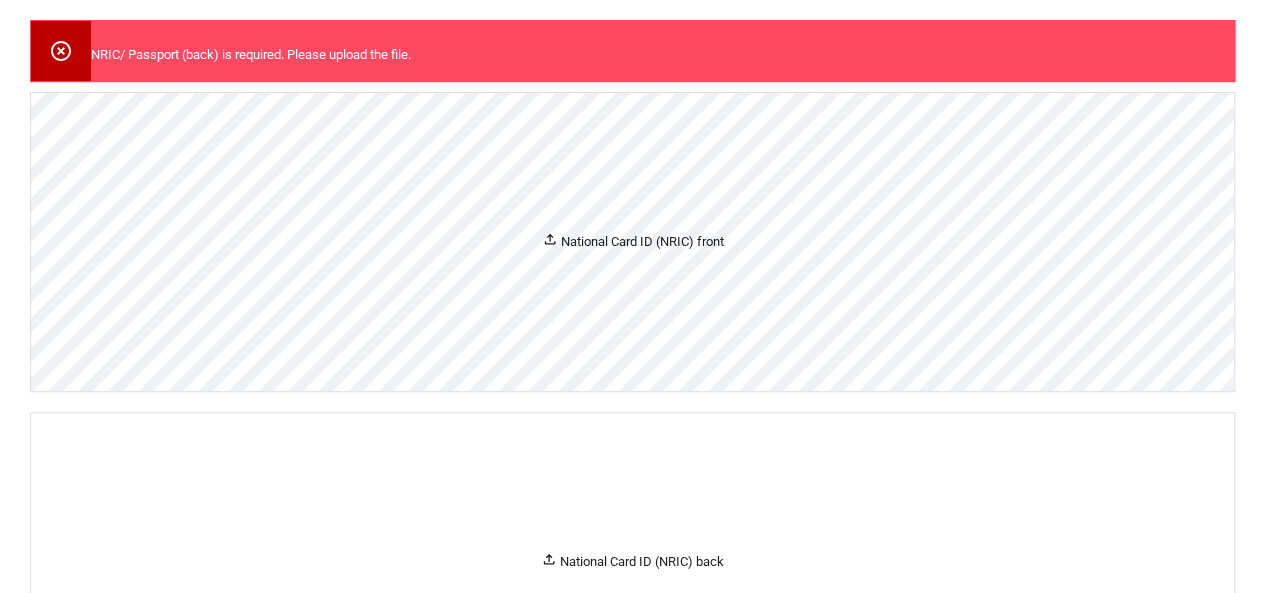 click on "National Card ID (NRIC) front" at bounding box center (632, 242) 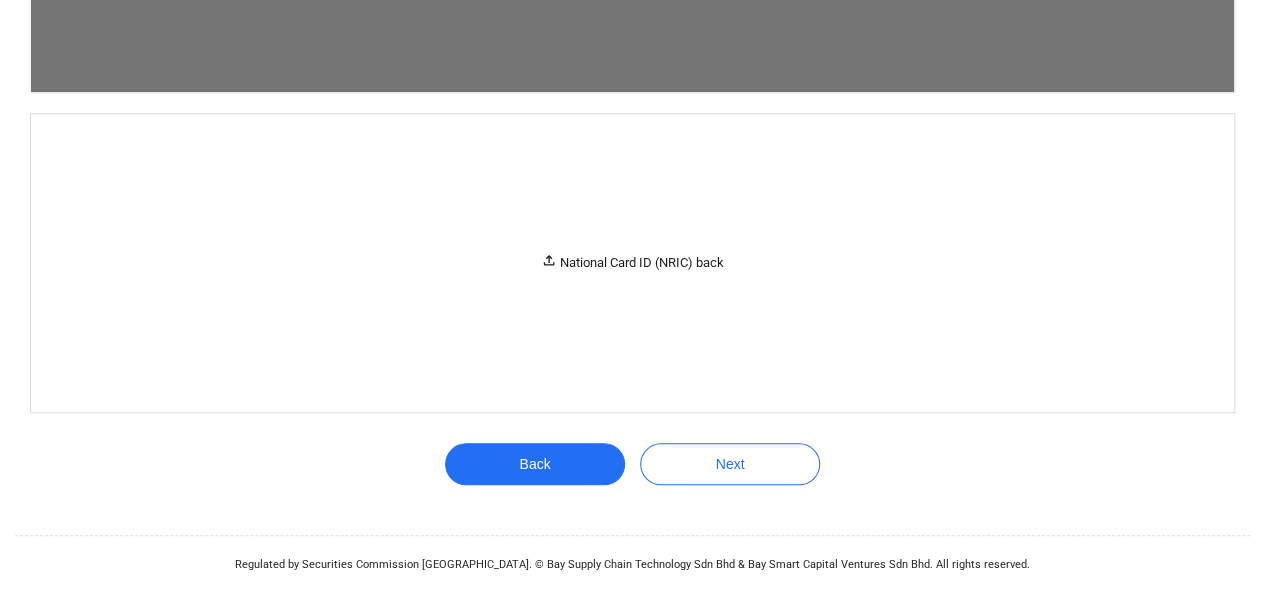 scroll, scrollTop: 1980, scrollLeft: 0, axis: vertical 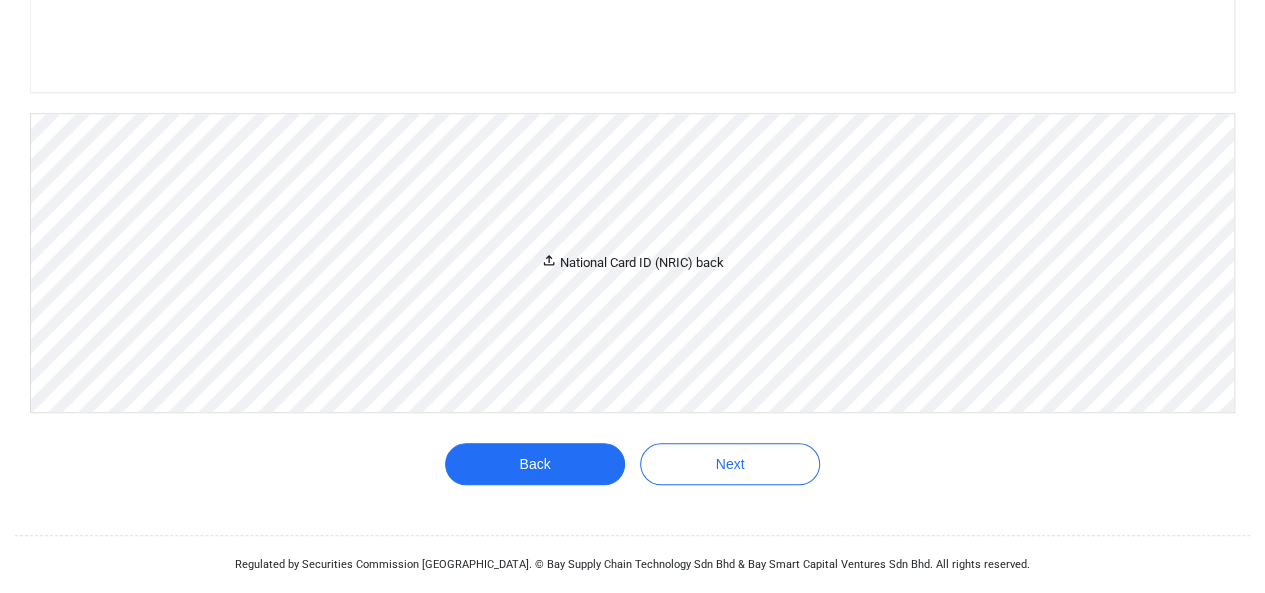 click on "National Card ID (NRIC) back" at bounding box center [632, 263] 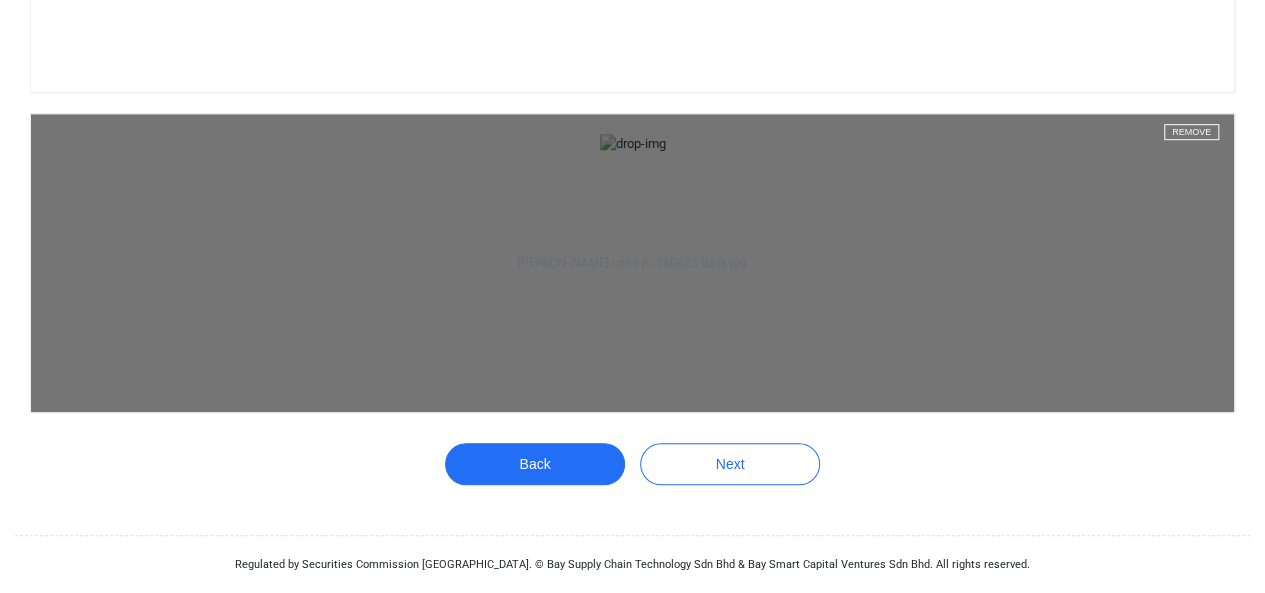 scroll, scrollTop: 3250, scrollLeft: 0, axis: vertical 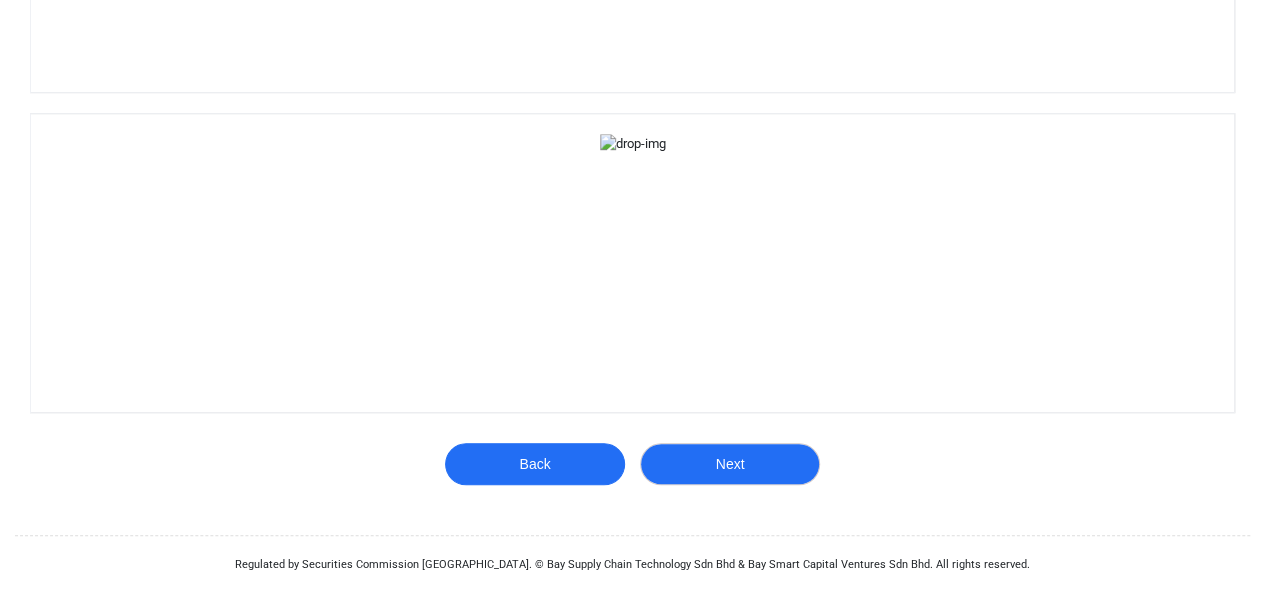click on "Next" at bounding box center [730, 464] 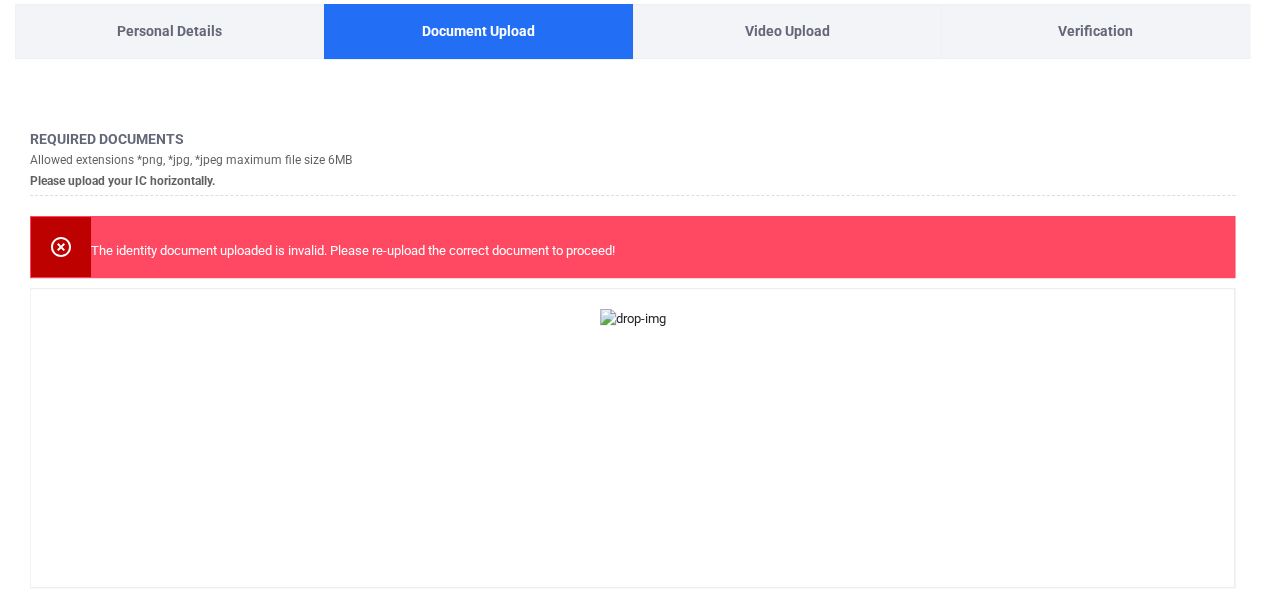 scroll, scrollTop: 144, scrollLeft: 0, axis: vertical 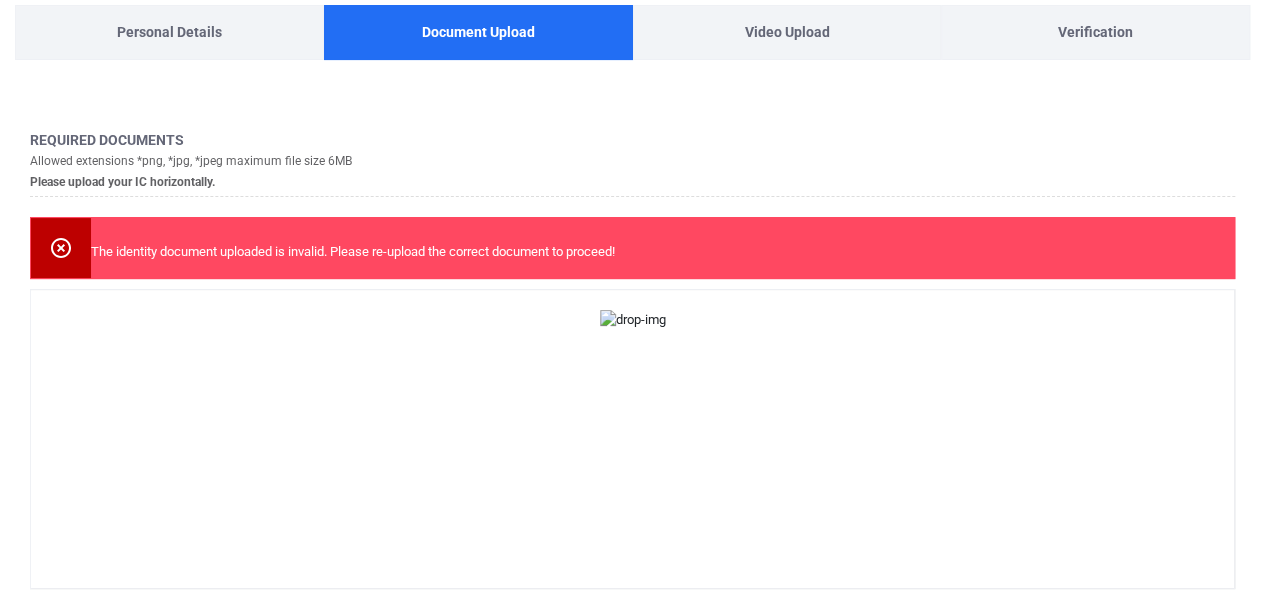click on "Required documents Allowed extensions *png, *jpg, *jpeg maximum file size 6MB Please upload your IC horizontally." at bounding box center [632, 164] 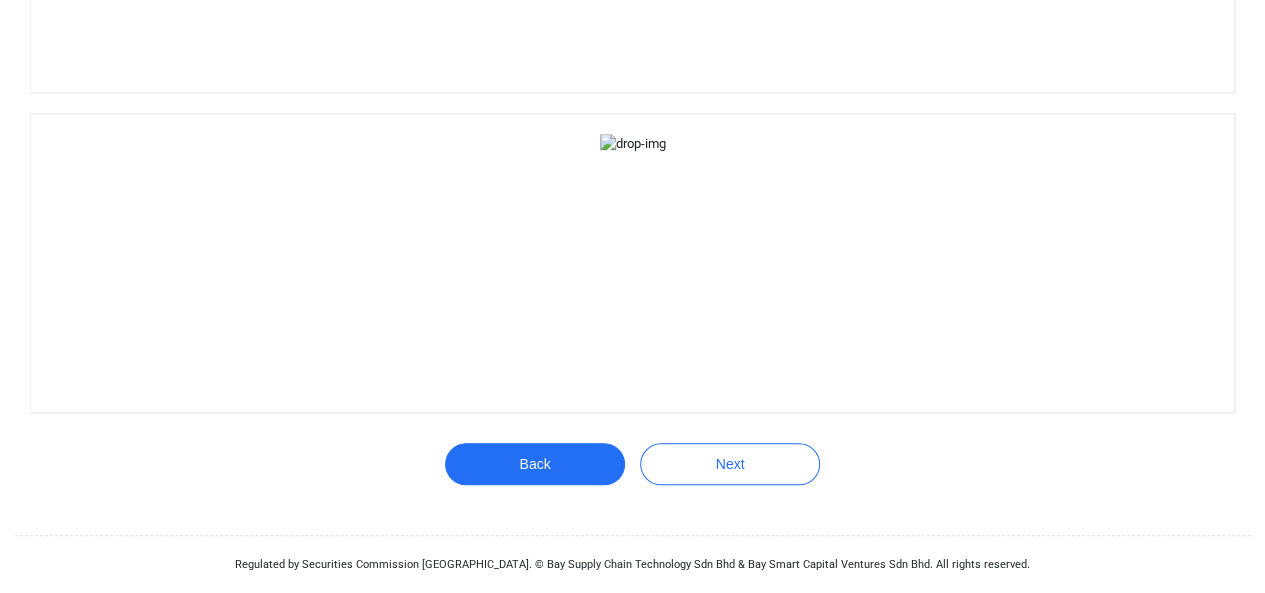 scroll, scrollTop: 3321, scrollLeft: 0, axis: vertical 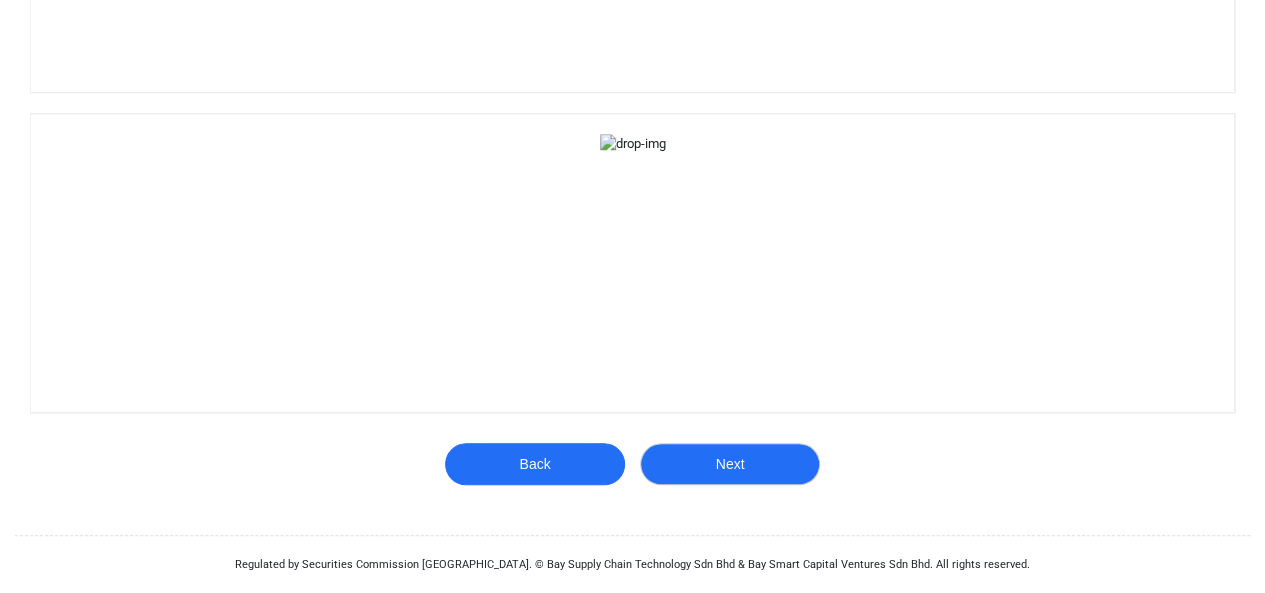 click on "Next" at bounding box center (730, 464) 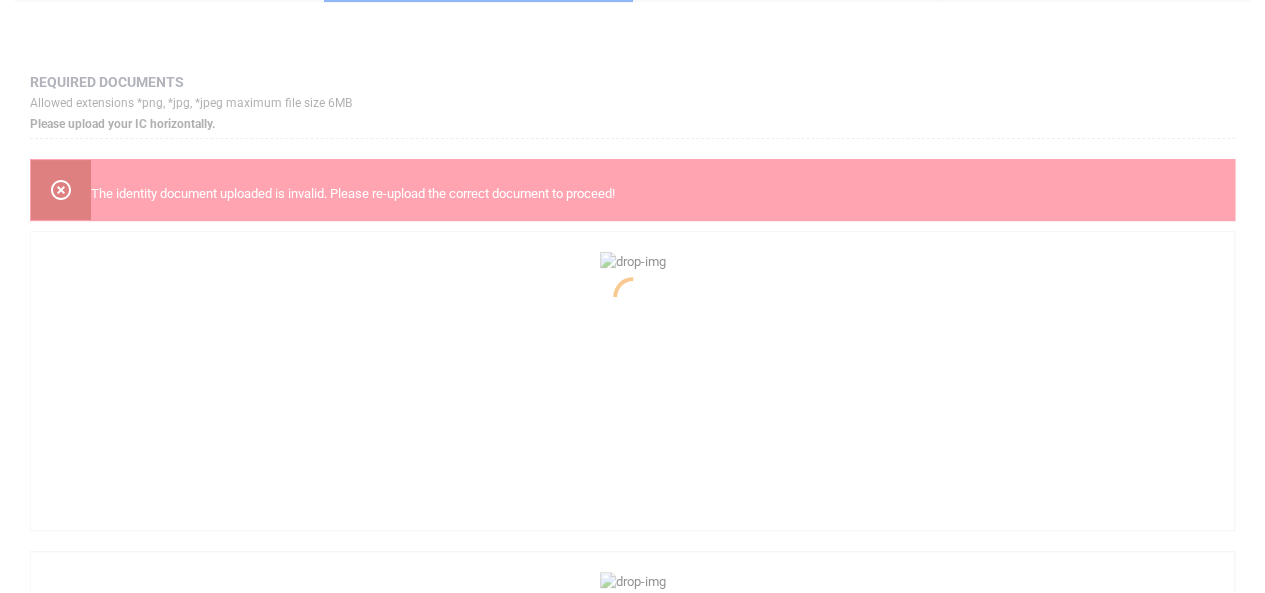 scroll, scrollTop: 0, scrollLeft: 0, axis: both 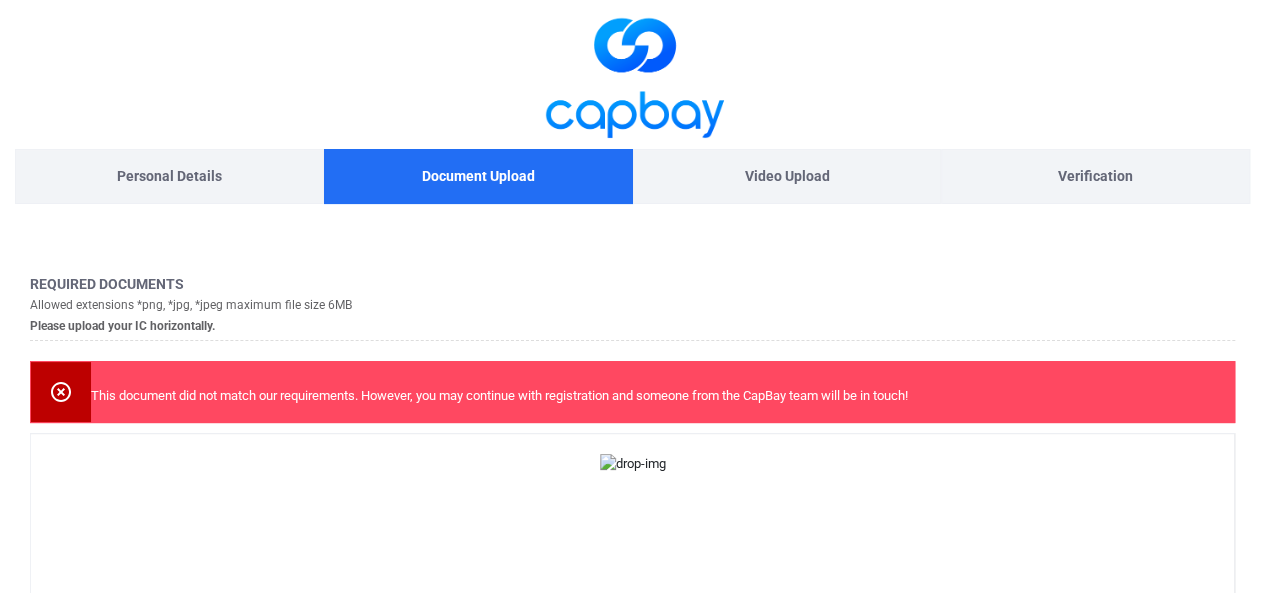 click on "Required documents Allowed extensions *png, *jpg, *jpeg maximum file size 6MB Please upload your IC horizontally." at bounding box center (632, 308) 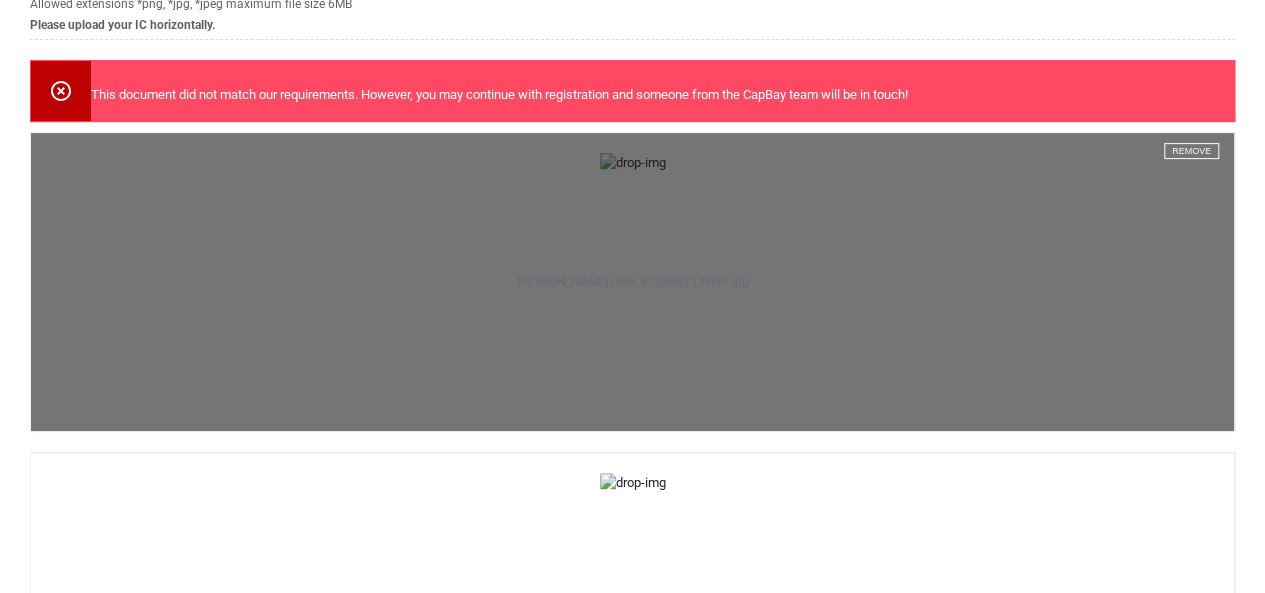 scroll, scrollTop: 290, scrollLeft: 0, axis: vertical 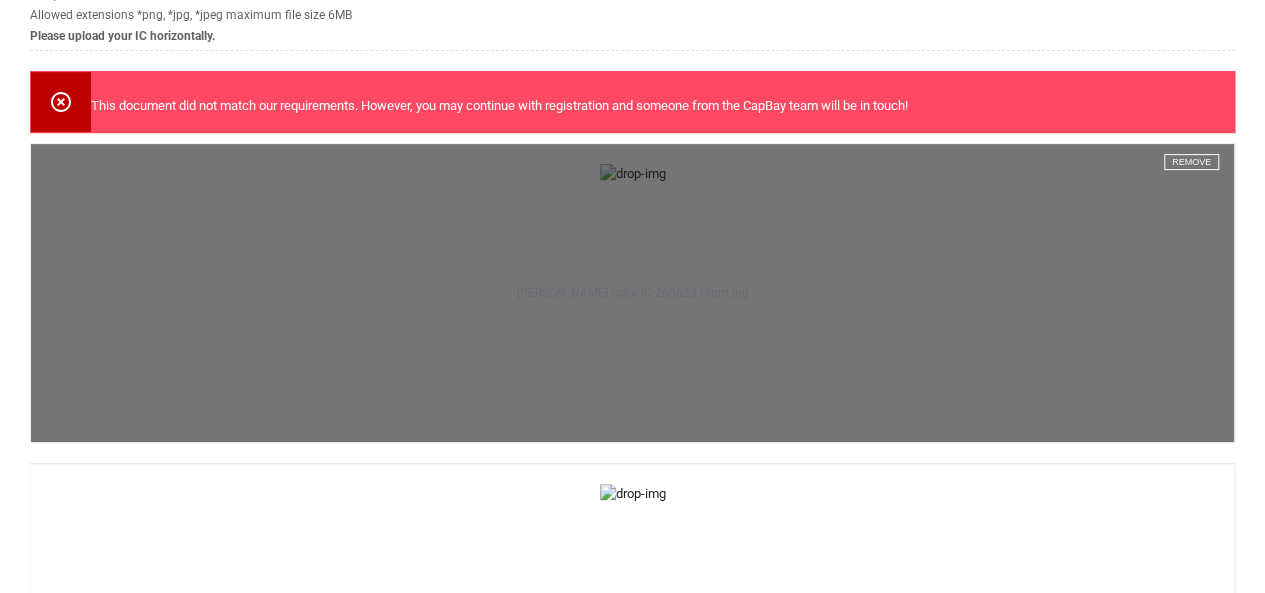 click on "Remove" at bounding box center (1191, 162) 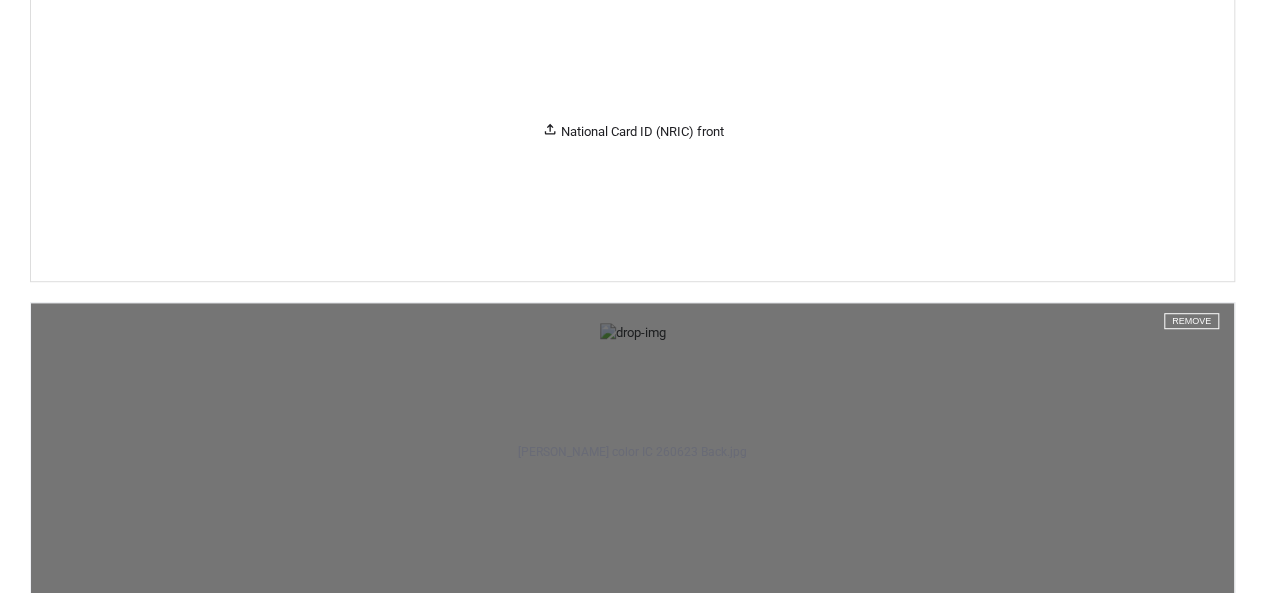 scroll, scrollTop: 522, scrollLeft: 0, axis: vertical 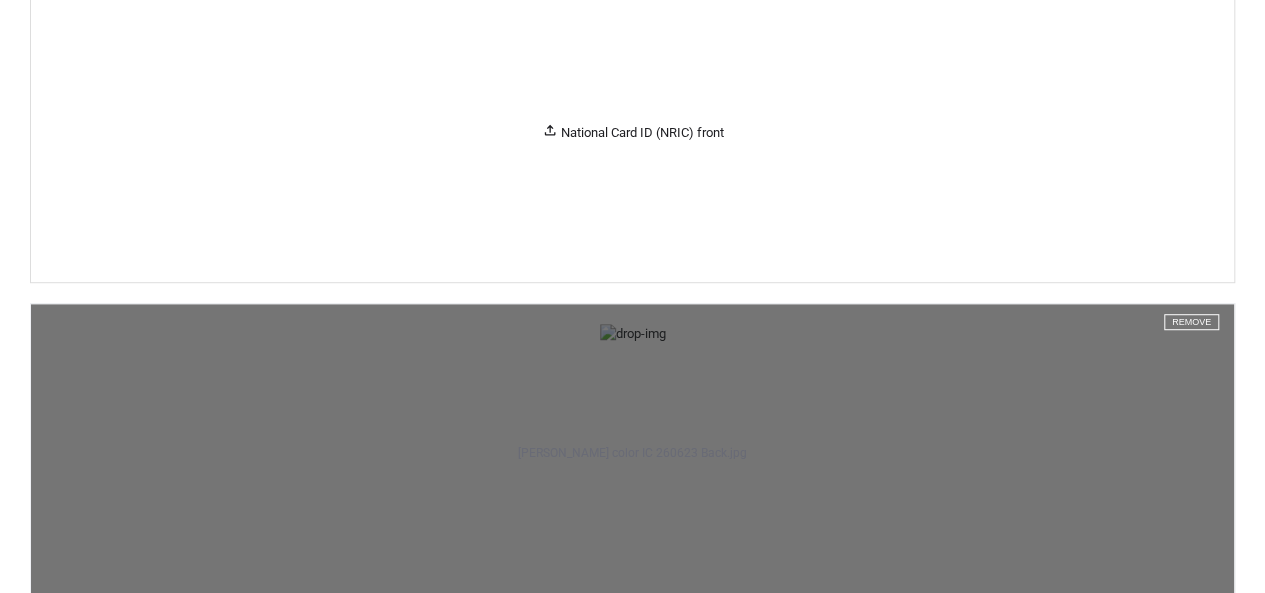 click on "Remove" at bounding box center [1191, 322] 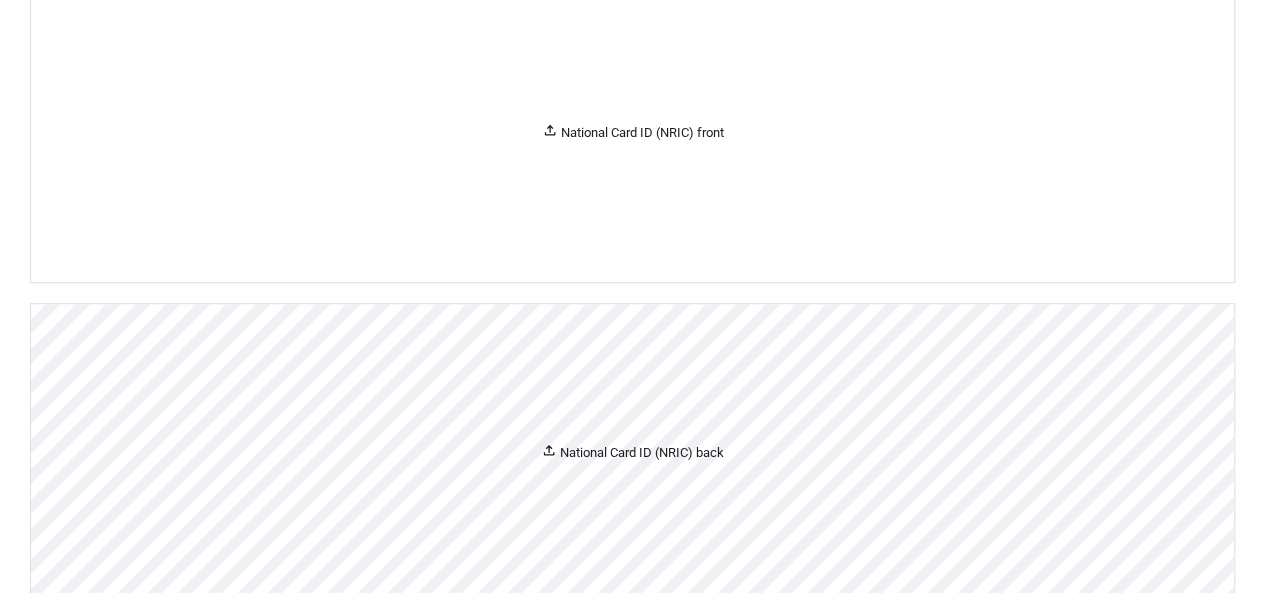 scroll, scrollTop: 0, scrollLeft: 0, axis: both 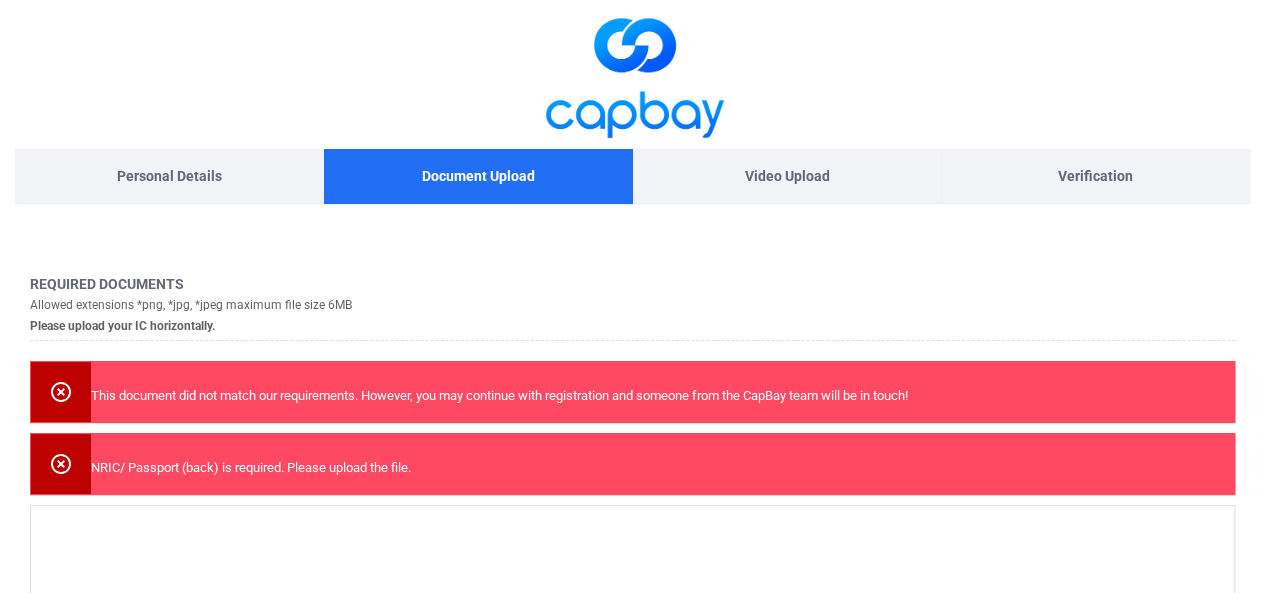 click on "Required documents Allowed extensions *png, *jpg, *jpeg maximum file size 6MB Please upload your IC horizontally." at bounding box center (632, 308) 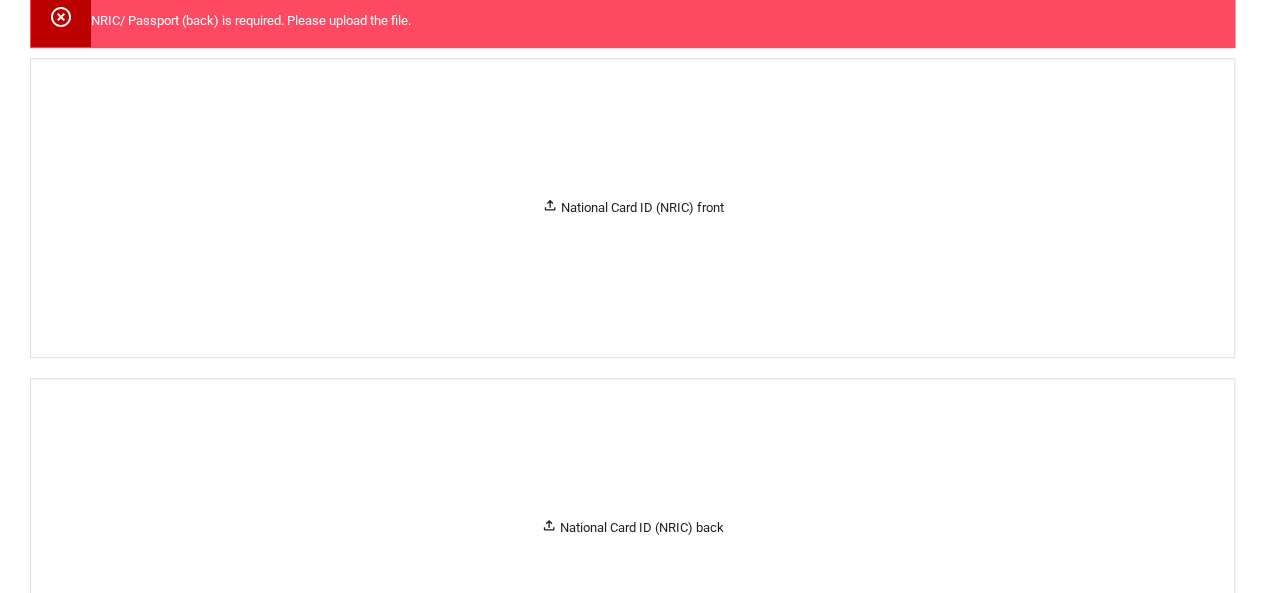 scroll, scrollTop: 476, scrollLeft: 0, axis: vertical 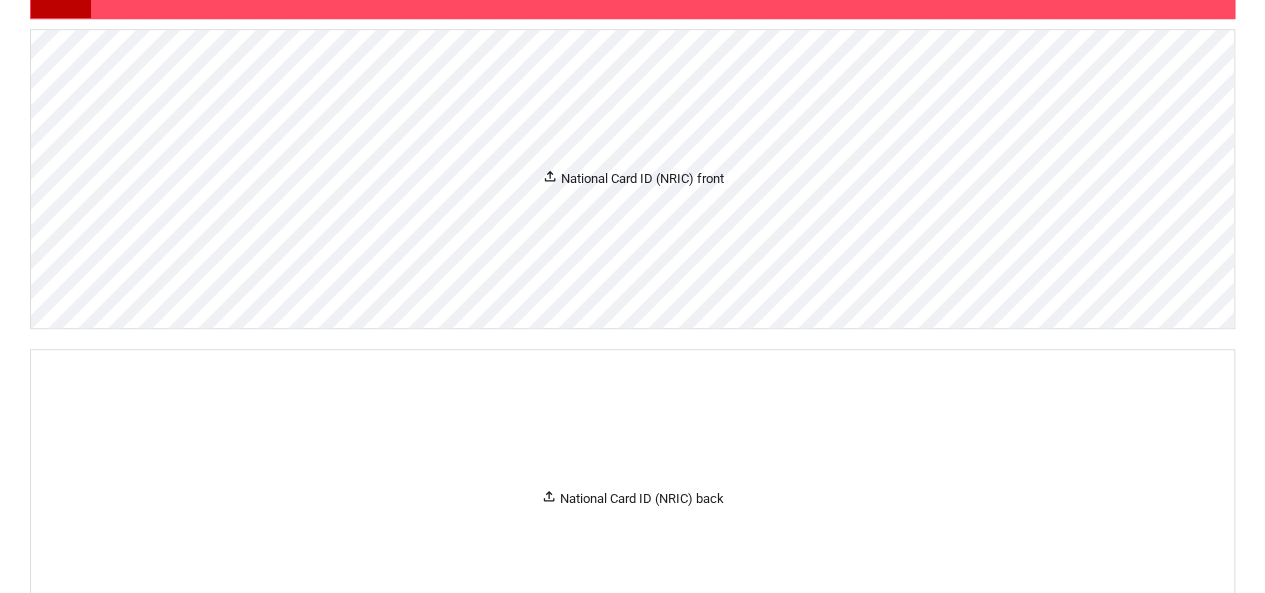 click on "National Card ID (NRIC) front" at bounding box center [632, 179] 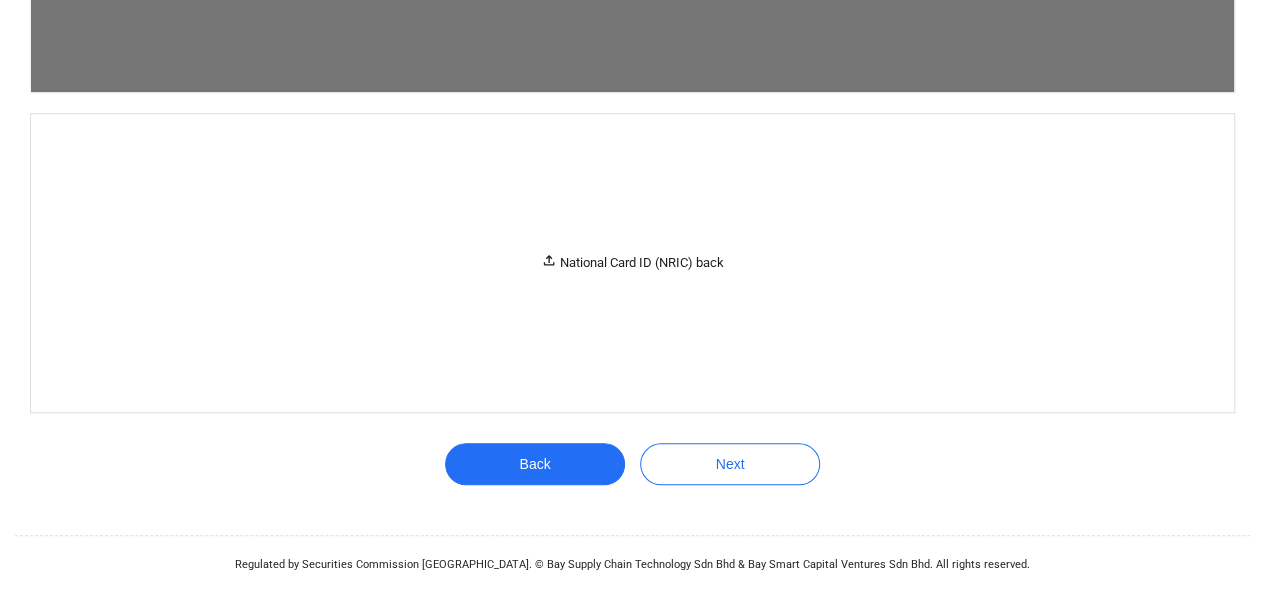 scroll, scrollTop: 1059, scrollLeft: 0, axis: vertical 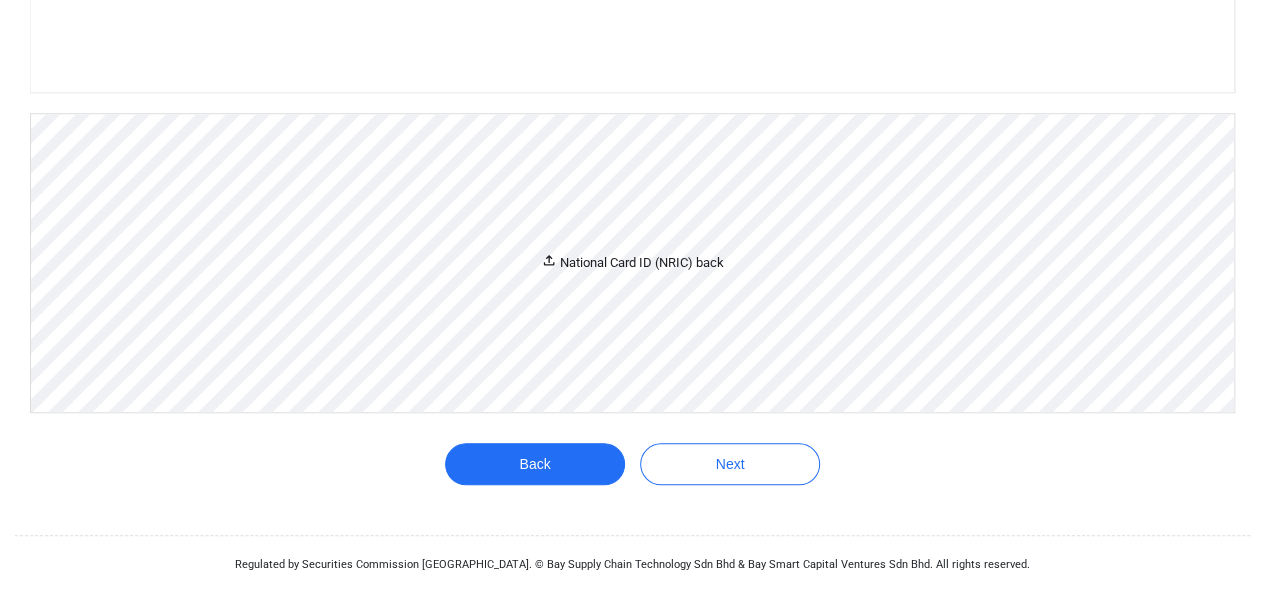 click on "National Card ID (NRIC) back" at bounding box center [632, 262] 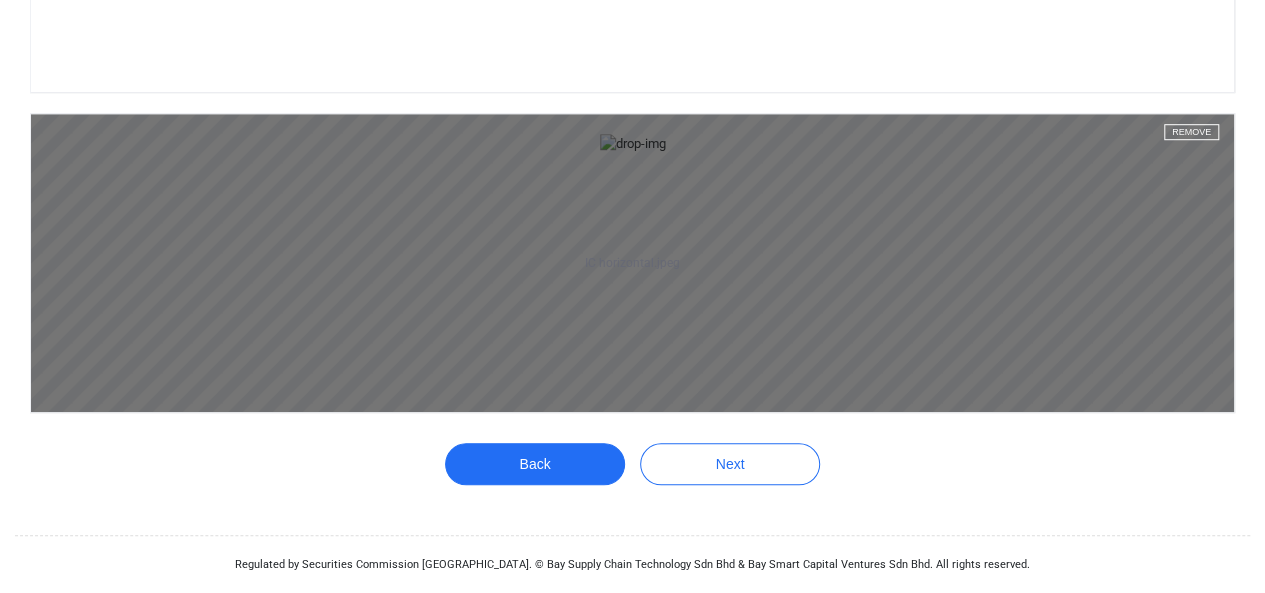 scroll, scrollTop: 1337, scrollLeft: 0, axis: vertical 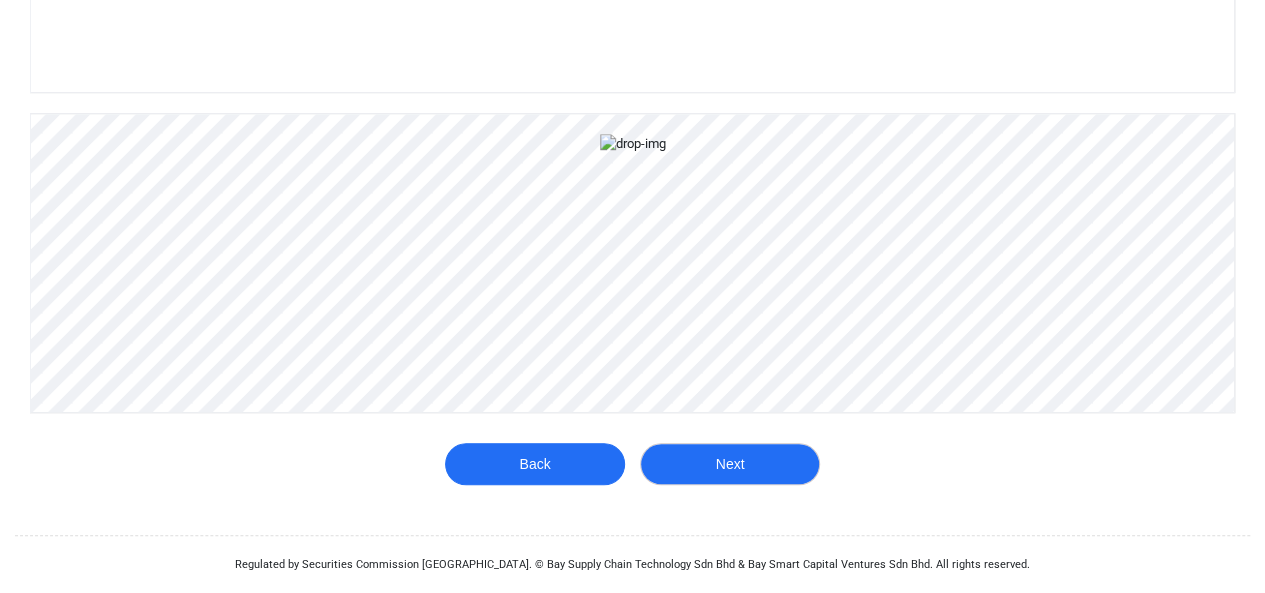 click on "Next" at bounding box center (730, 464) 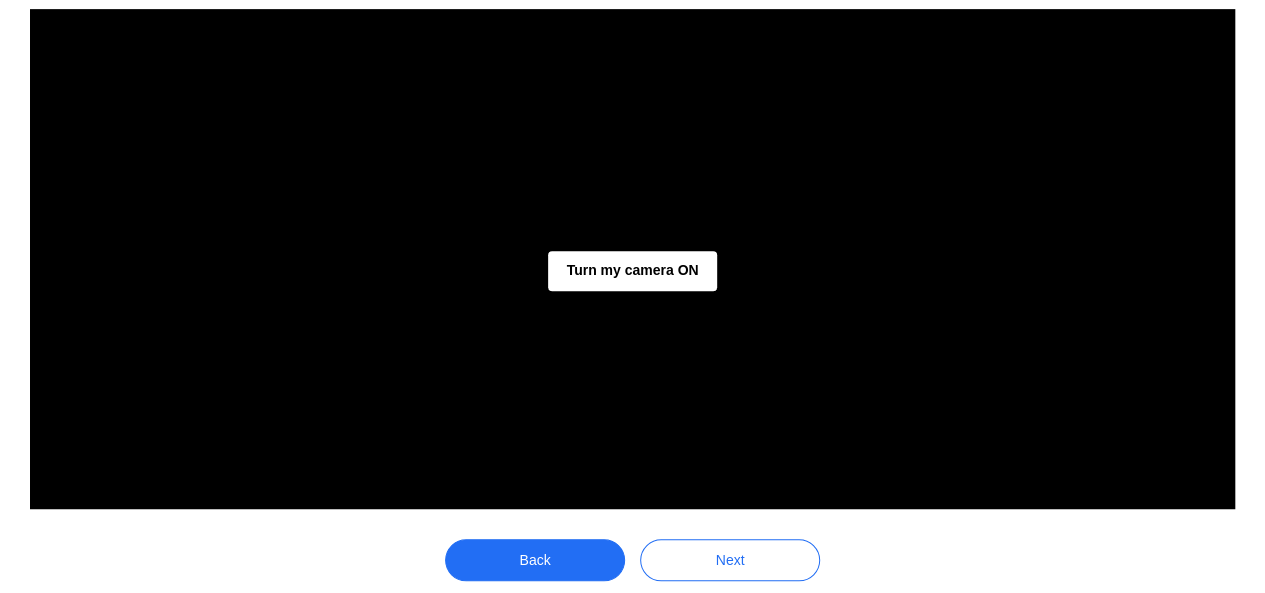 scroll, scrollTop: 474, scrollLeft: 0, axis: vertical 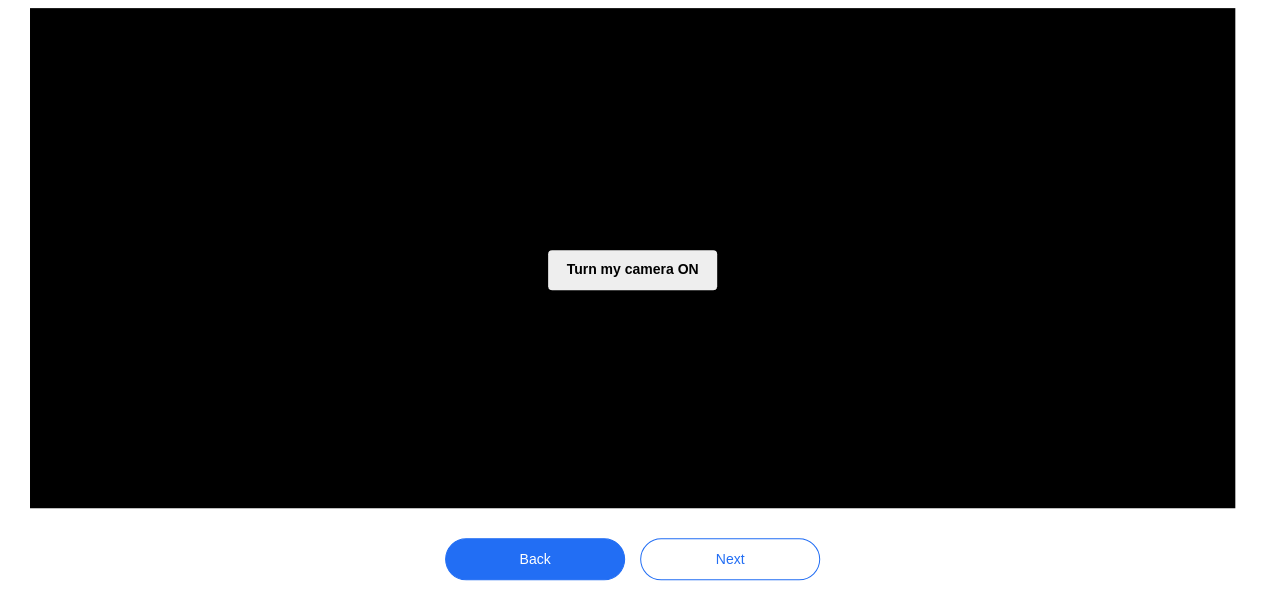 click on "Turn my camera ON" at bounding box center [632, 270] 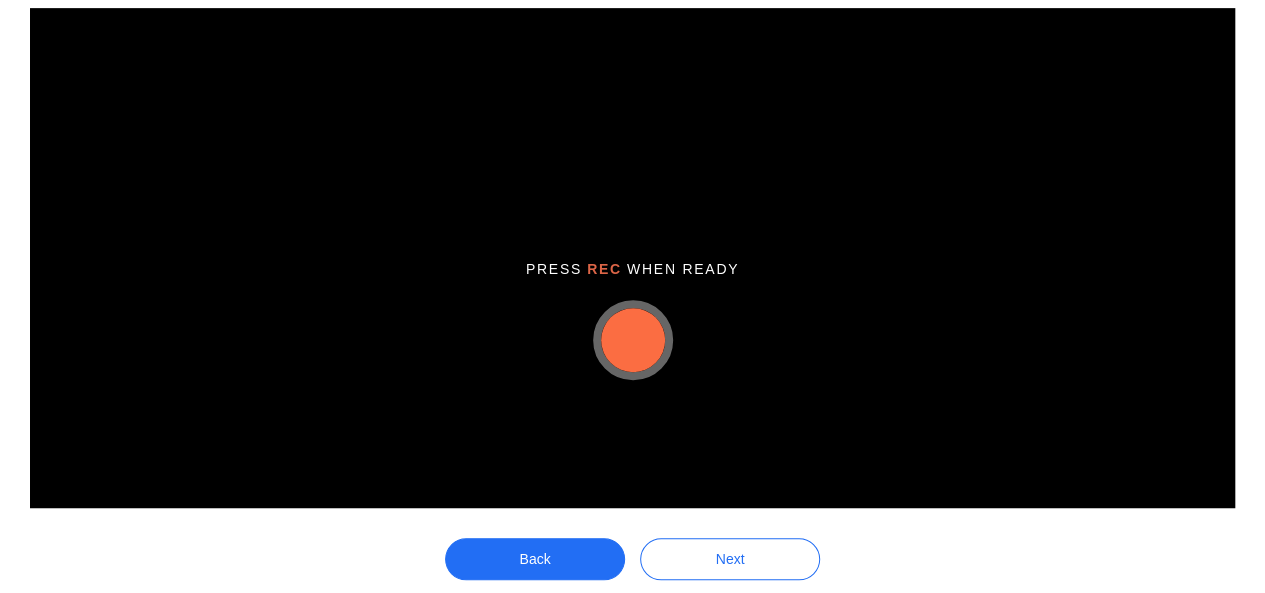 click at bounding box center (633, 340) 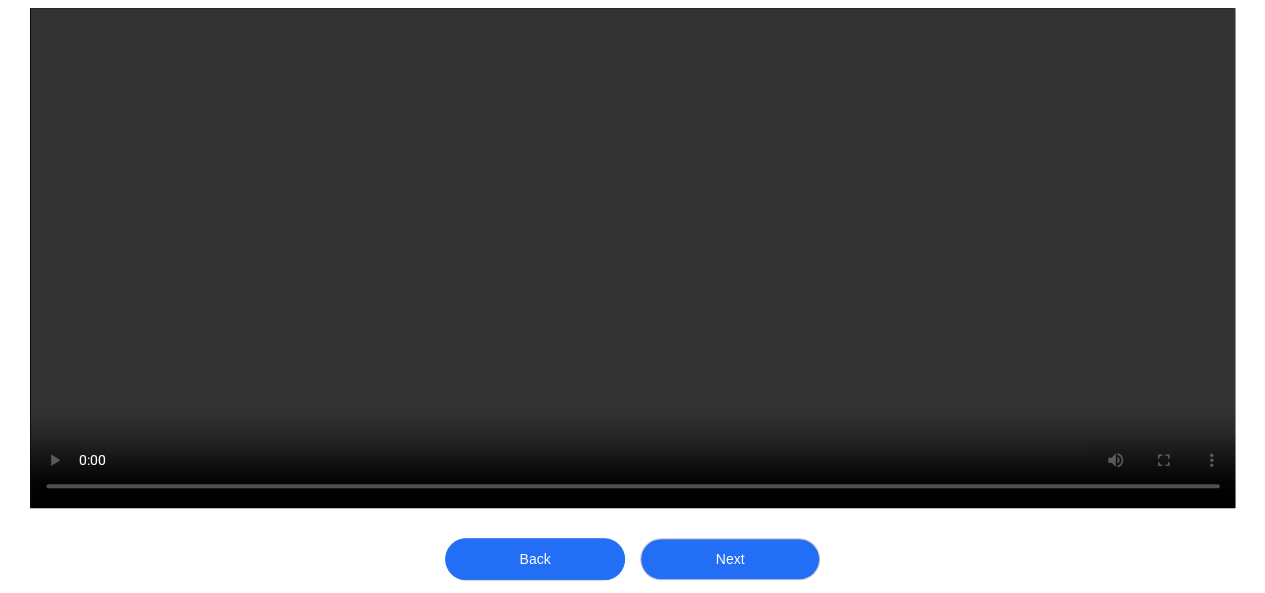 click on "Next" at bounding box center [730, 559] 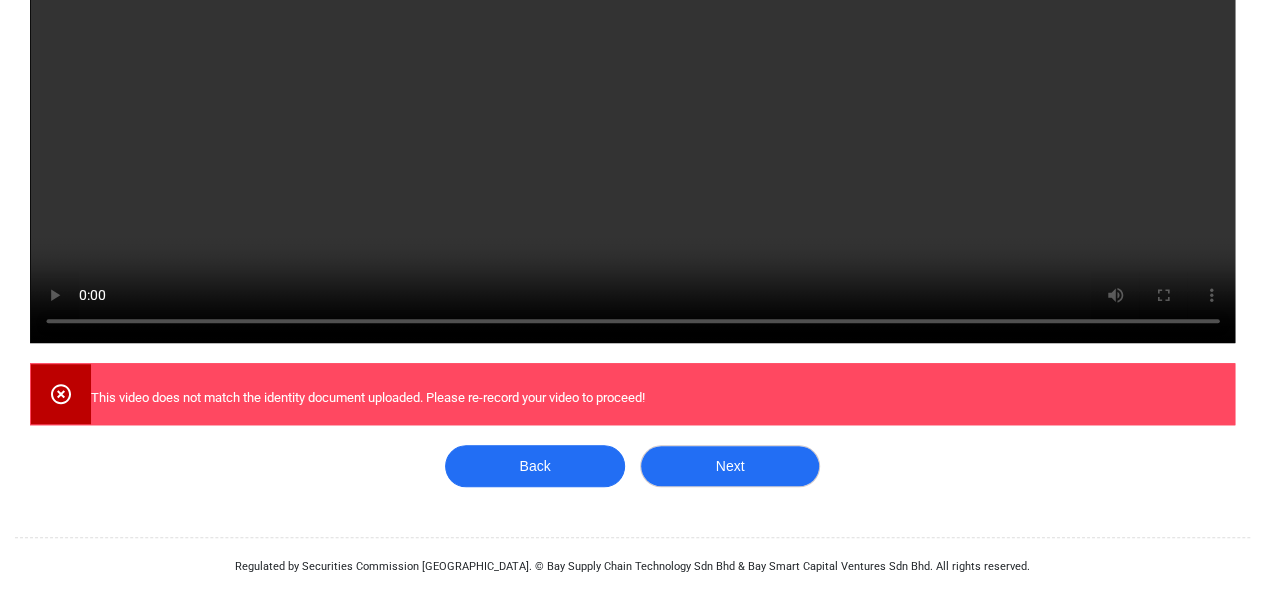 scroll, scrollTop: 0, scrollLeft: 0, axis: both 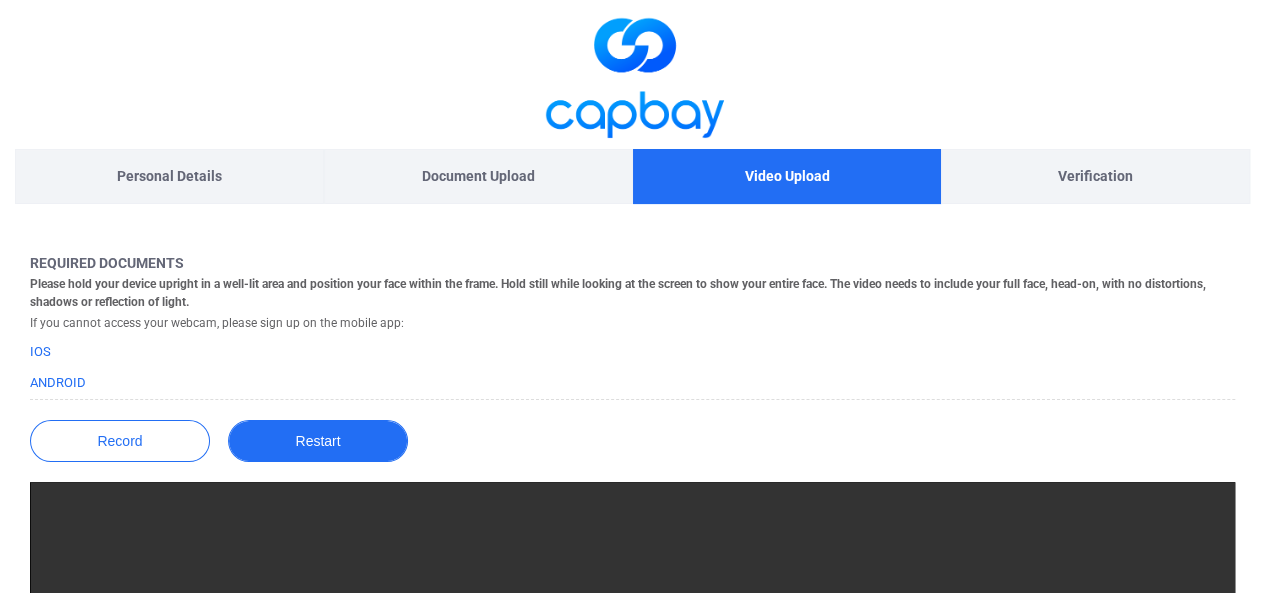 click on "Restart" at bounding box center [318, 441] 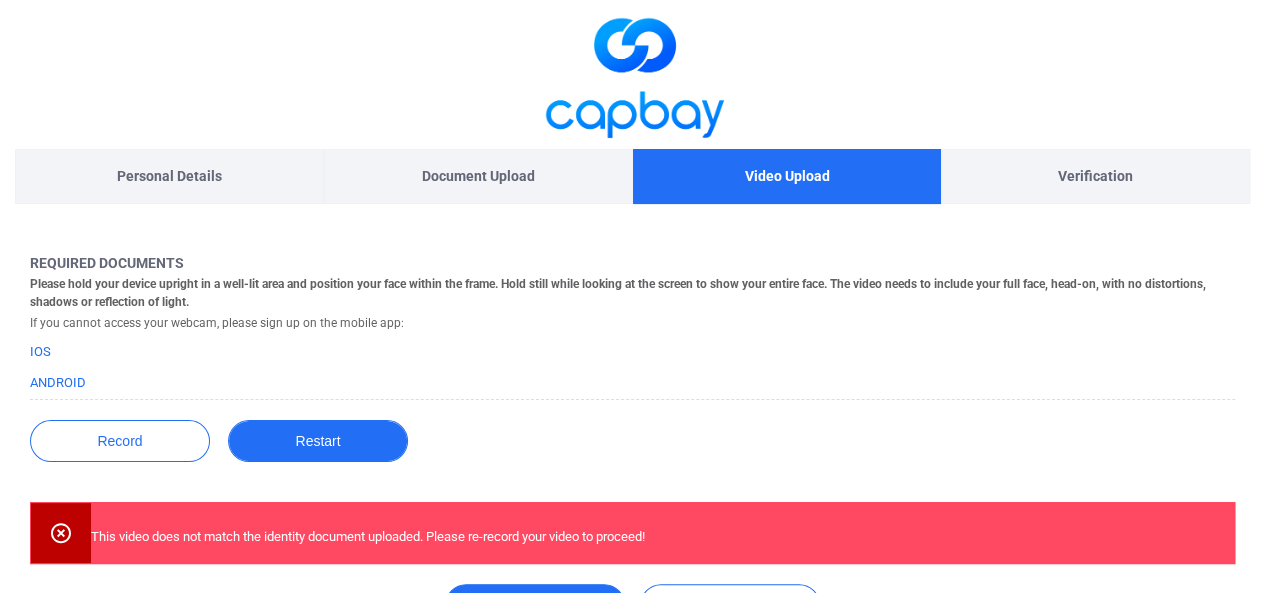 scroll, scrollTop: 139, scrollLeft: 0, axis: vertical 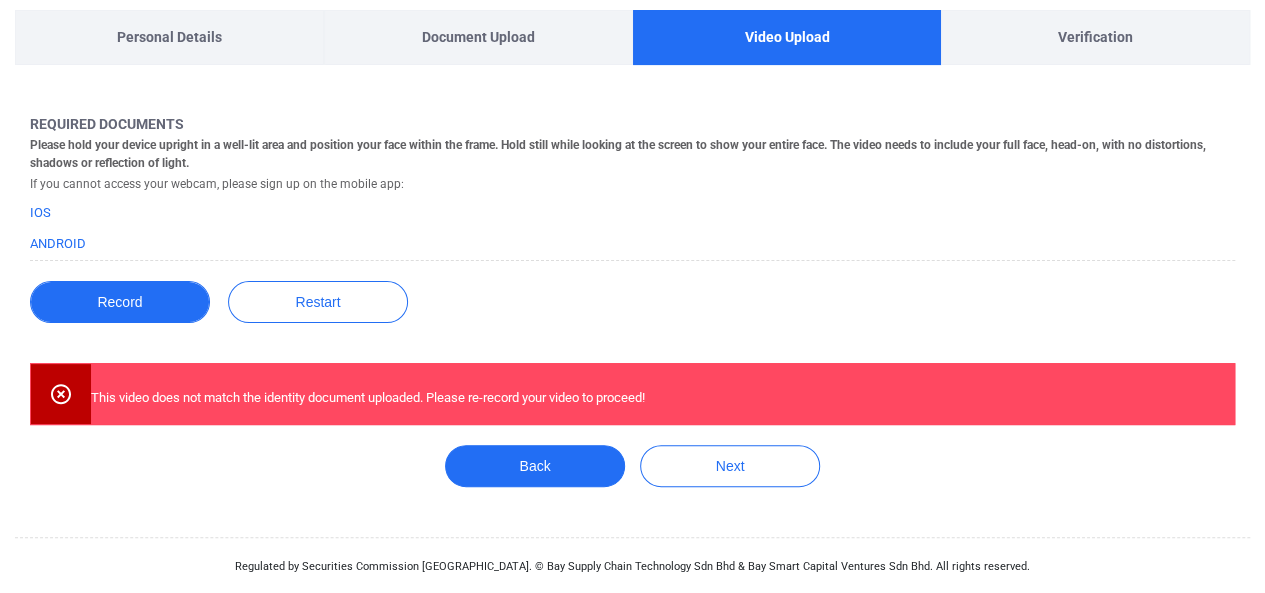 click on "Record" at bounding box center [120, 302] 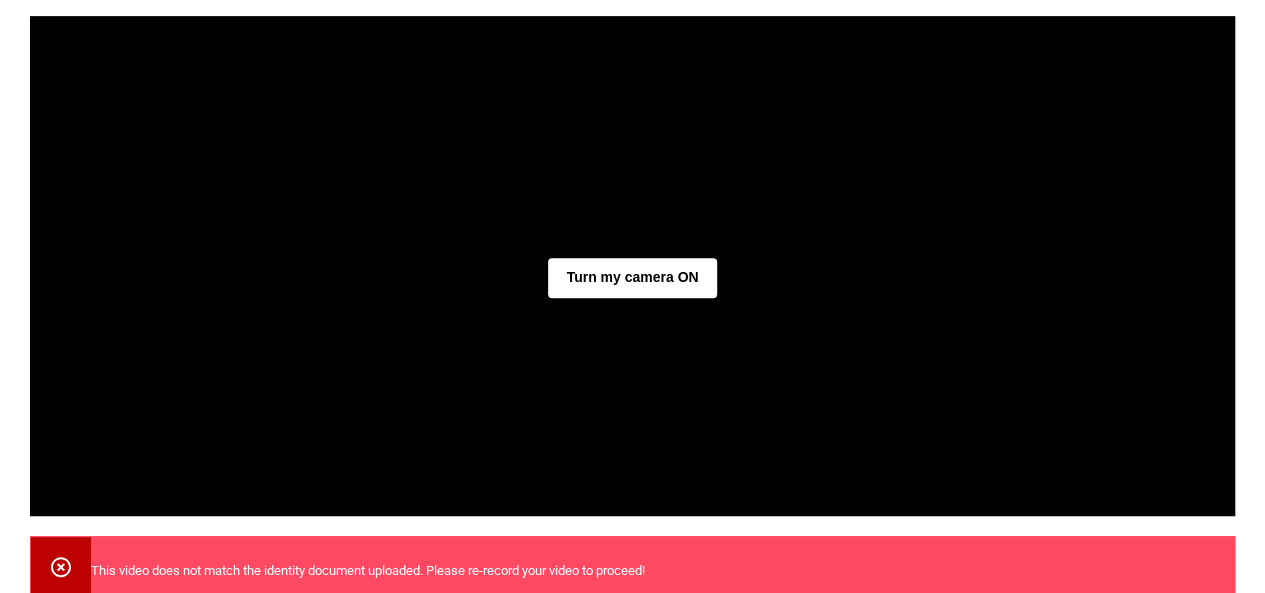 scroll, scrollTop: 463, scrollLeft: 0, axis: vertical 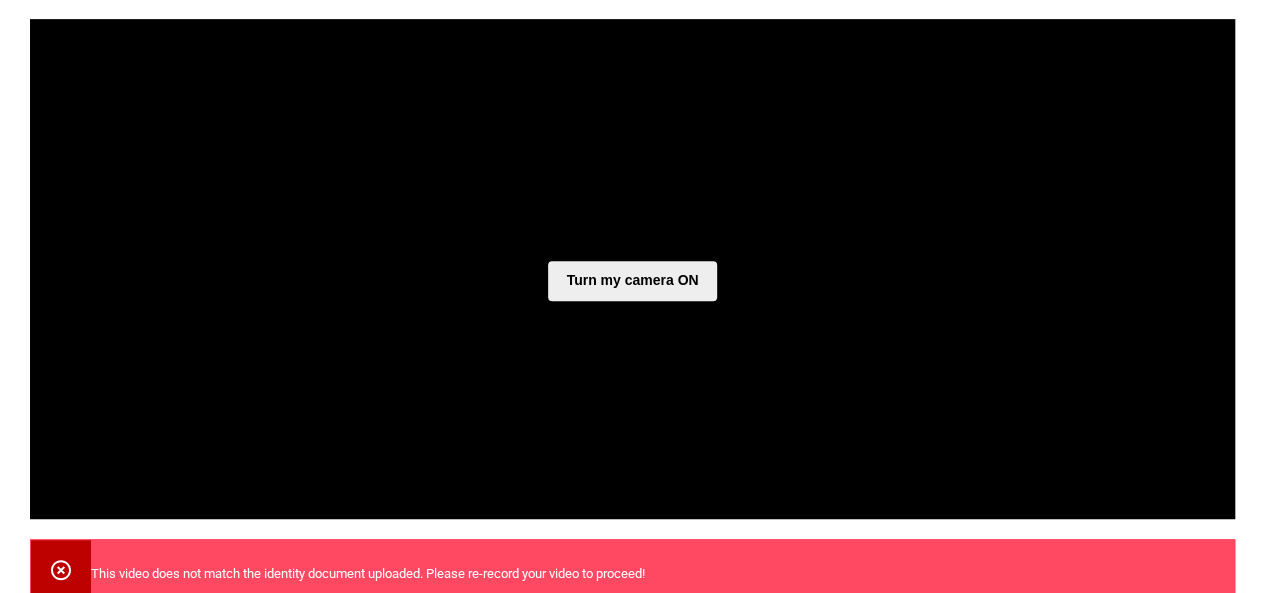click on "Turn my camera ON" at bounding box center (632, 281) 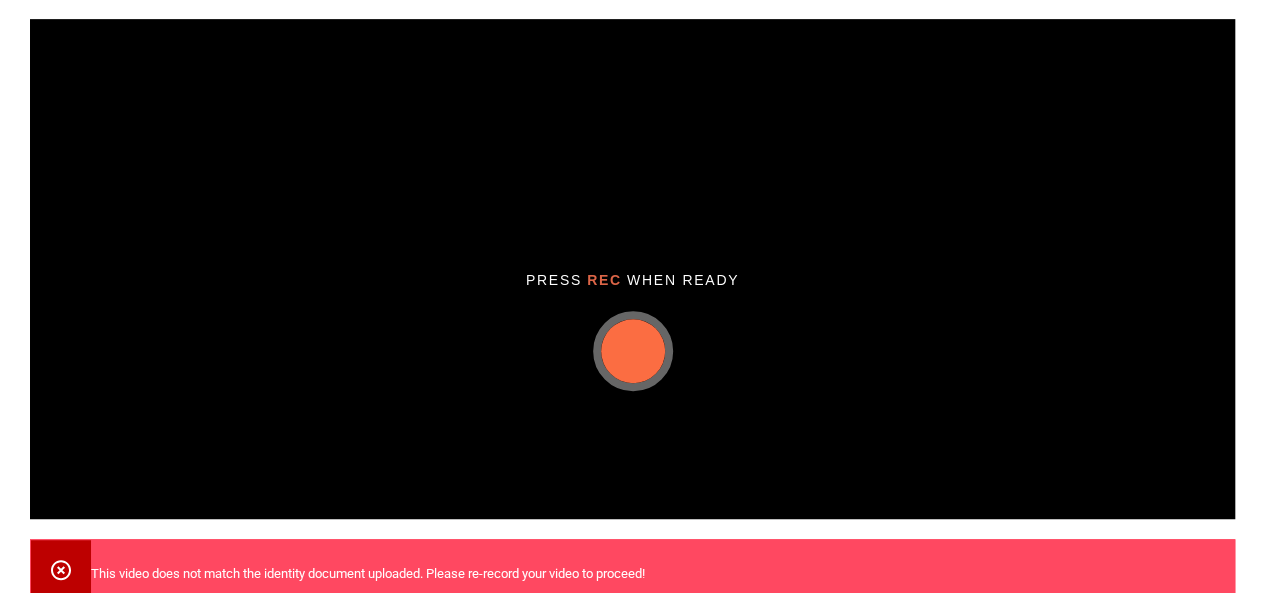 click at bounding box center [633, 351] 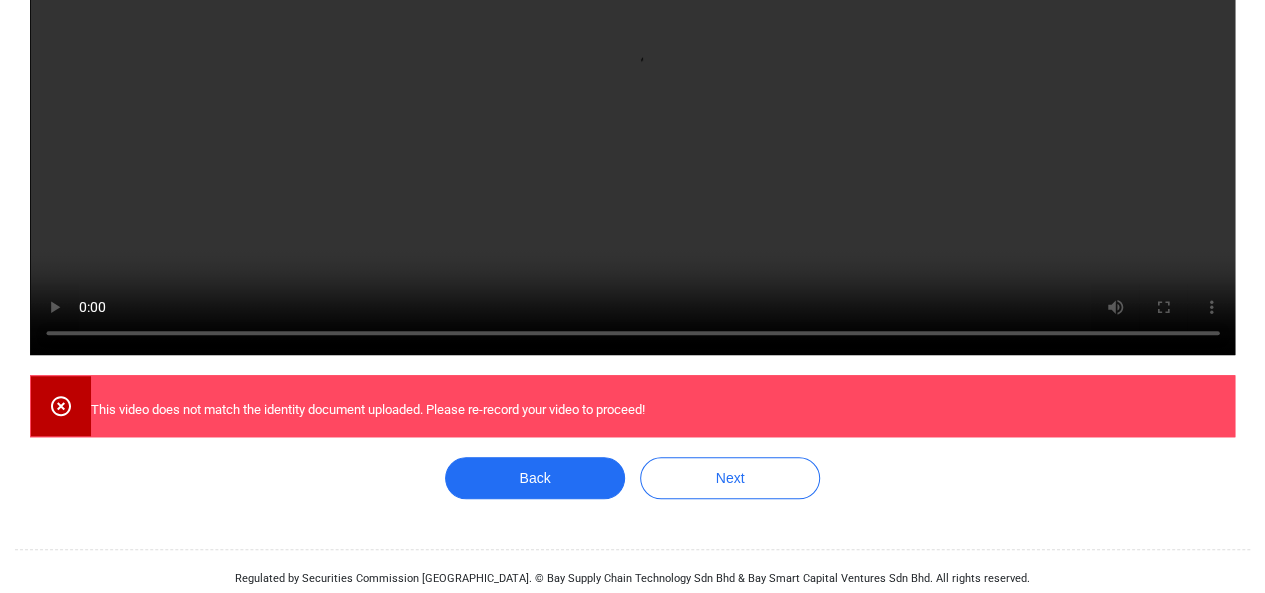 scroll, scrollTop: 628, scrollLeft: 0, axis: vertical 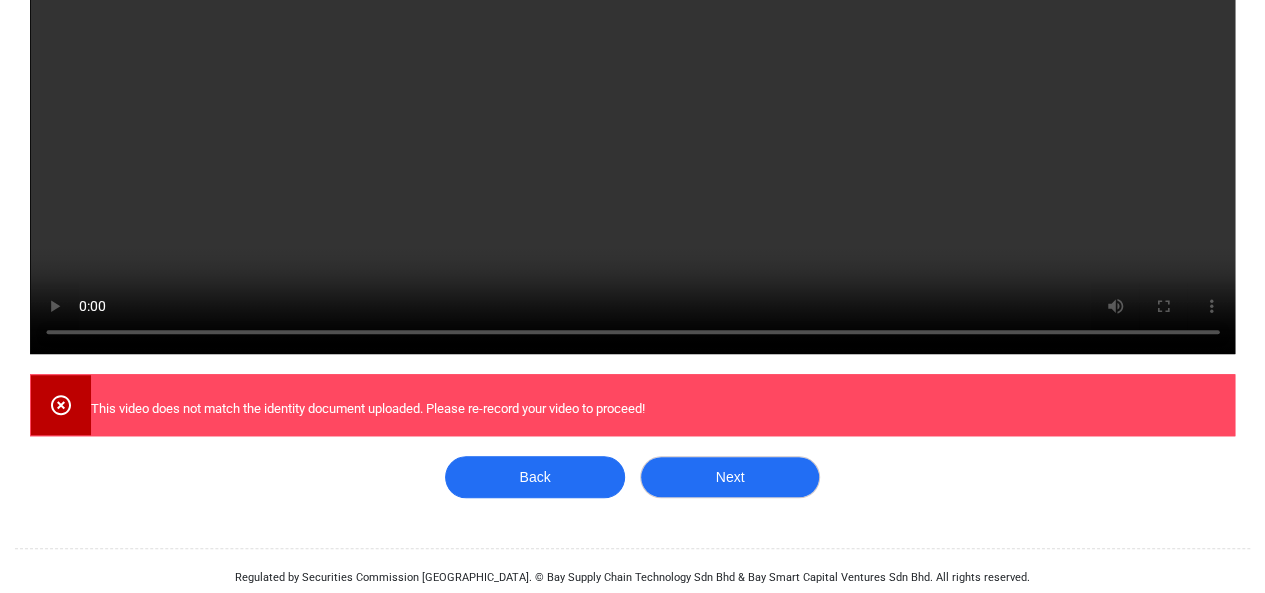 click on "Next" at bounding box center (730, 477) 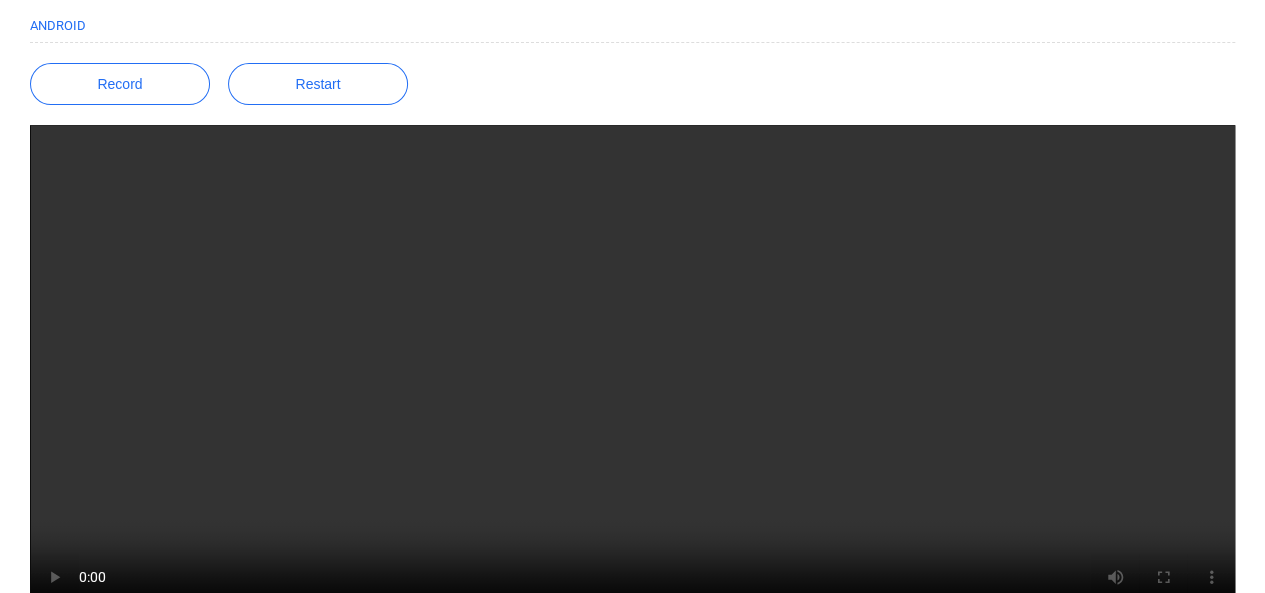 scroll, scrollTop: 639, scrollLeft: 0, axis: vertical 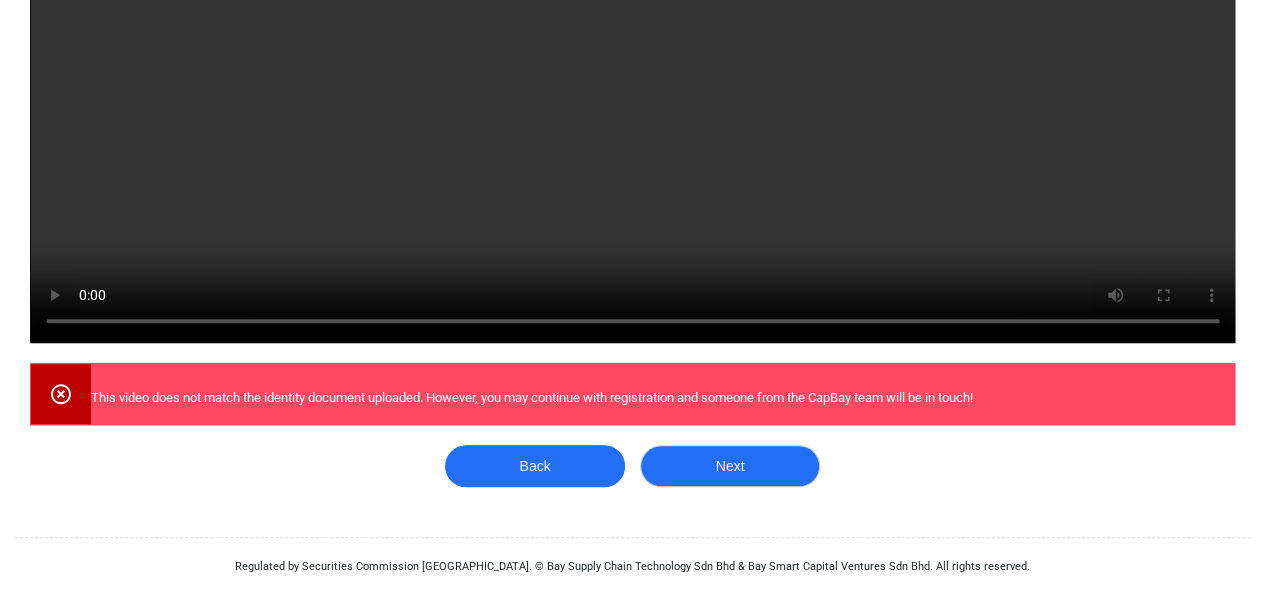 click on "Next" at bounding box center [730, 466] 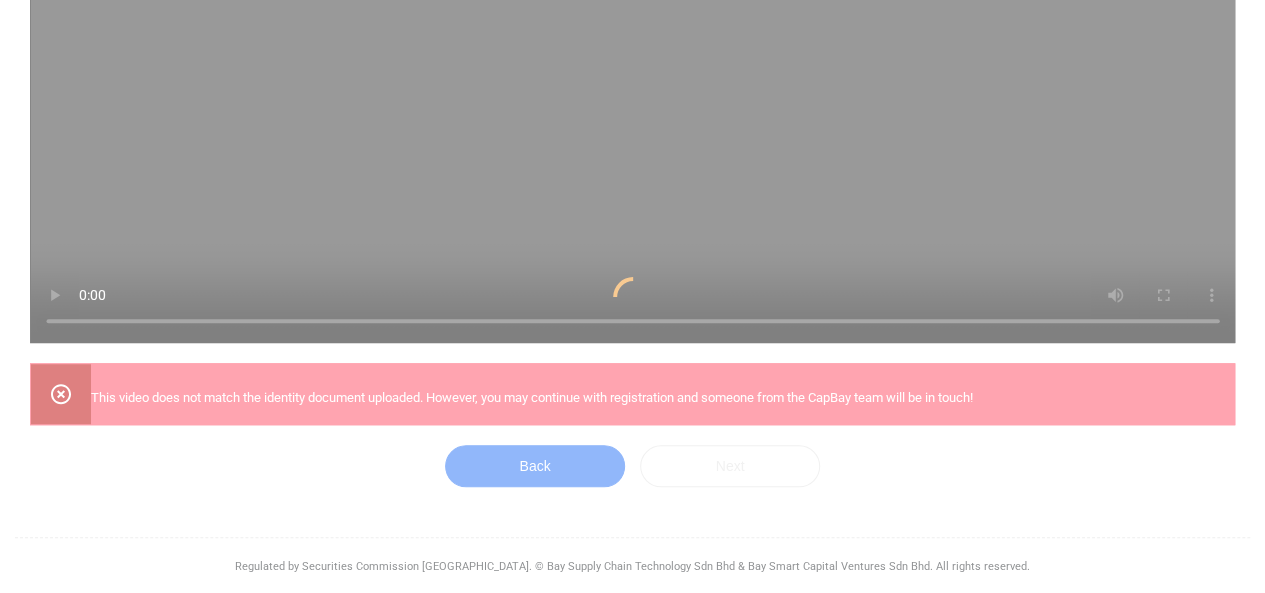 scroll, scrollTop: 62, scrollLeft: 0, axis: vertical 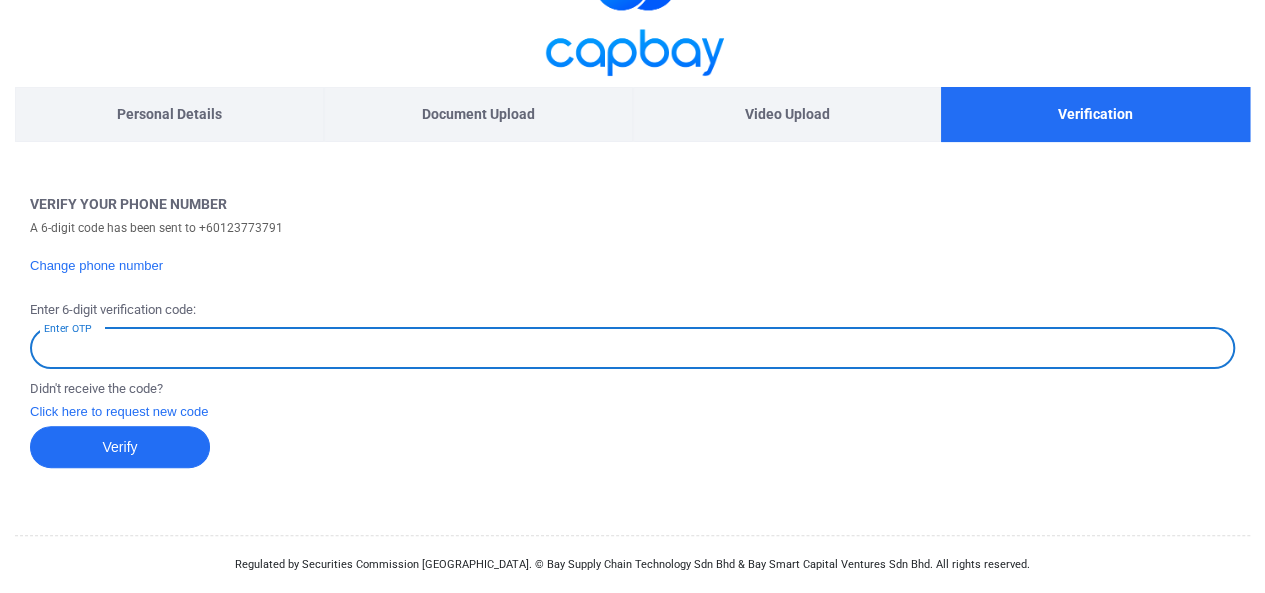 click on "Enter OTP" at bounding box center [632, 348] 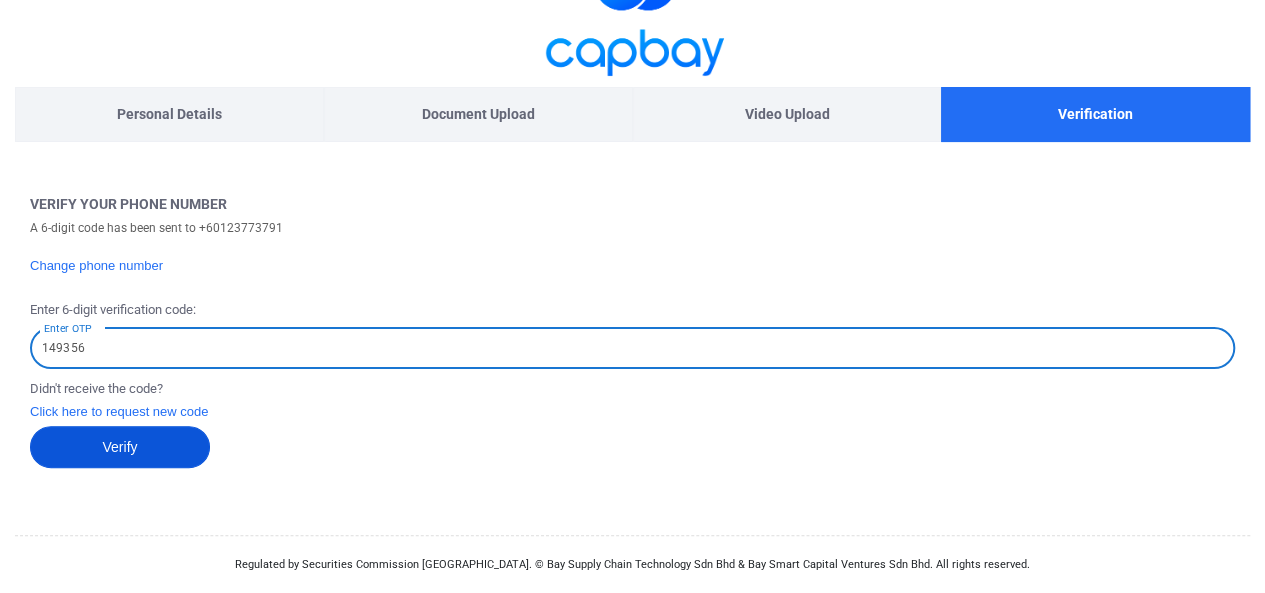 type on "149356" 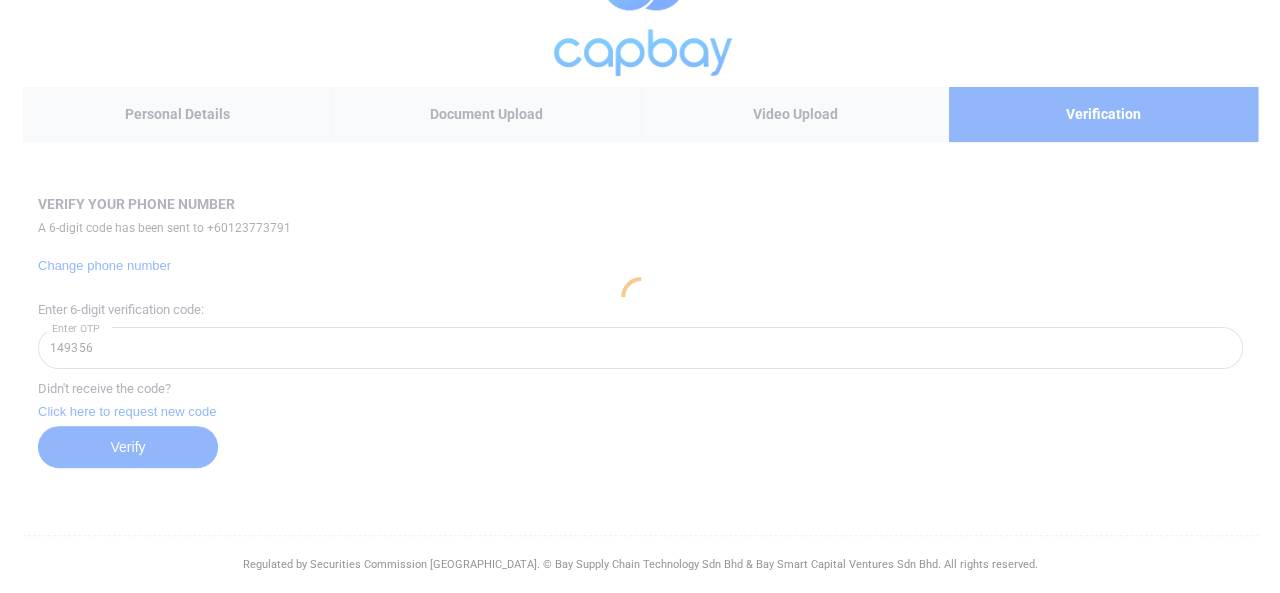scroll, scrollTop: 0, scrollLeft: 0, axis: both 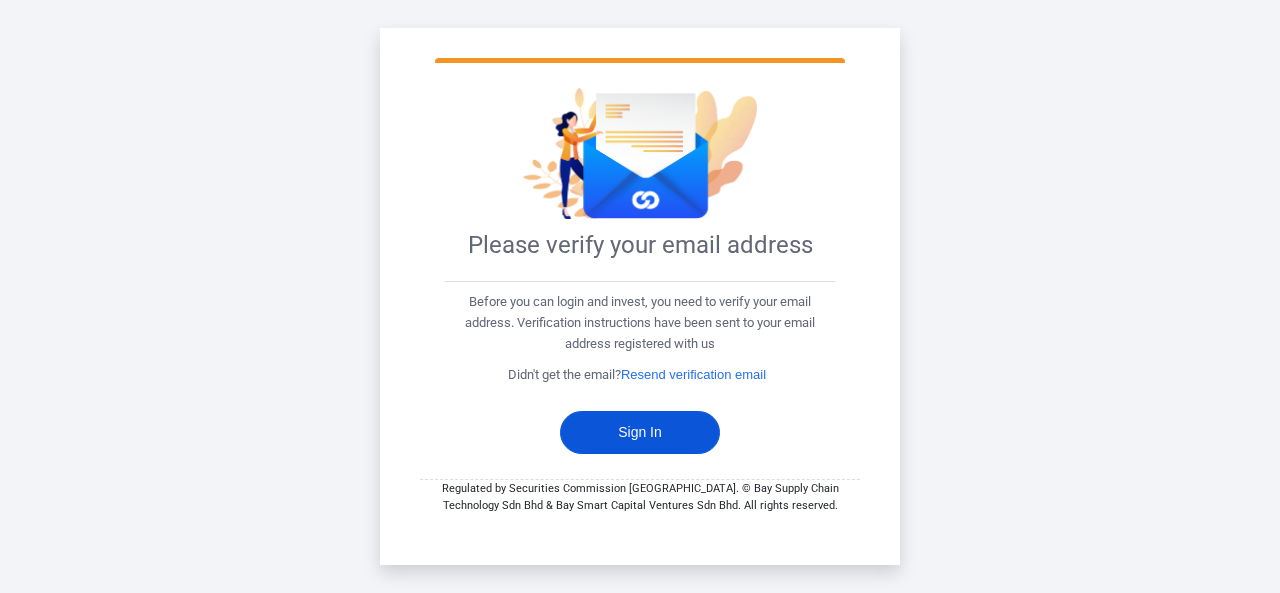 click on "Sign In" at bounding box center (640, 432) 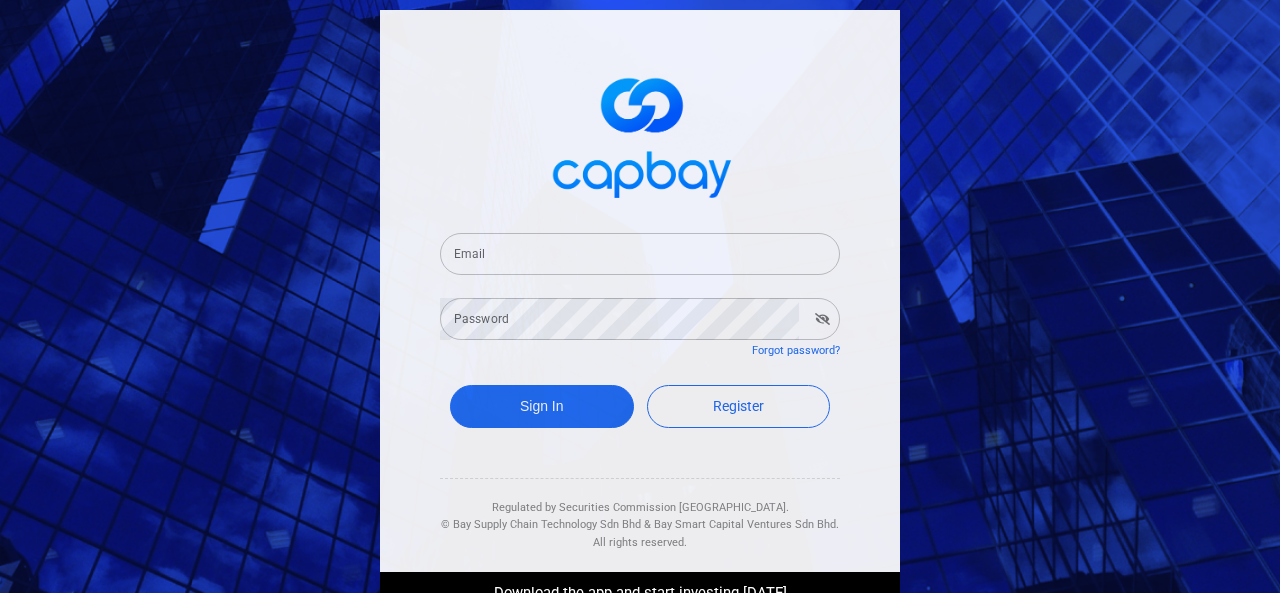 type on "[EMAIL_ADDRESS][DOMAIN_NAME]" 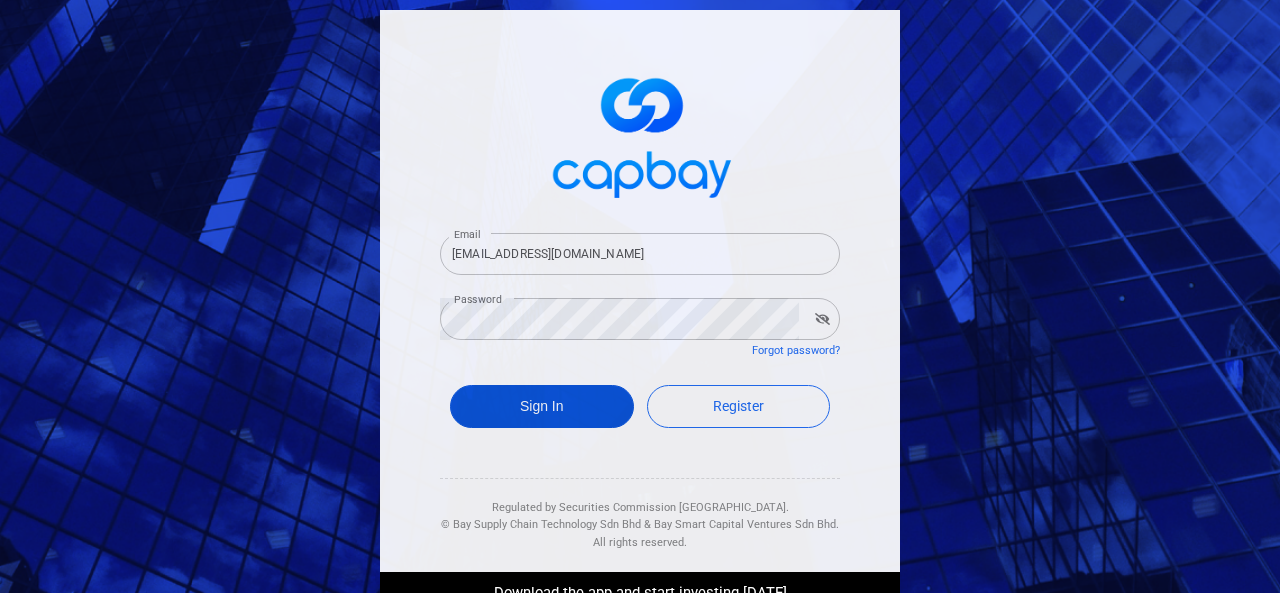 click on "Sign In" at bounding box center [542, 406] 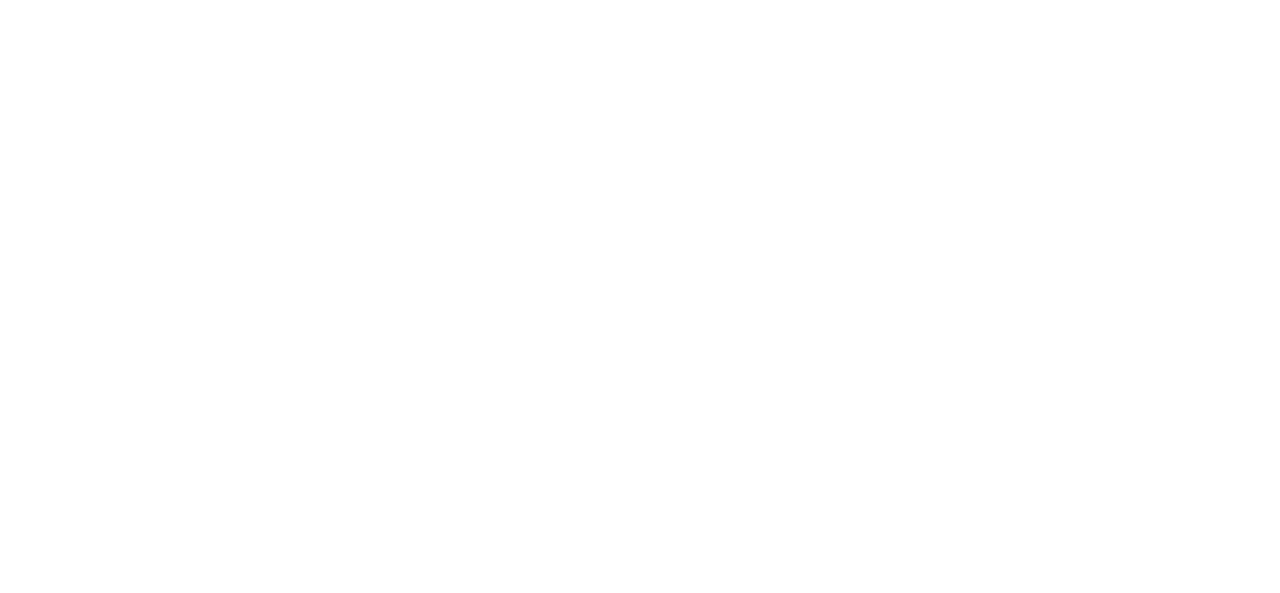 scroll, scrollTop: 0, scrollLeft: 0, axis: both 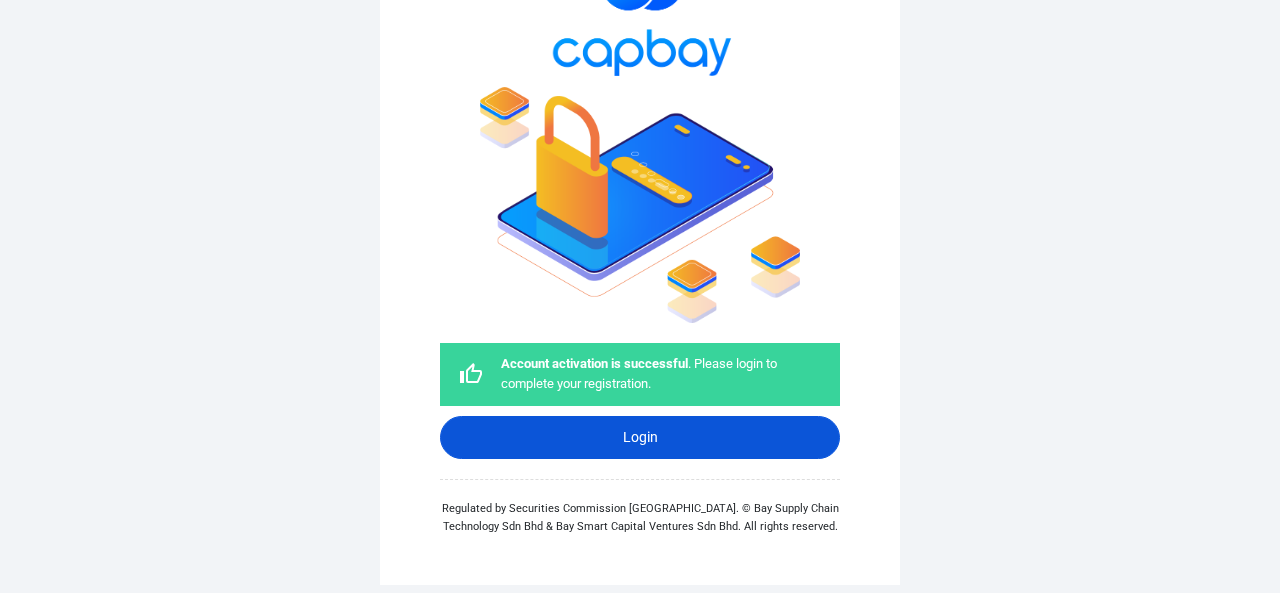 click on "Login" at bounding box center [640, 437] 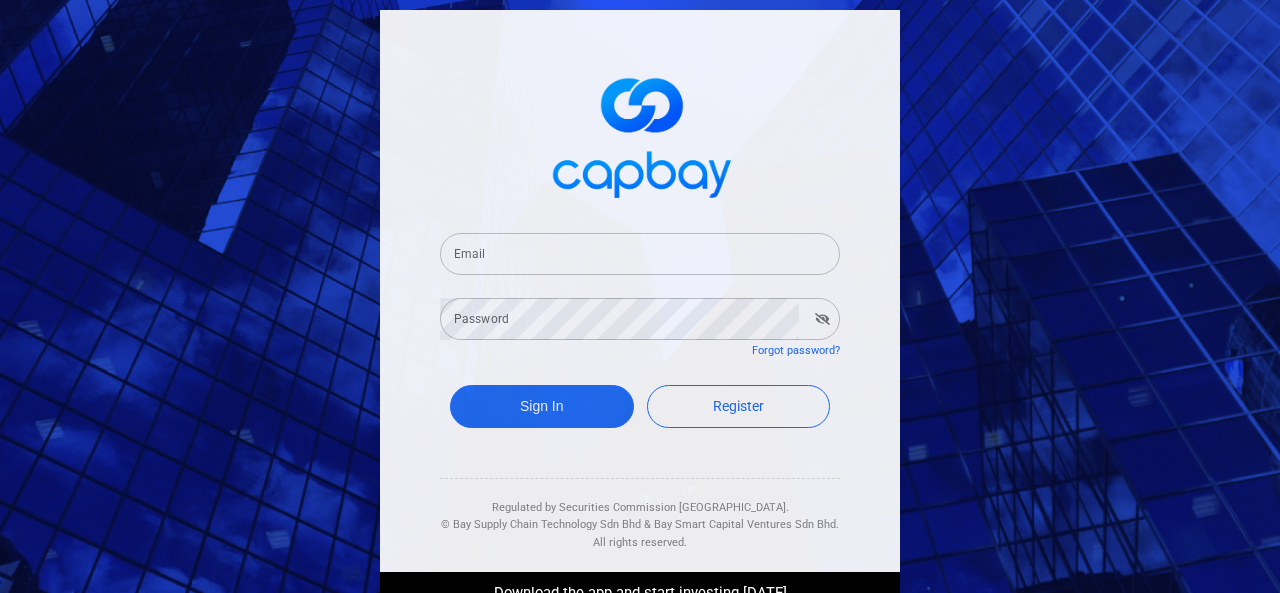 type on "[EMAIL_ADDRESS][DOMAIN_NAME]" 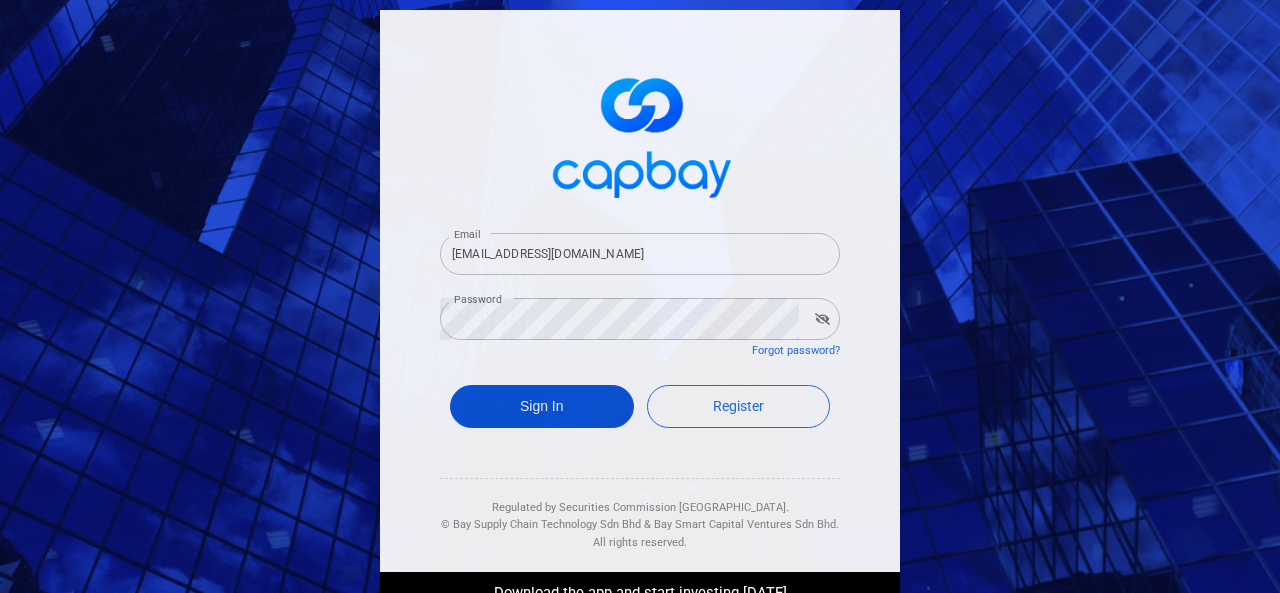 click on "Sign In" at bounding box center (542, 406) 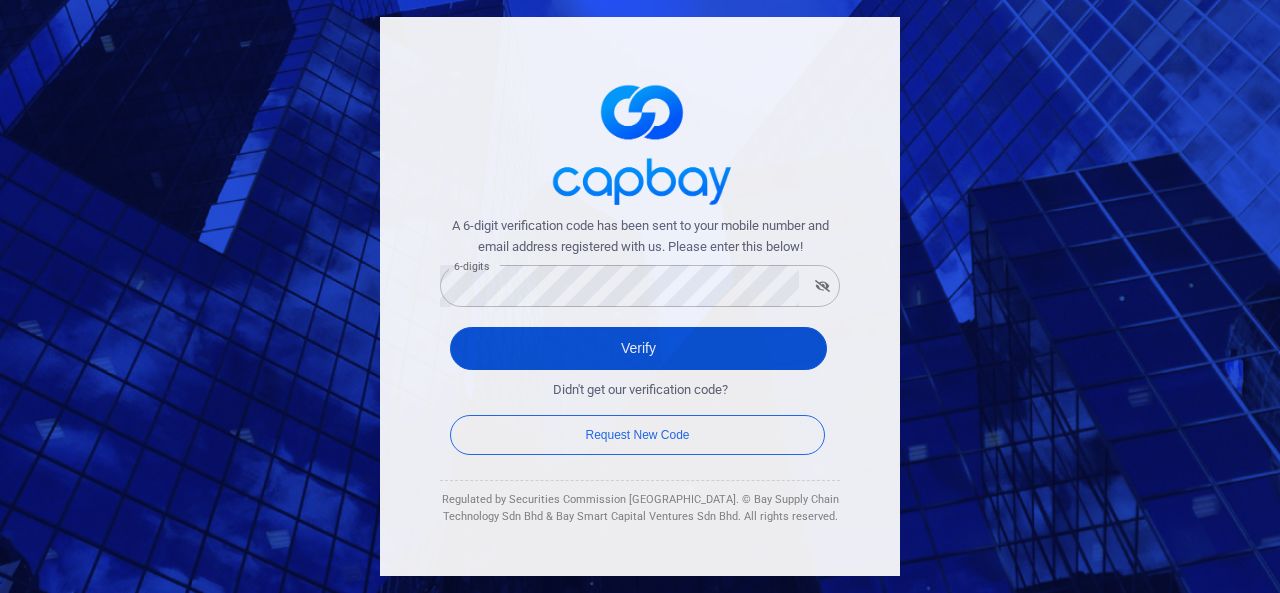 click on "Verify" at bounding box center (638, 348) 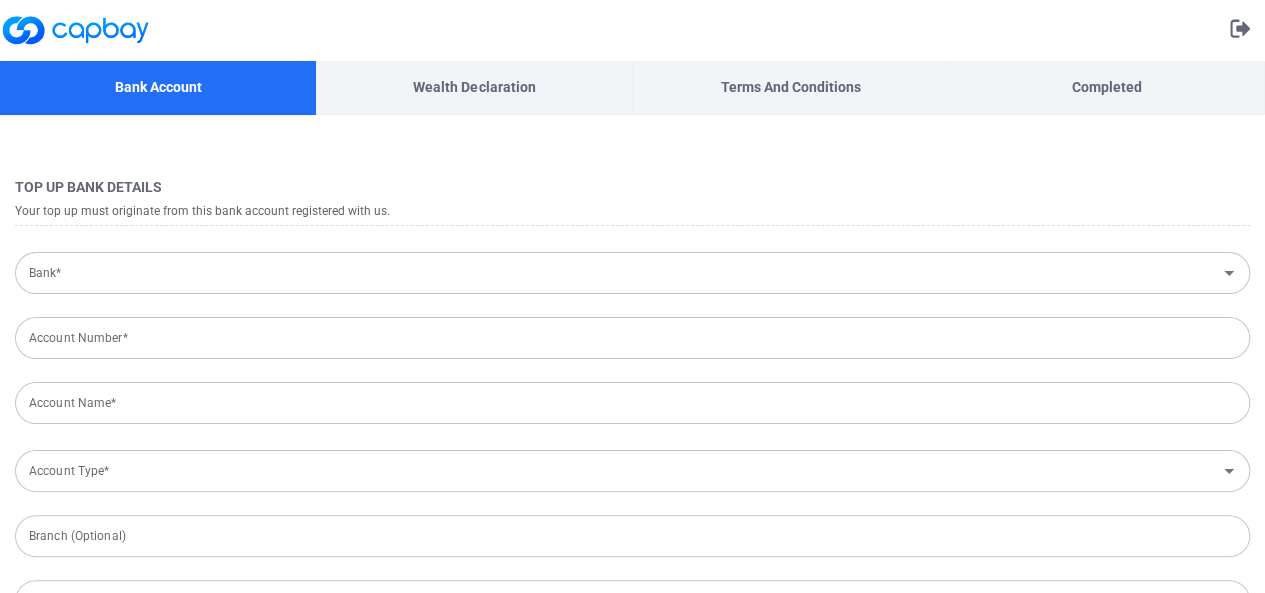 type on "[GEOGRAPHIC_DATA]" 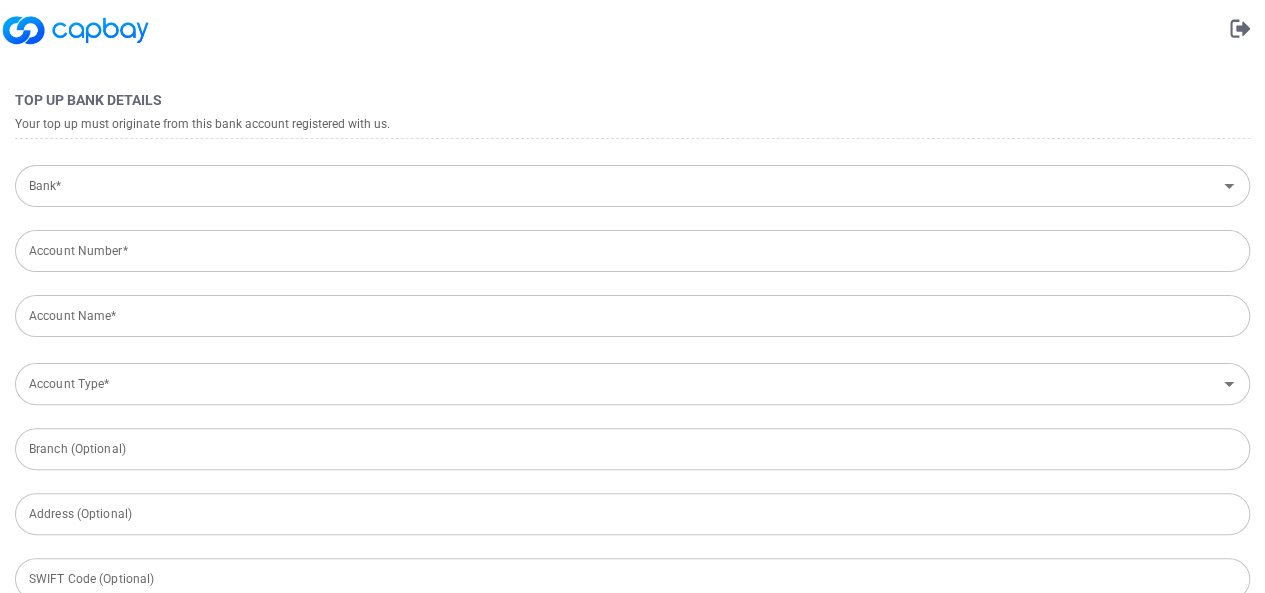scroll, scrollTop: 96, scrollLeft: 0, axis: vertical 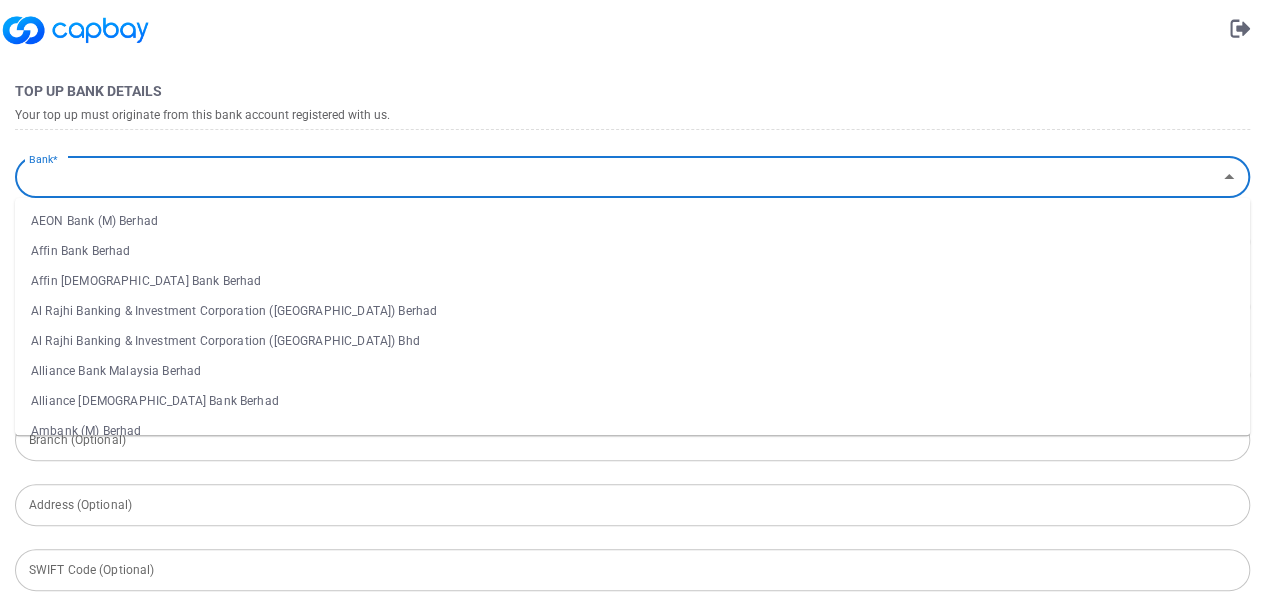 click on "Bank*" at bounding box center [616, 177] 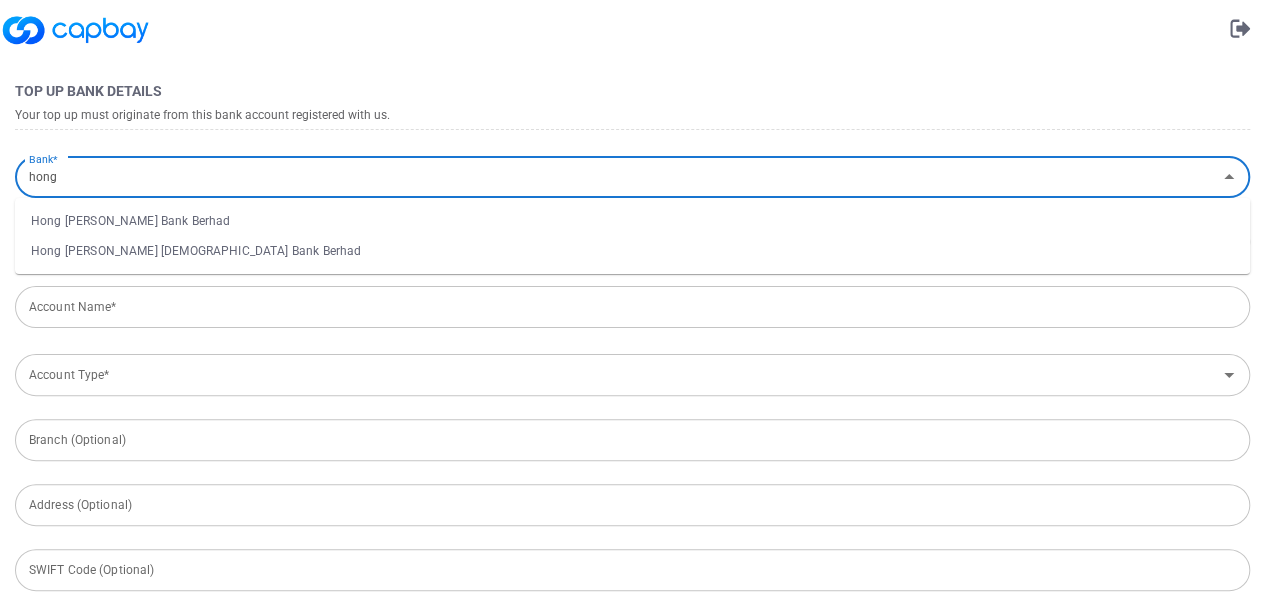 click on "Hong Leong Bank Berhad" at bounding box center (632, 221) 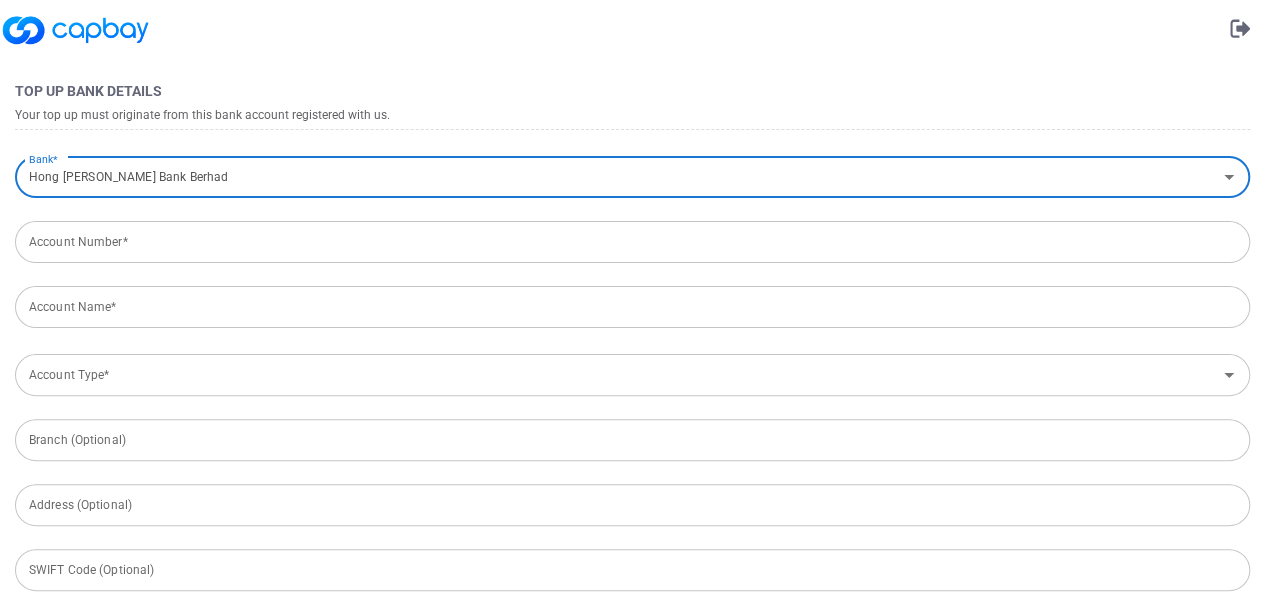type on "Hong Leong Bank Berhad" 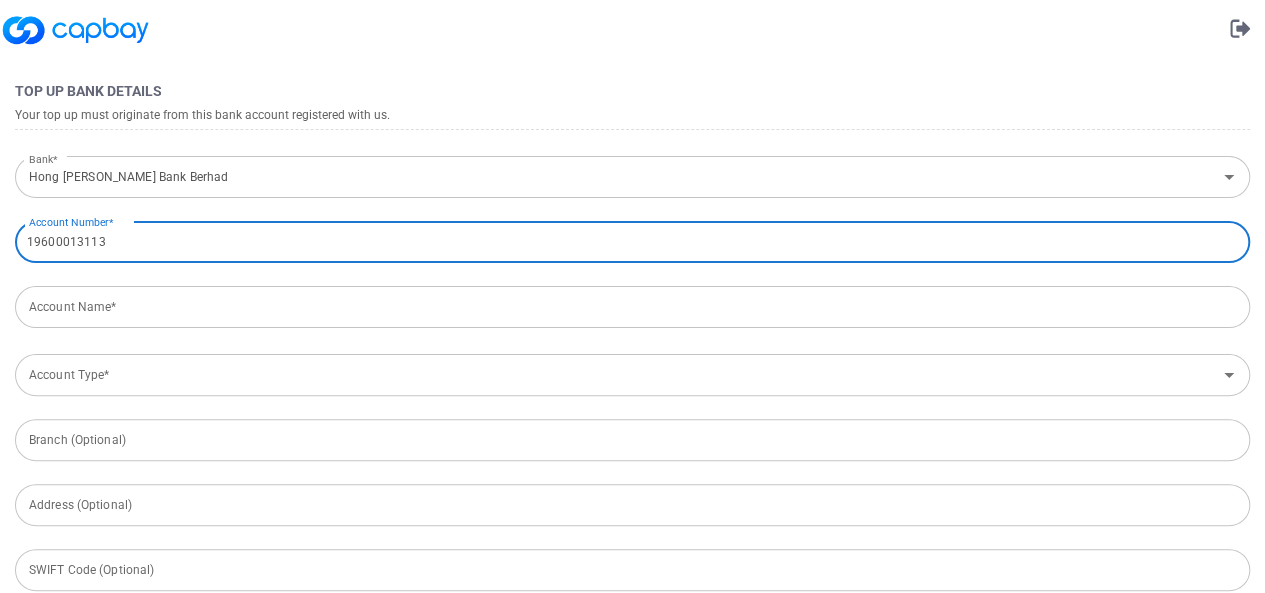 type on "19600013113" 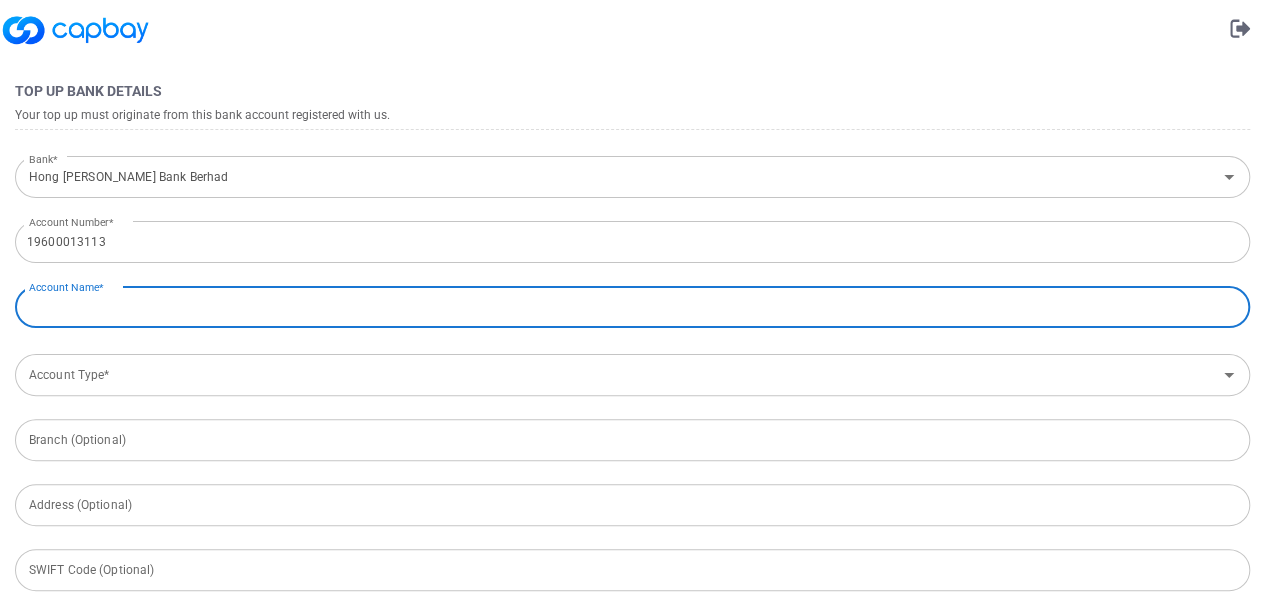 click on "Account Name*" at bounding box center [632, 307] 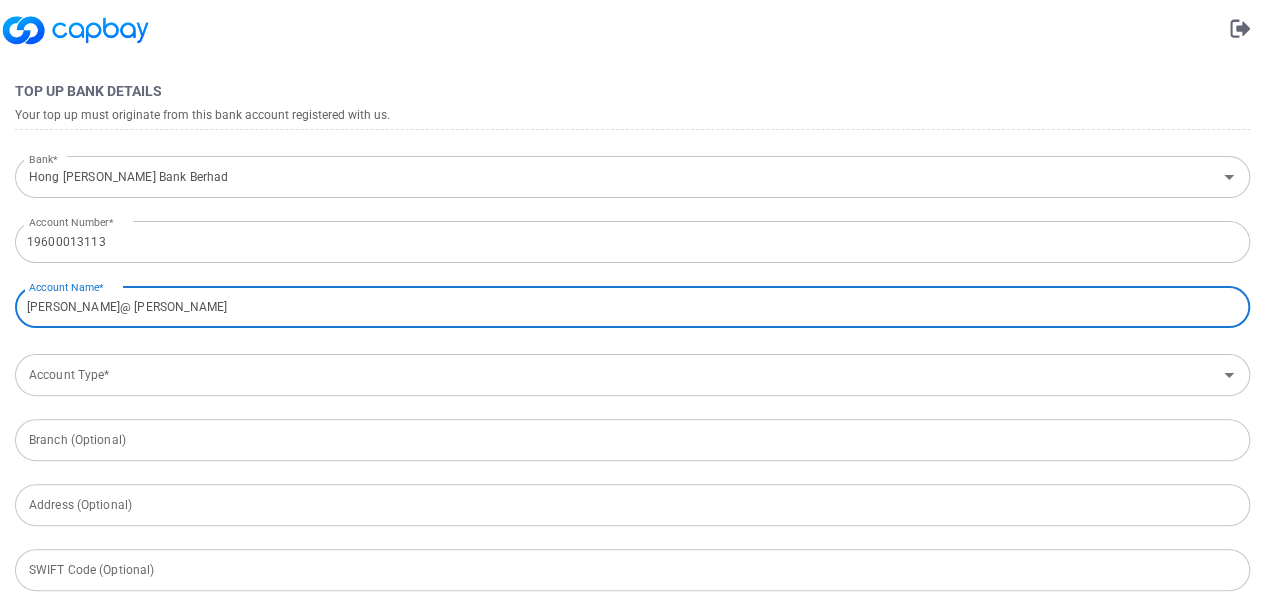 click on "Jung Siu Kuan@ Florence" at bounding box center [632, 307] 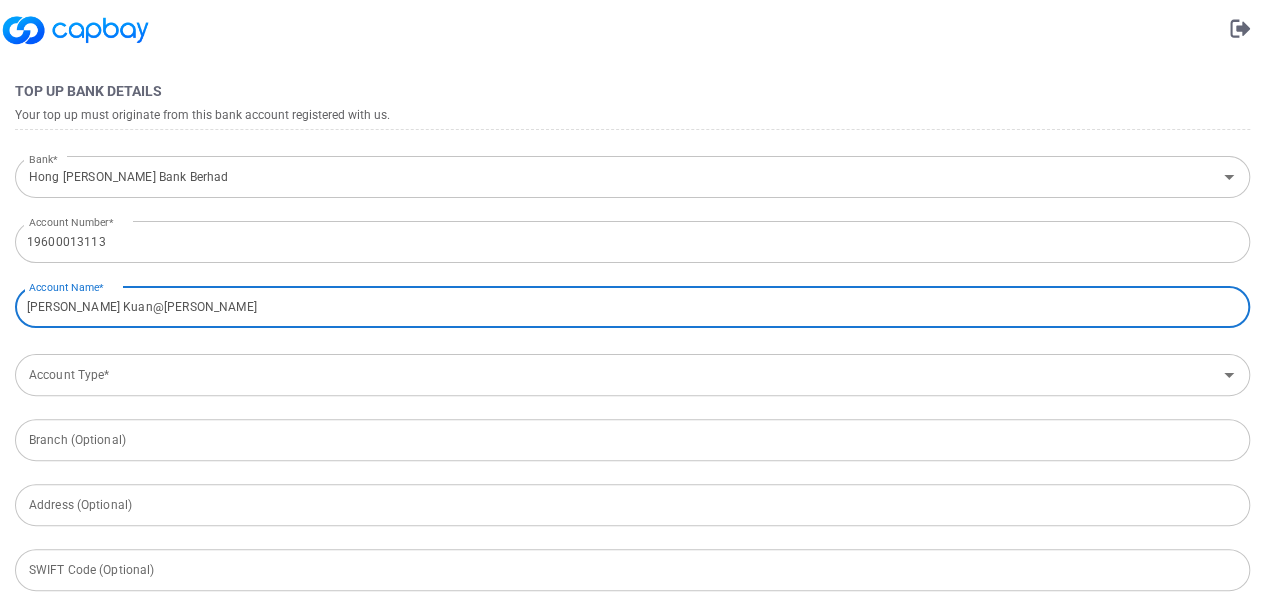 click on "Jung Siu Kuan@Florence" at bounding box center (632, 307) 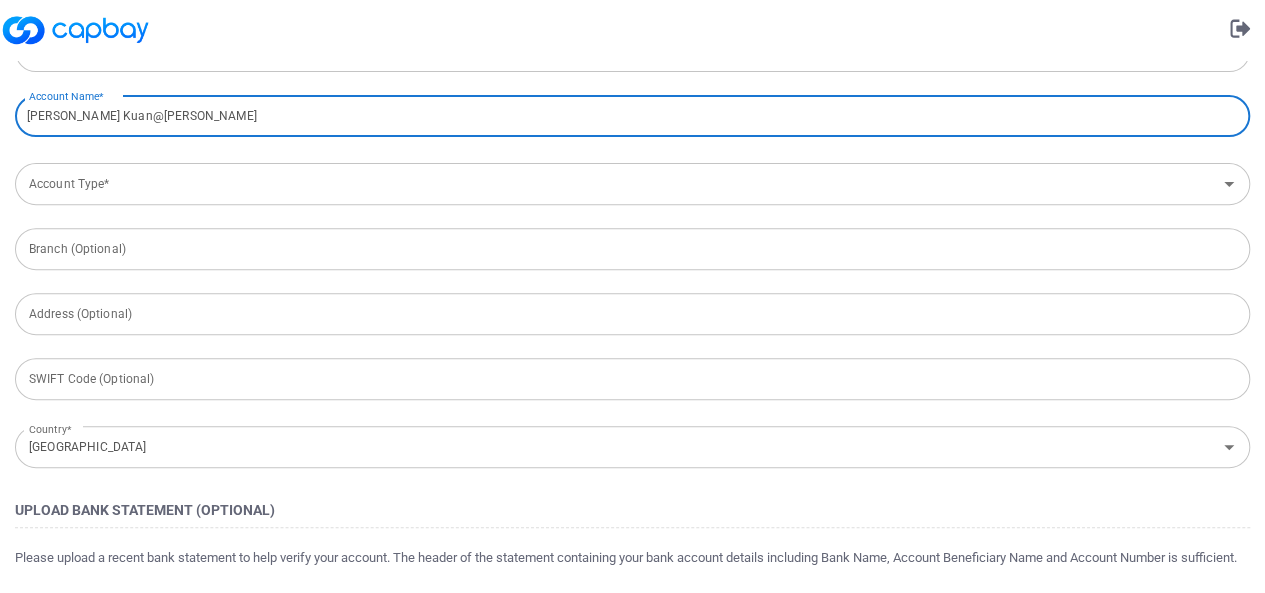 scroll, scrollTop: 292, scrollLeft: 0, axis: vertical 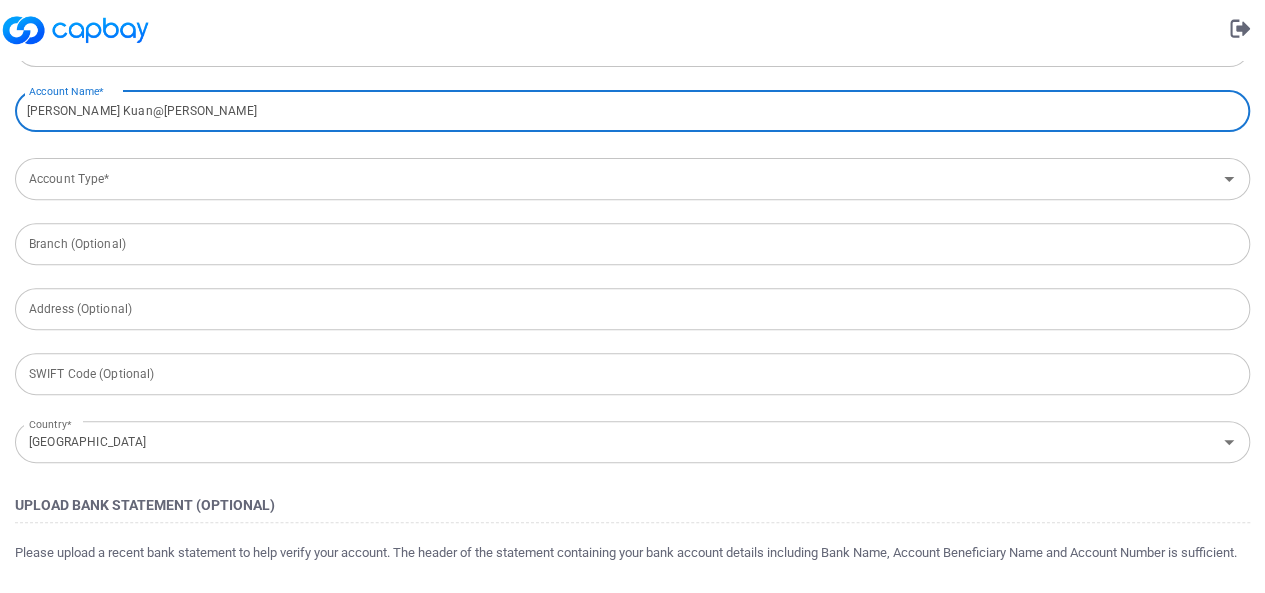 type on "Jung Siu Kuan@Florence" 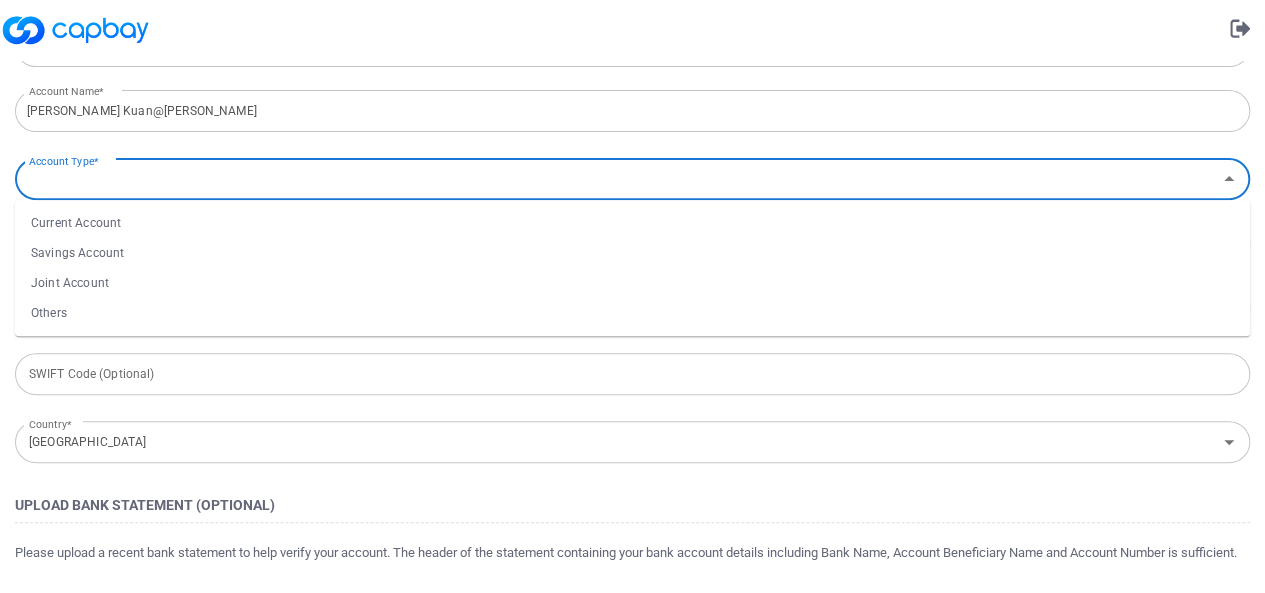 click on "Joint Account" at bounding box center (632, 283) 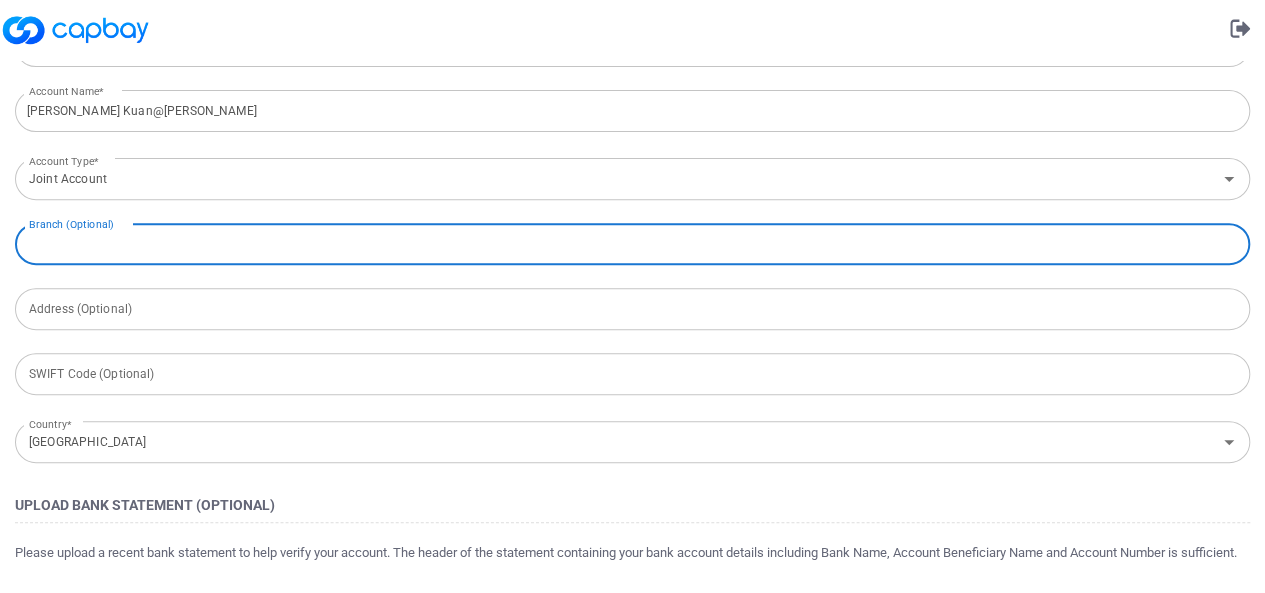 click on "Branch (Optional) Branch (Optional)" at bounding box center (632, 242) 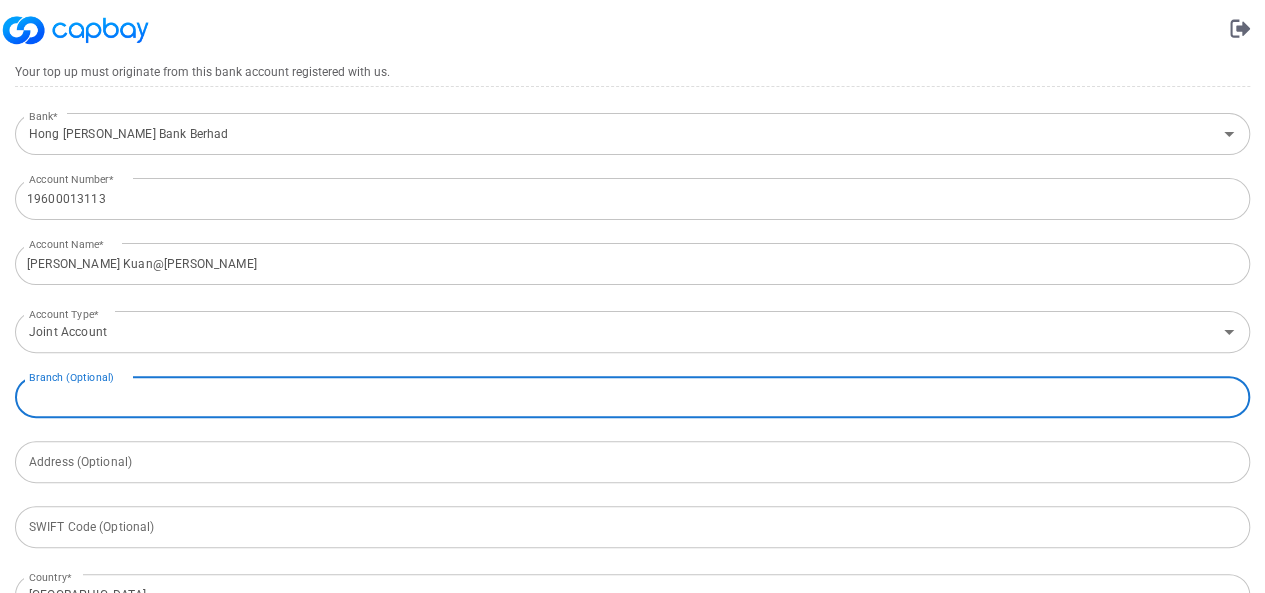 scroll, scrollTop: 129, scrollLeft: 0, axis: vertical 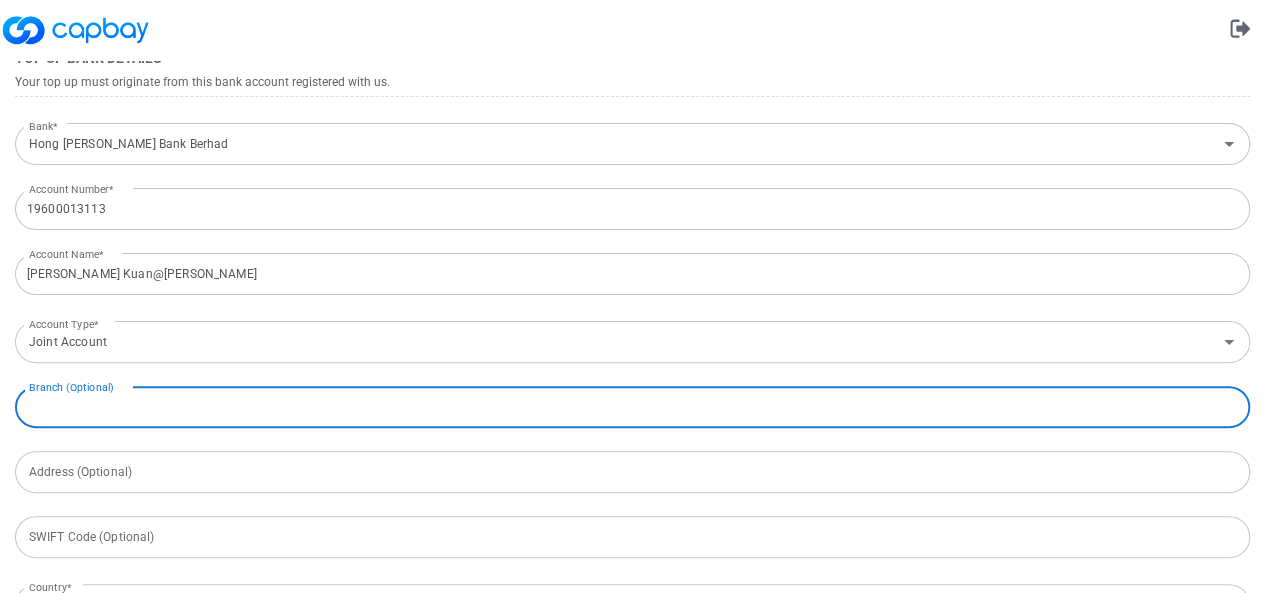 click on "Joint Account" at bounding box center [616, 342] 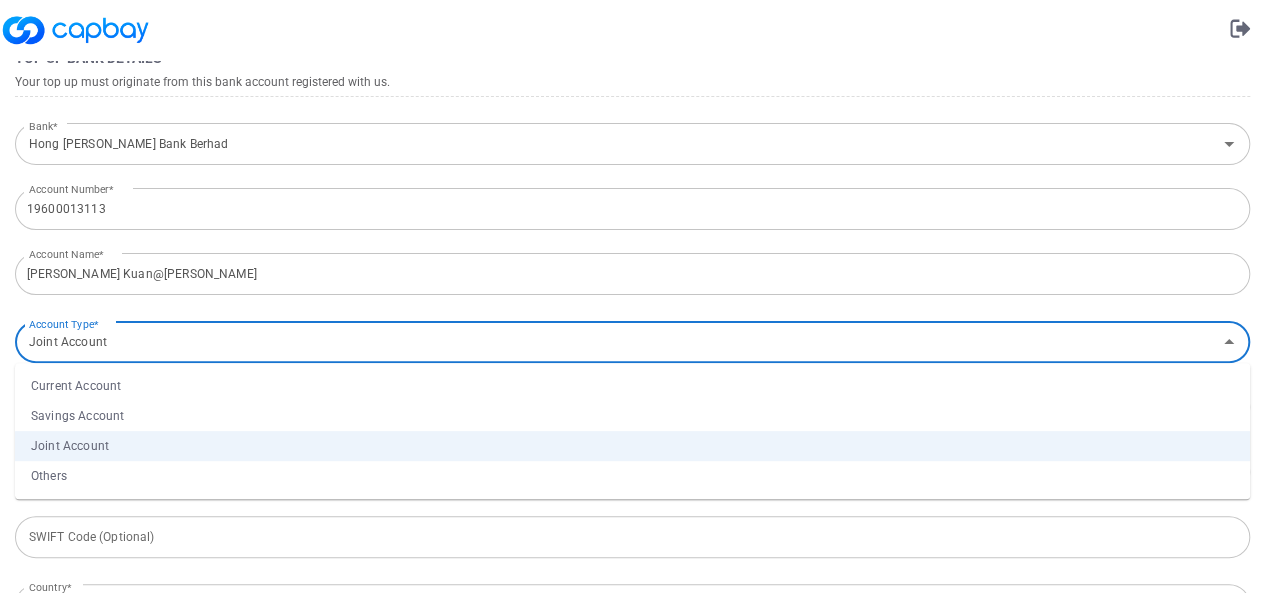 click on "Current Account" at bounding box center (632, 386) 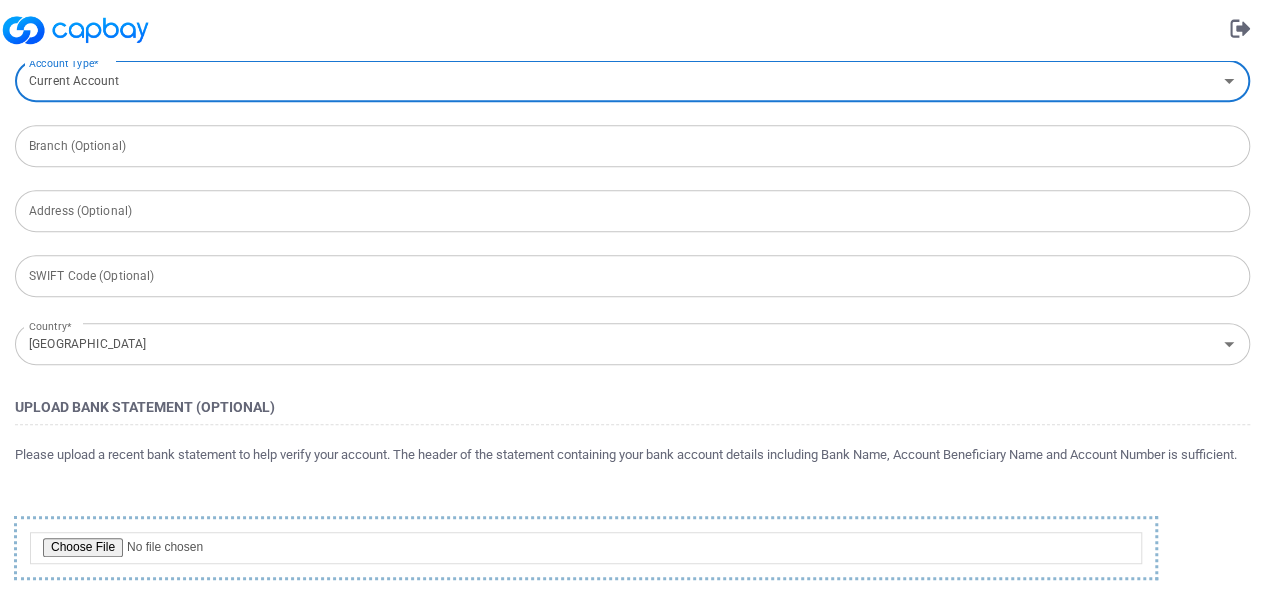 scroll, scrollTop: 502, scrollLeft: 0, axis: vertical 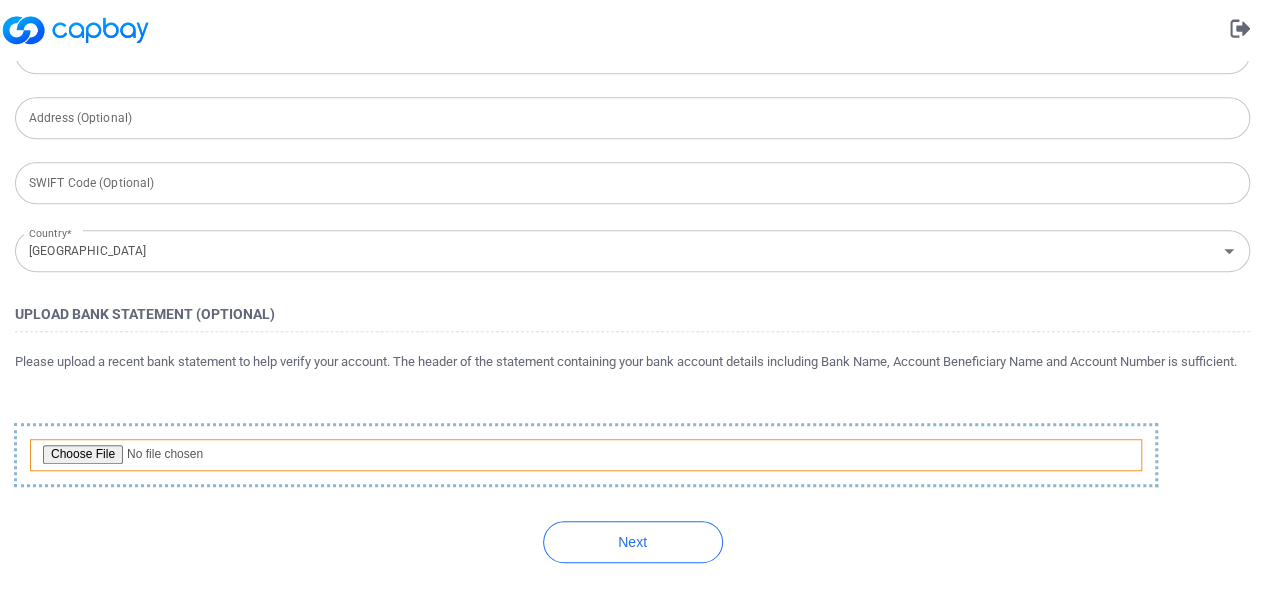 click at bounding box center [586, 455] 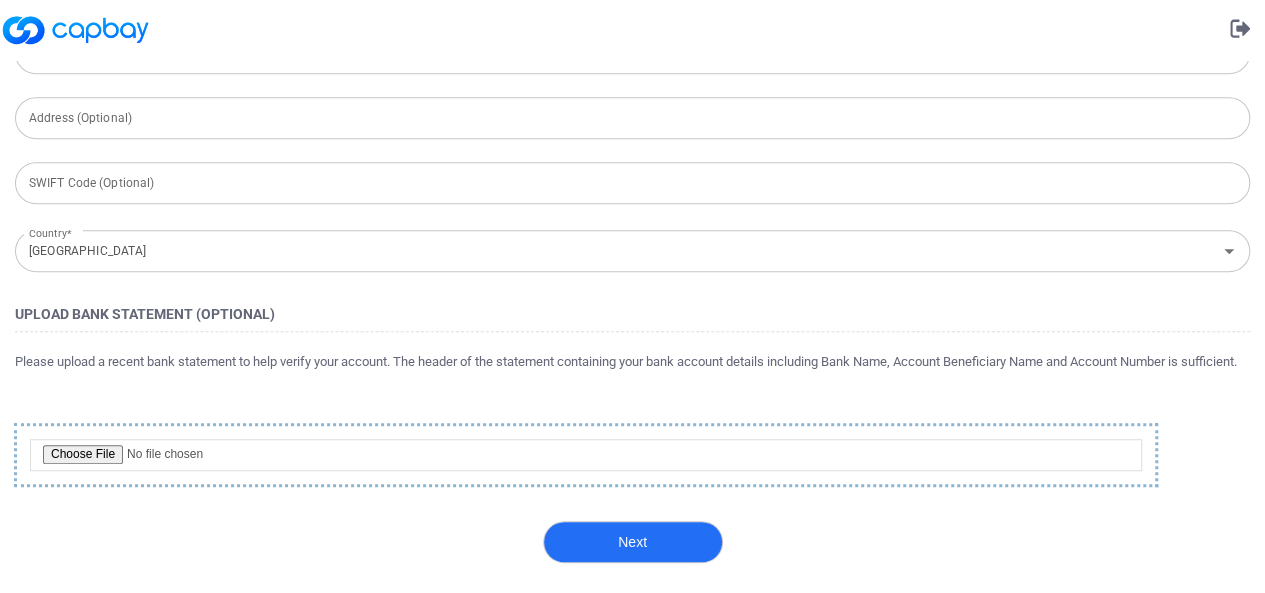click on "Next" at bounding box center (633, 542) 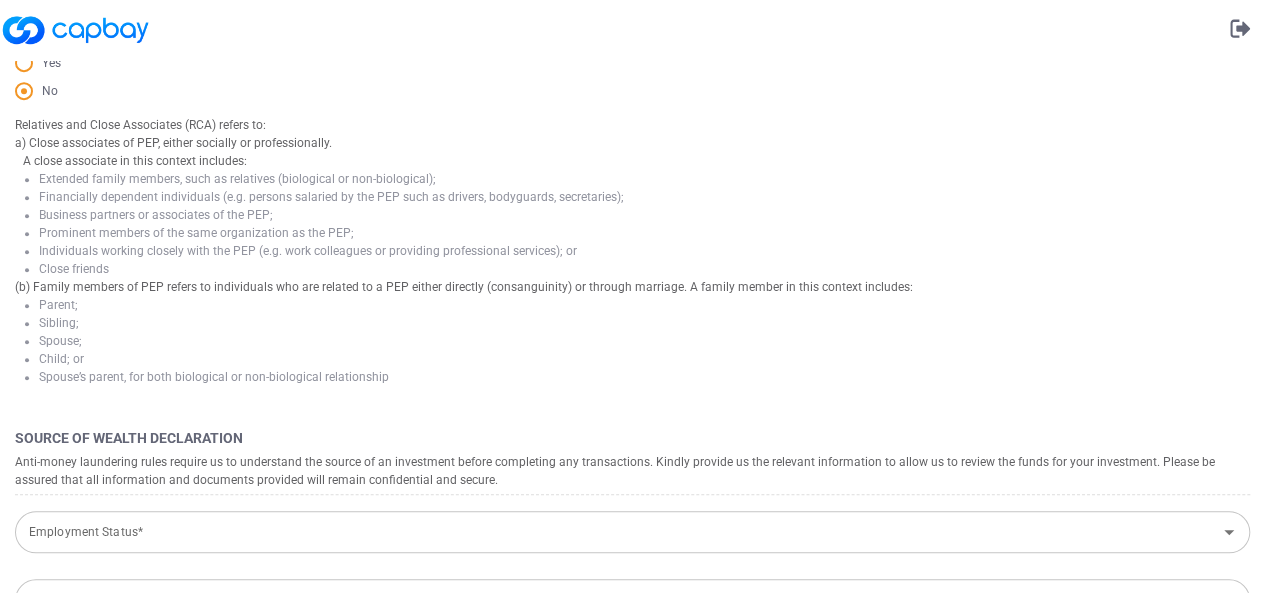 scroll, scrollTop: 0, scrollLeft: 0, axis: both 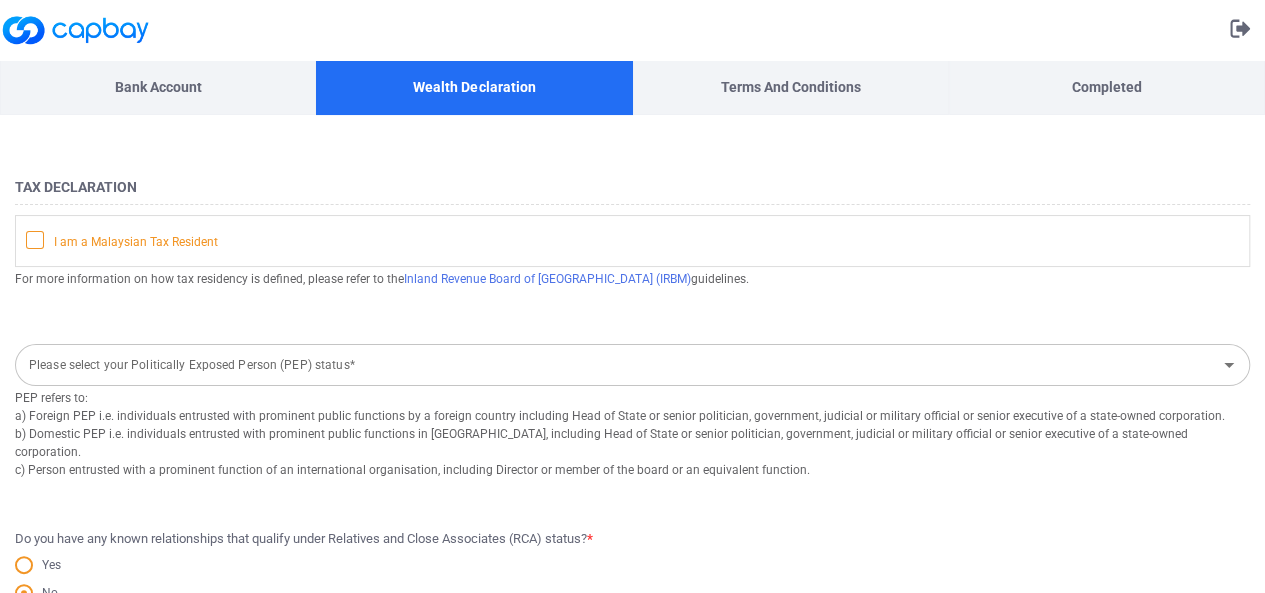 click 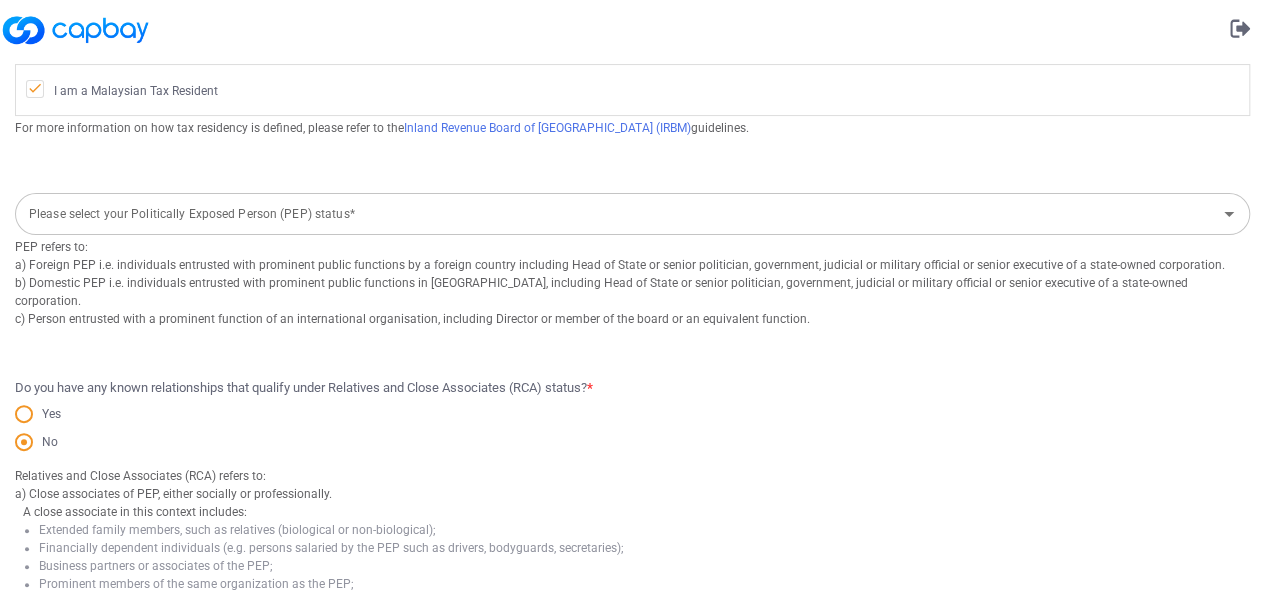 scroll, scrollTop: 155, scrollLeft: 0, axis: vertical 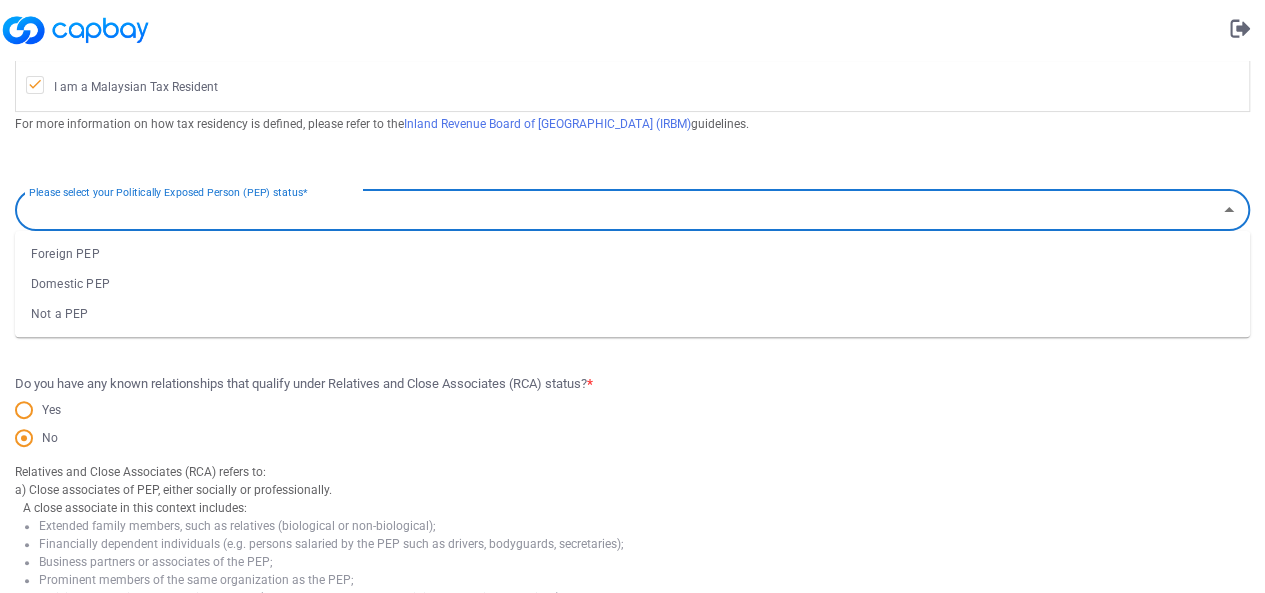 click on "Please select your Politically Exposed Person (PEP) status*" at bounding box center (616, 210) 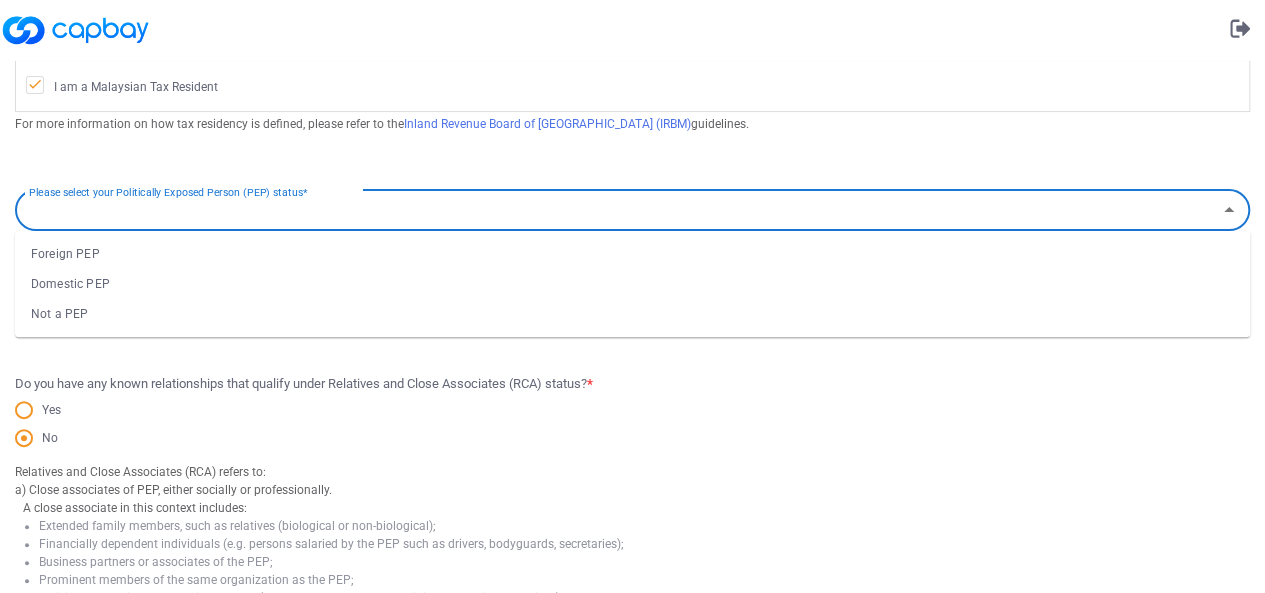 click on "Please select your Politically Exposed Person (PEP) status*" at bounding box center (616, 210) 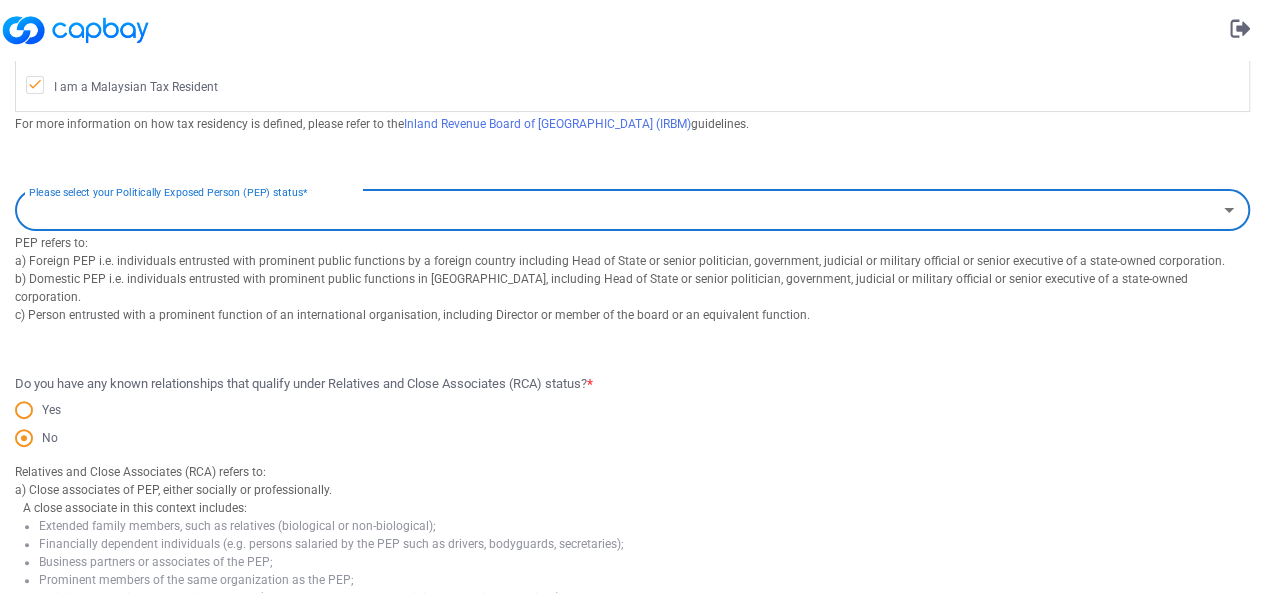click on "Please select your Politically Exposed Person (PEP) status*" at bounding box center [616, 210] 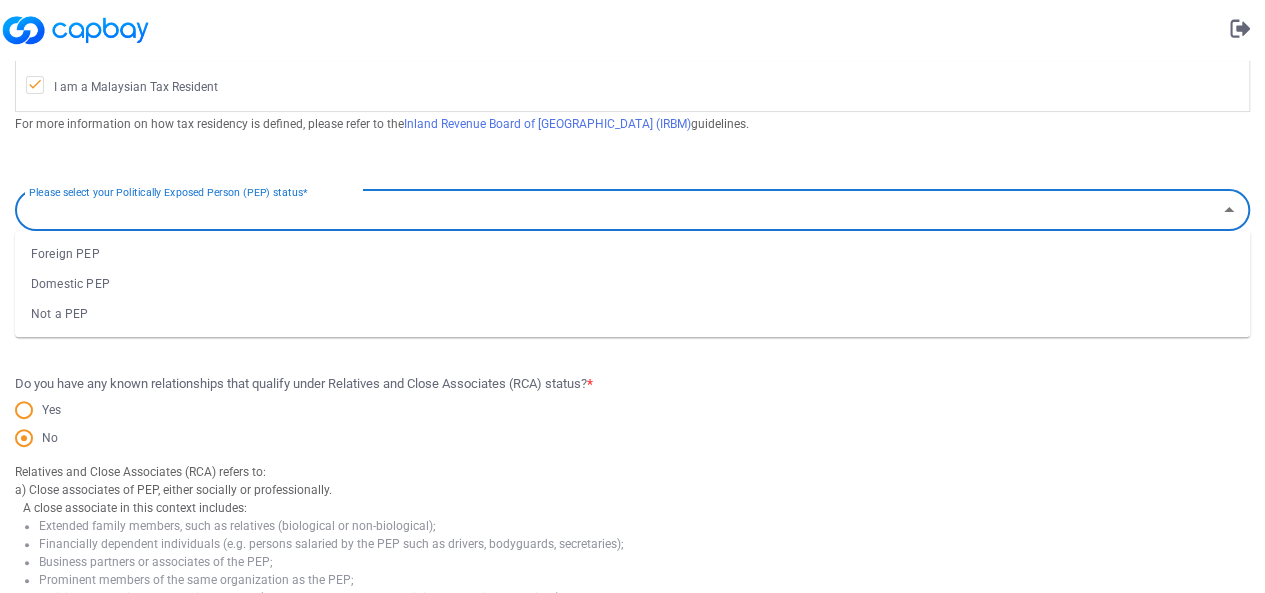 click on "Foreign PEP Domestic PEP Not a PEP" at bounding box center [632, 284] 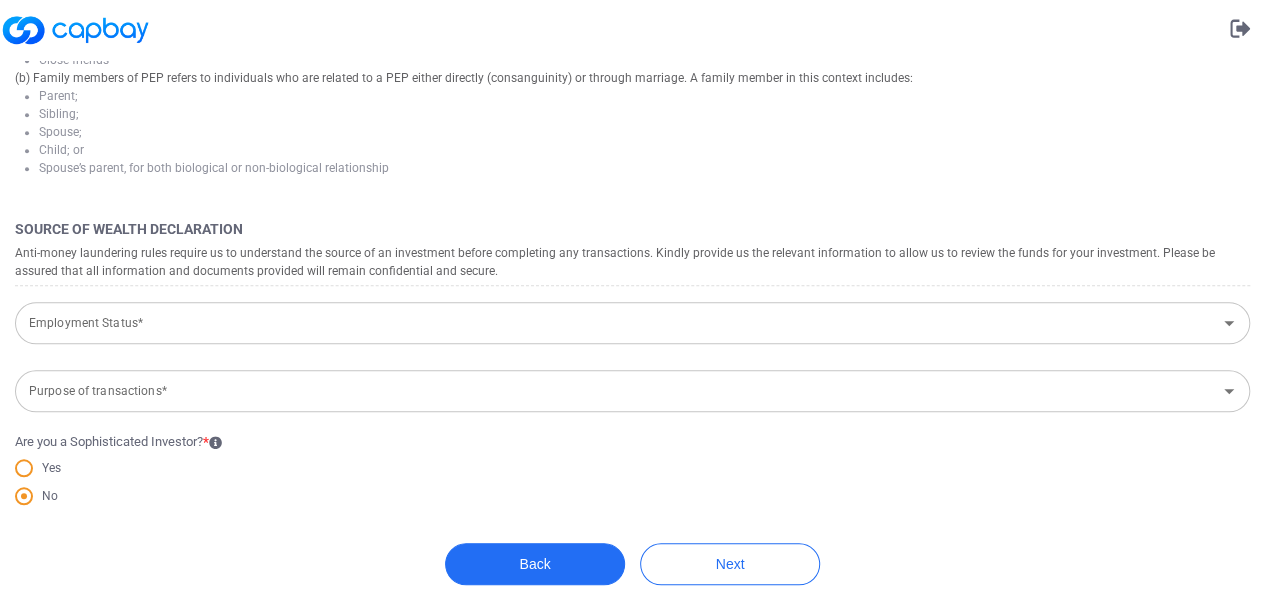 scroll, scrollTop: 715, scrollLeft: 0, axis: vertical 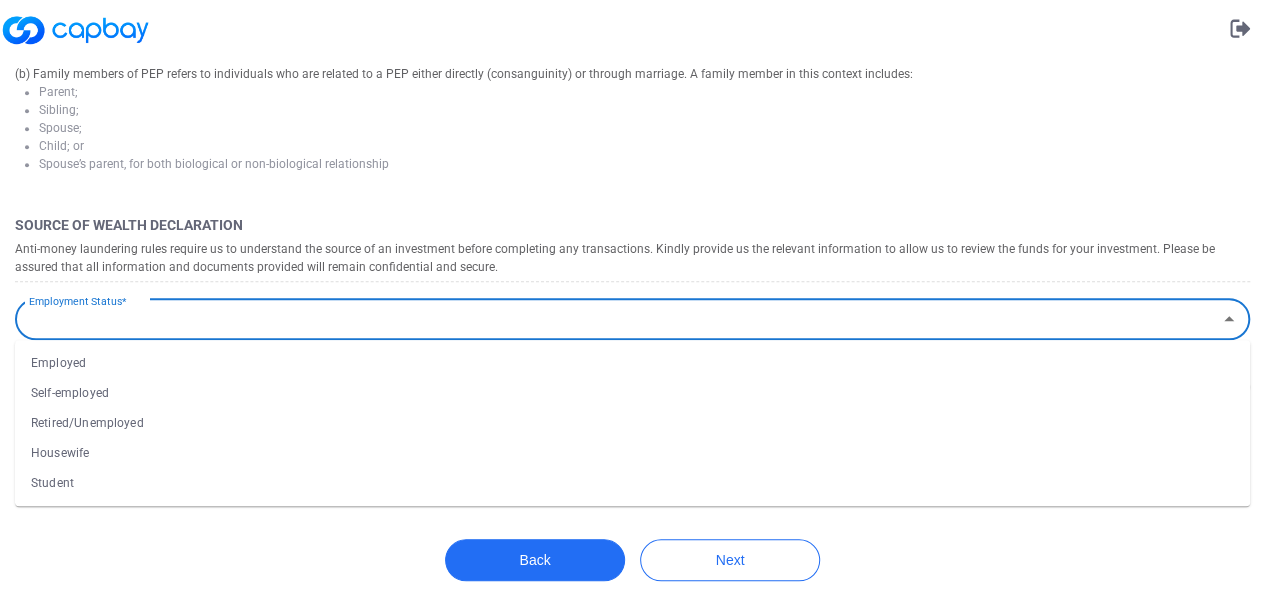 click on "Employment Status*" at bounding box center [616, 319] 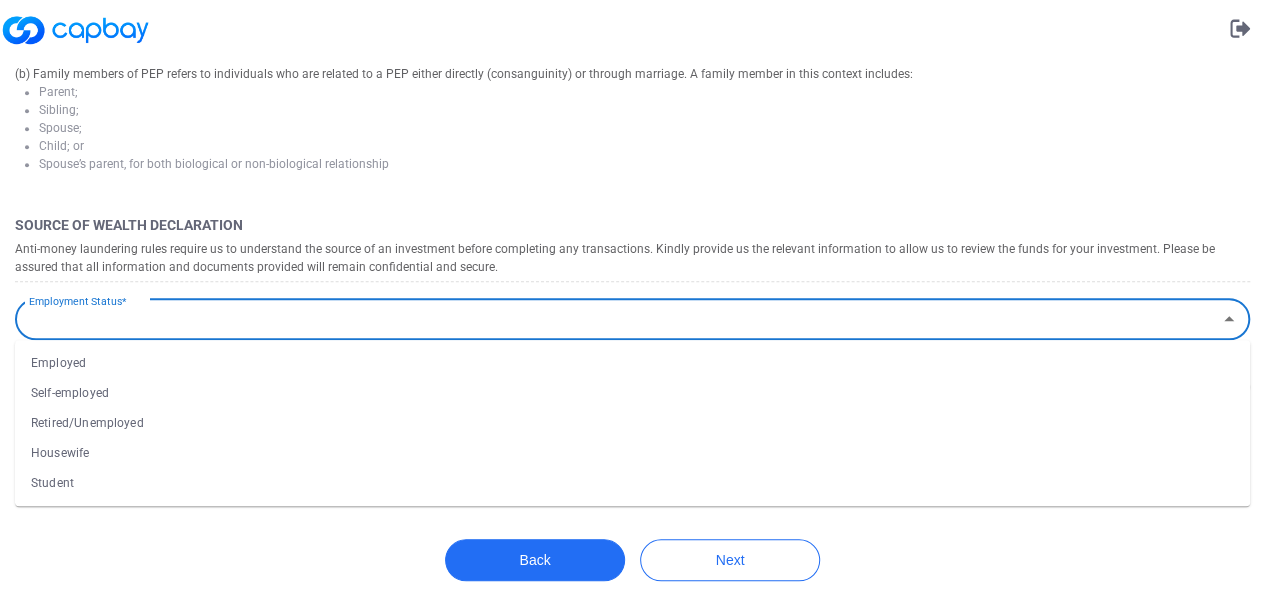 click on "Housewife" at bounding box center (632, 453) 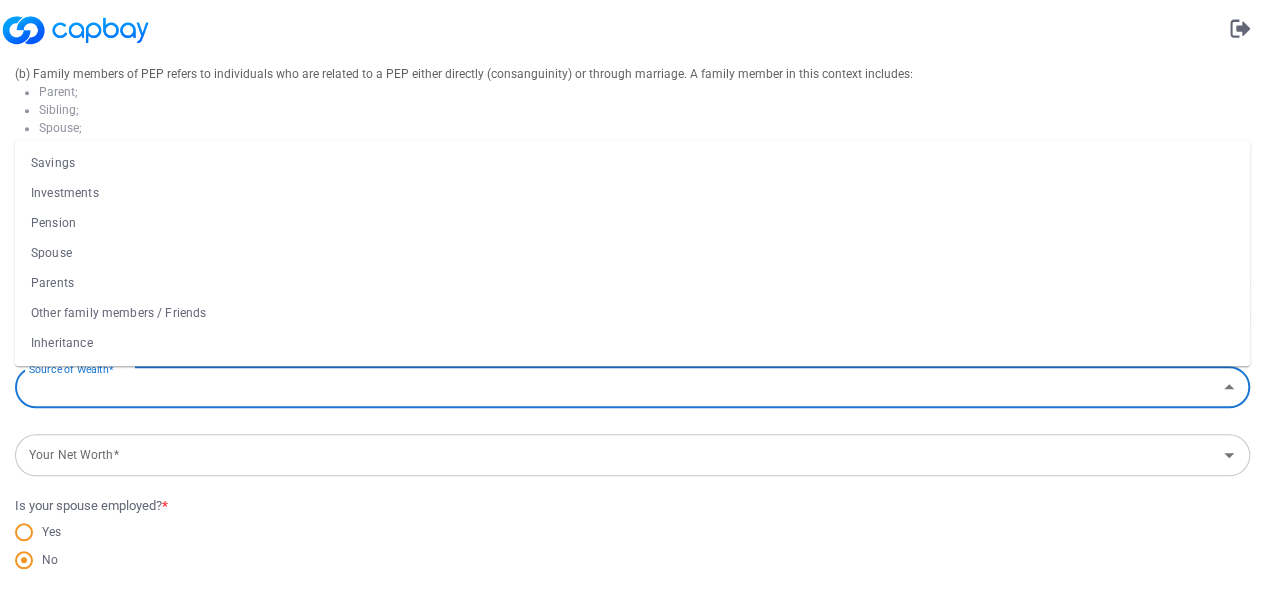 click on "Source of Wealth*" at bounding box center (616, 387) 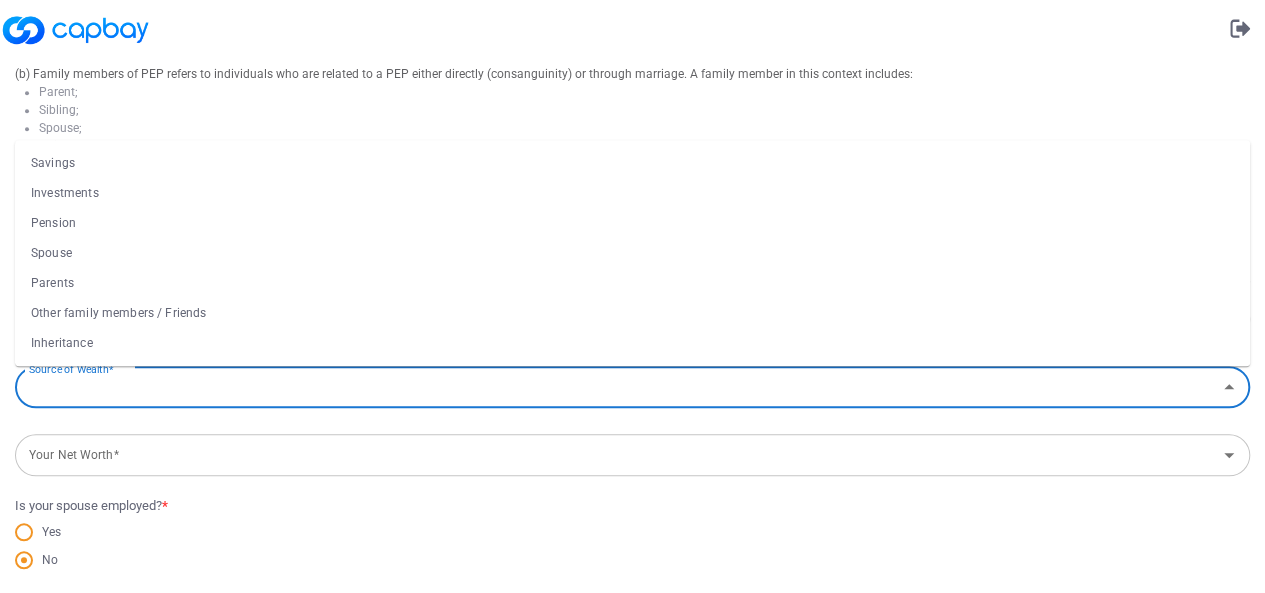 click on "Savings" at bounding box center (632, 163) 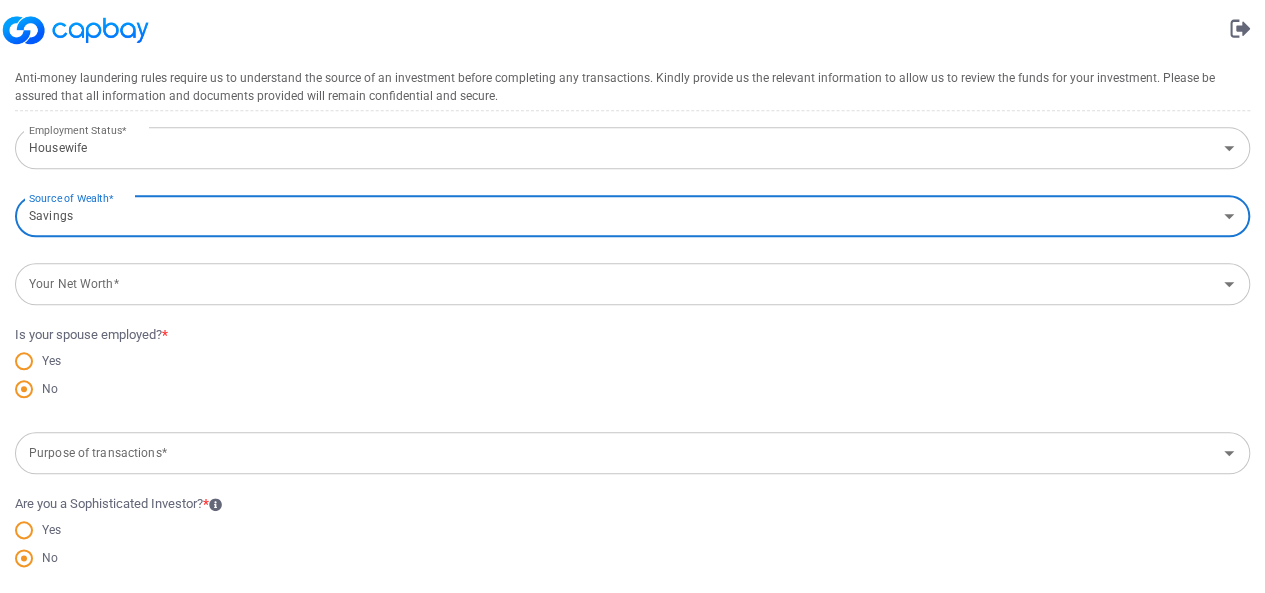 scroll, scrollTop: 887, scrollLeft: 0, axis: vertical 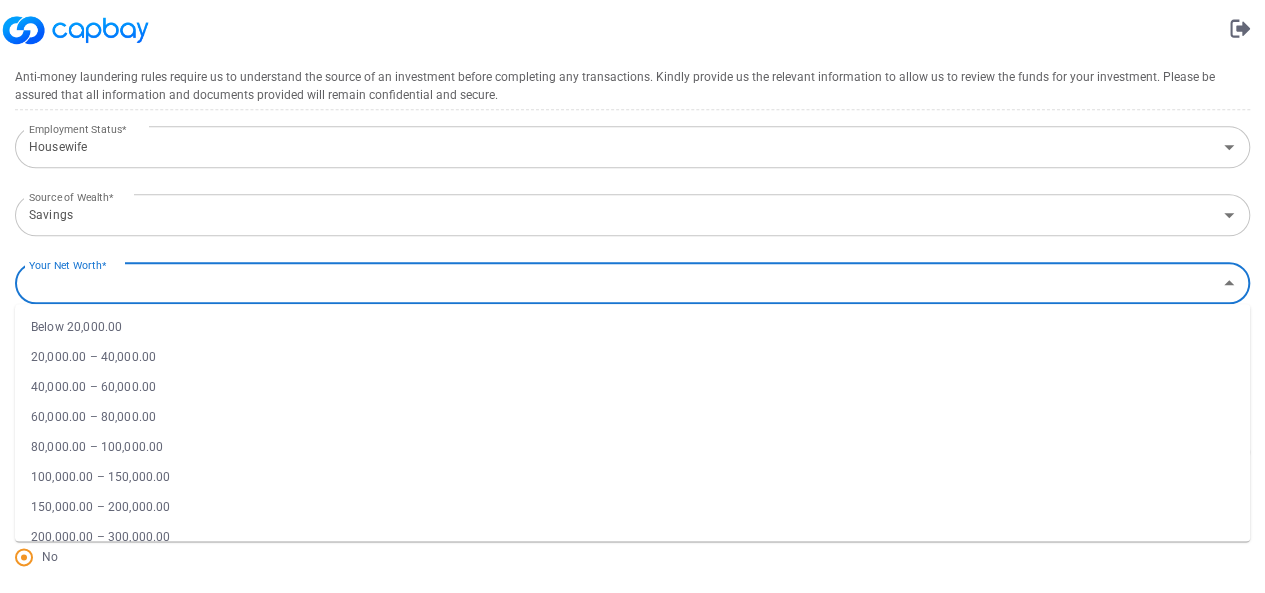 click on "Your Net Worth*" at bounding box center (616, 283) 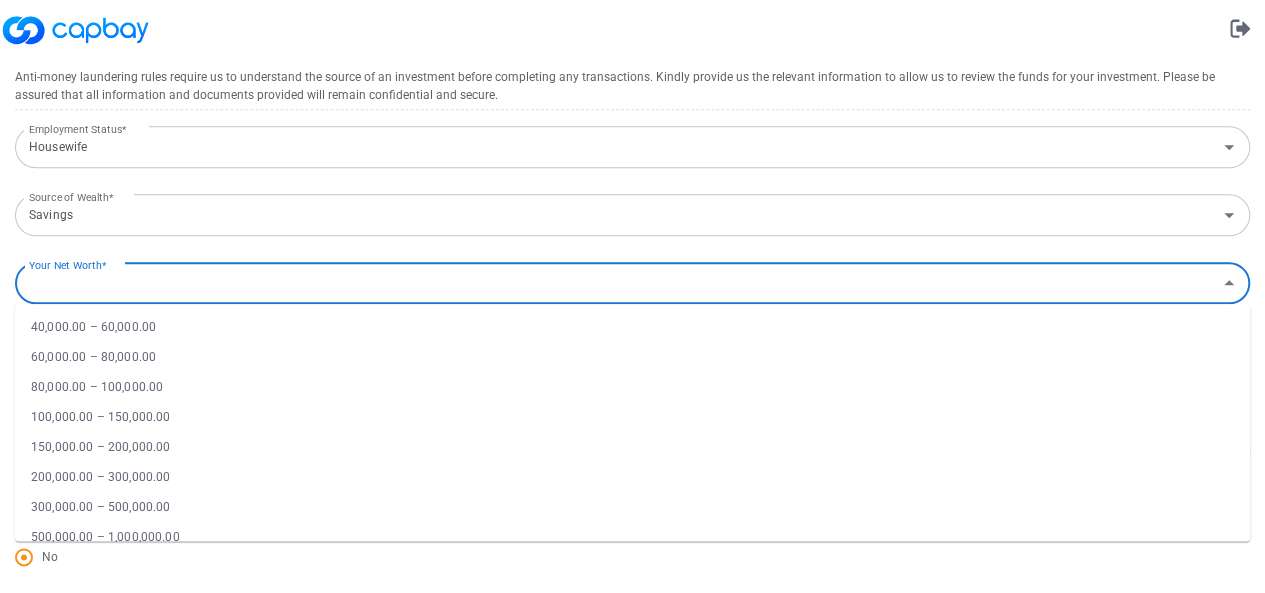 scroll, scrollTop: 60, scrollLeft: 0, axis: vertical 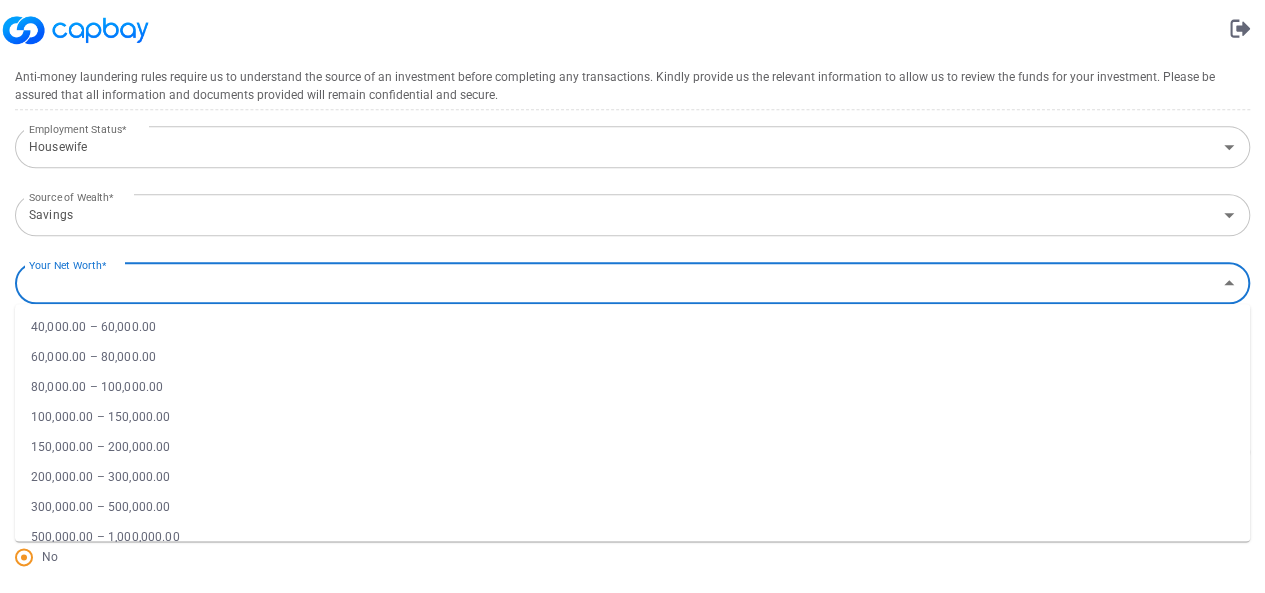 click on "60,000.00 – 80,000.00" at bounding box center [632, 357] 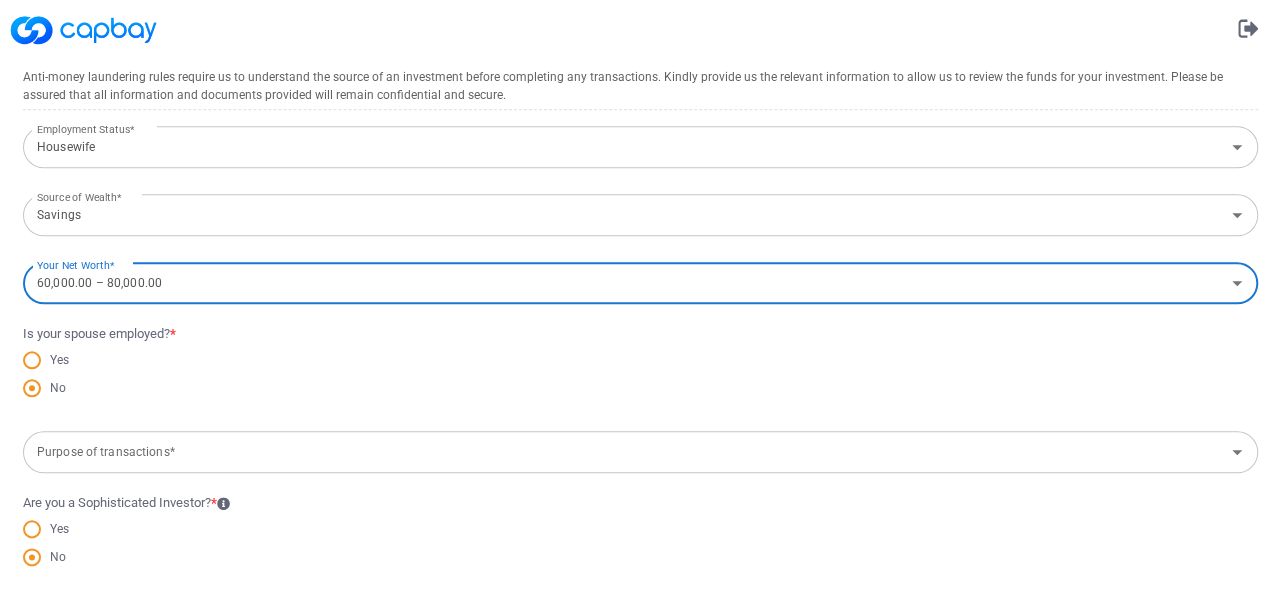 scroll, scrollTop: 952, scrollLeft: 0, axis: vertical 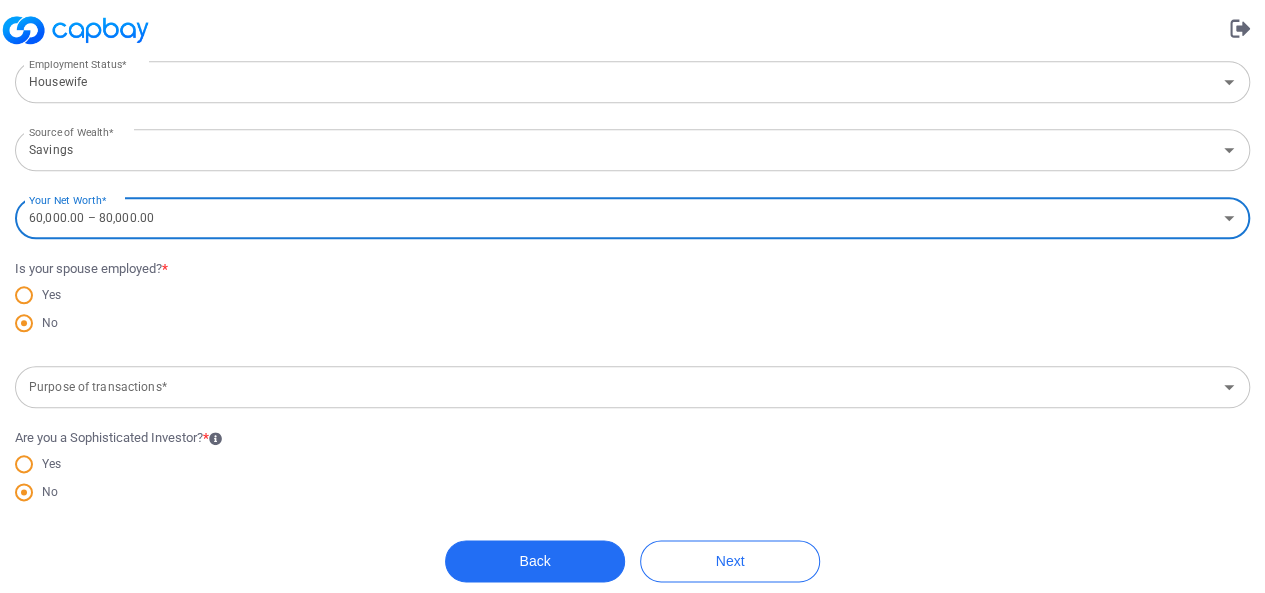 click on "Purpose of transactions*" at bounding box center [616, 387] 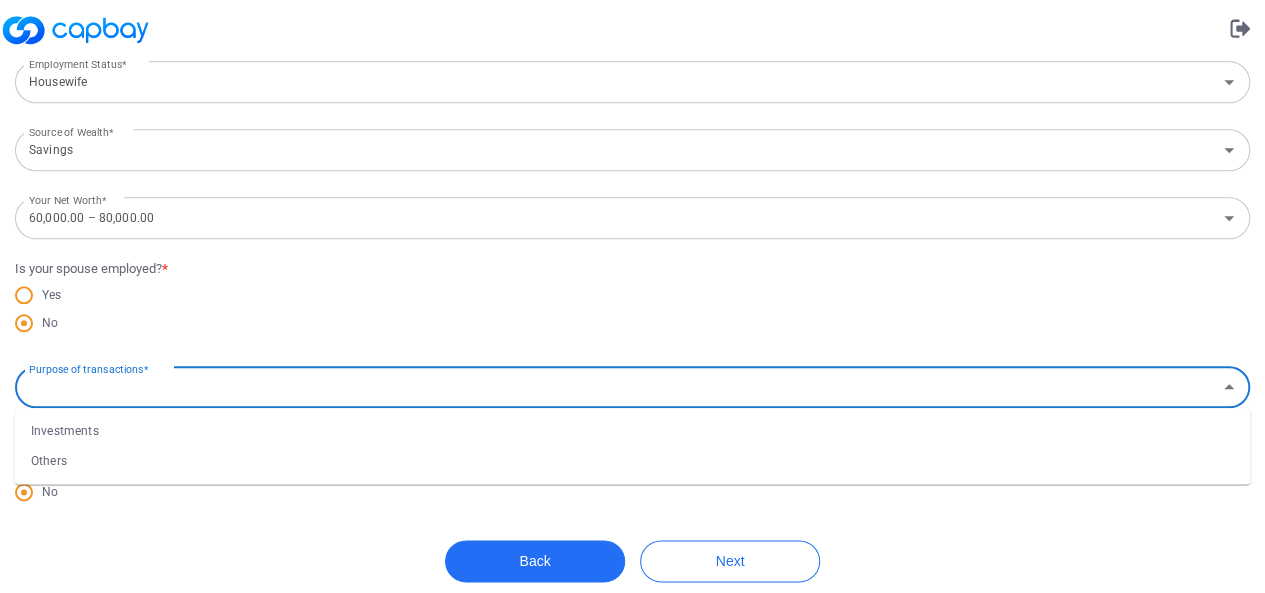 click on "Investments" at bounding box center [632, 431] 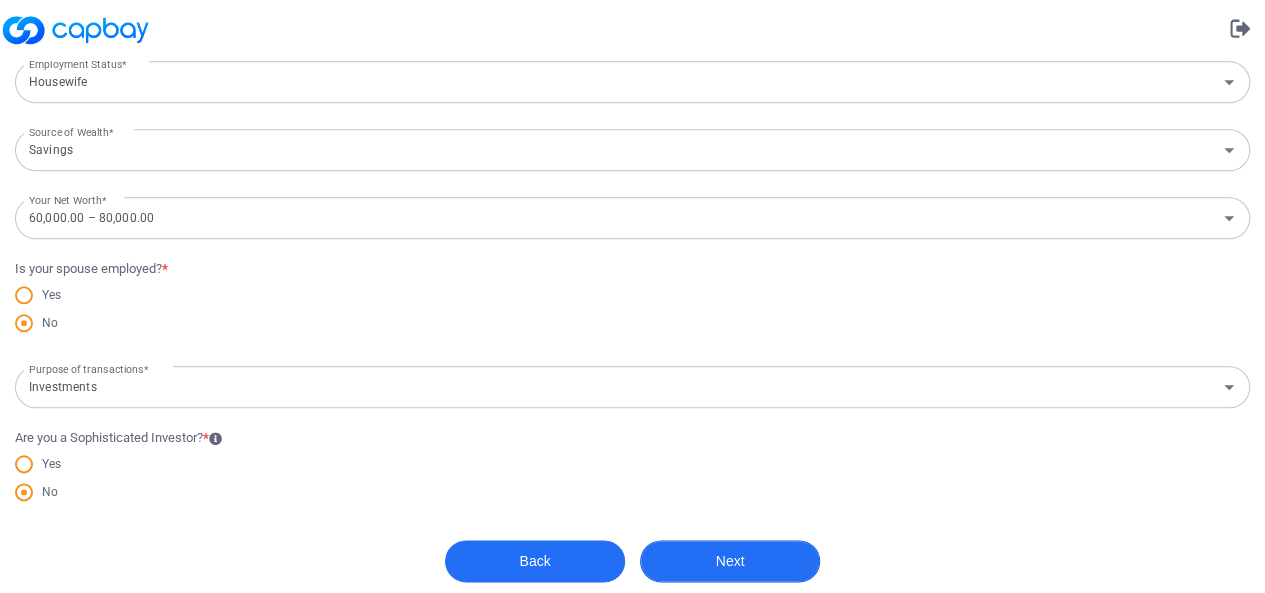 click on "Next" at bounding box center (730, 561) 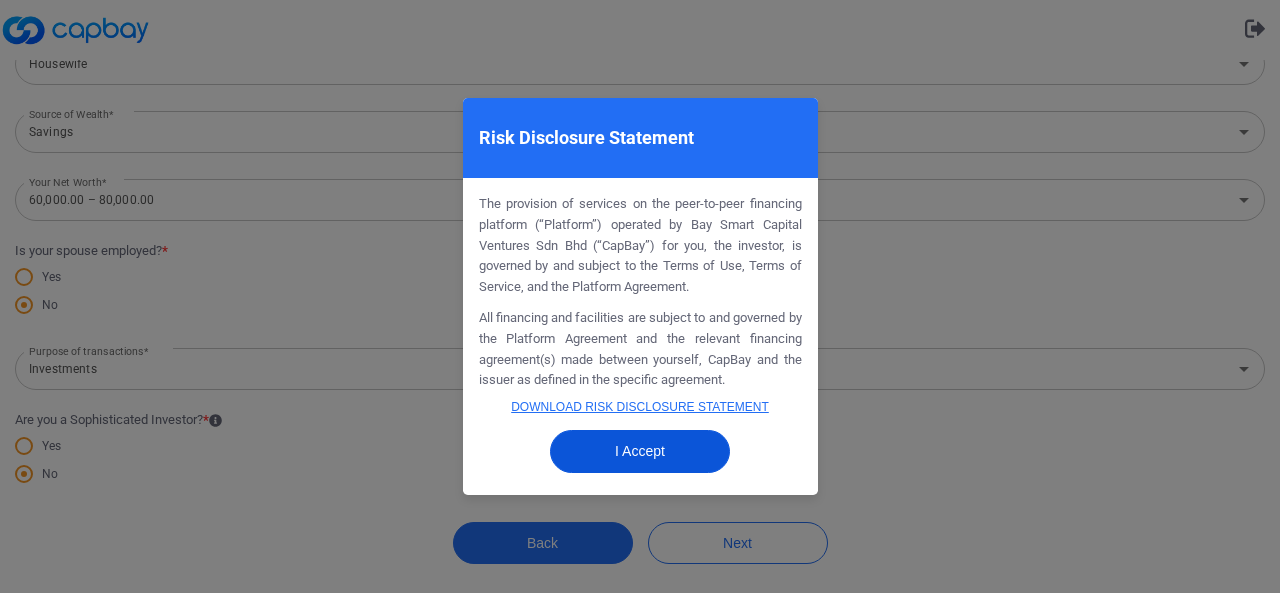 click on "I Accept" at bounding box center [640, 451] 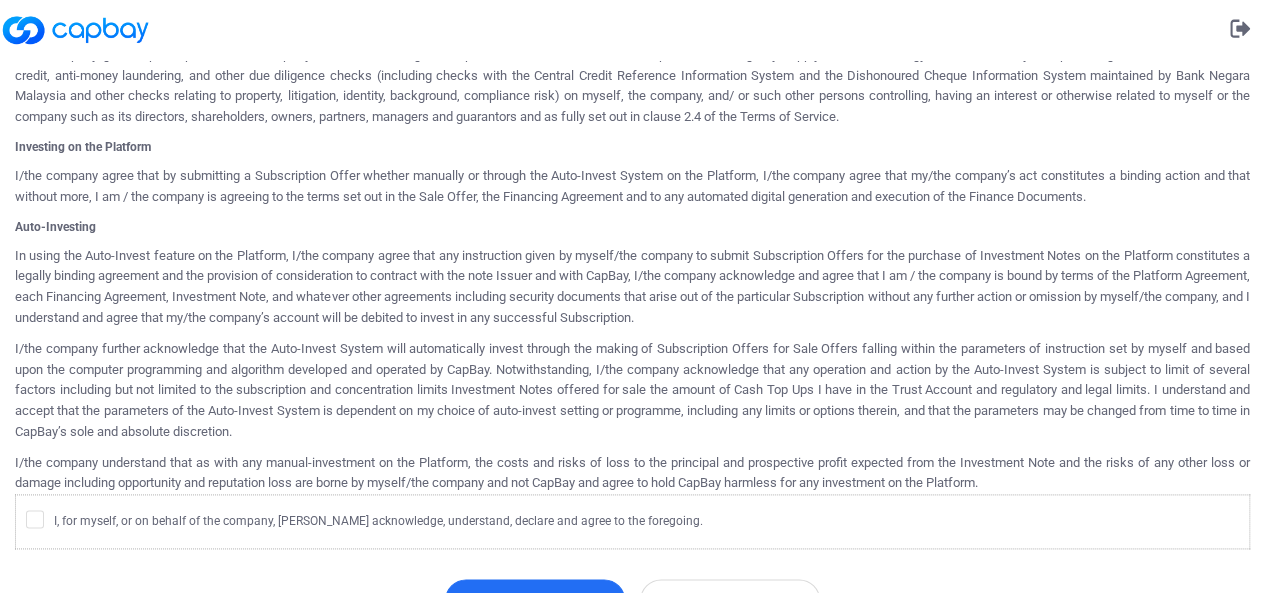 scroll, scrollTop: 1150, scrollLeft: 0, axis: vertical 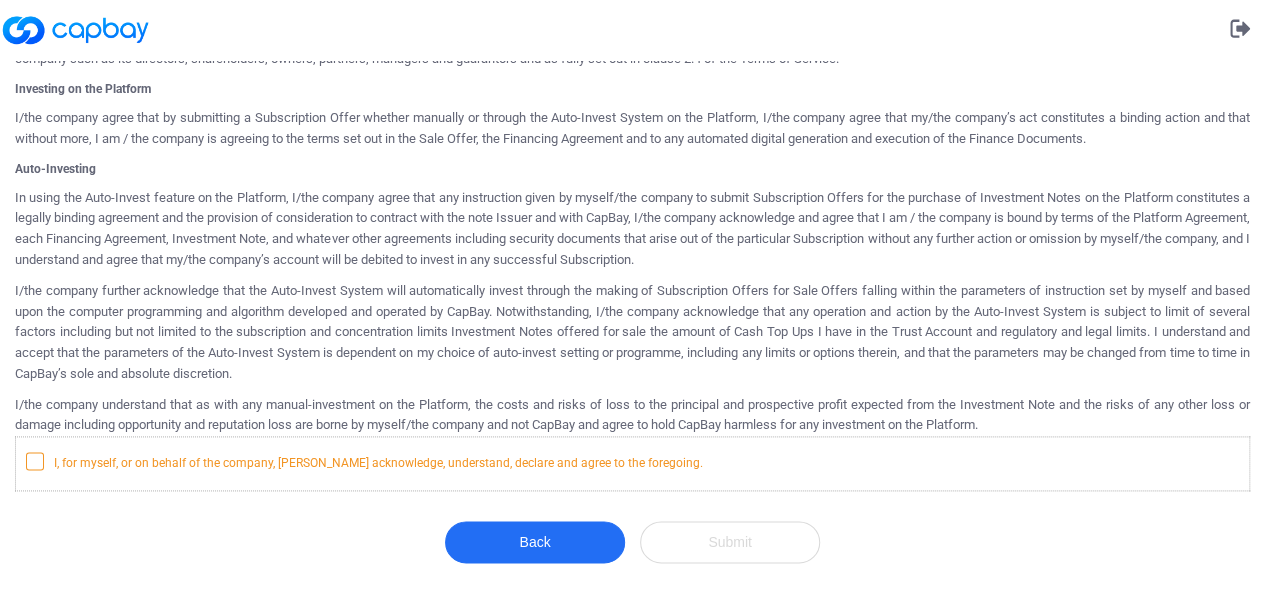 click 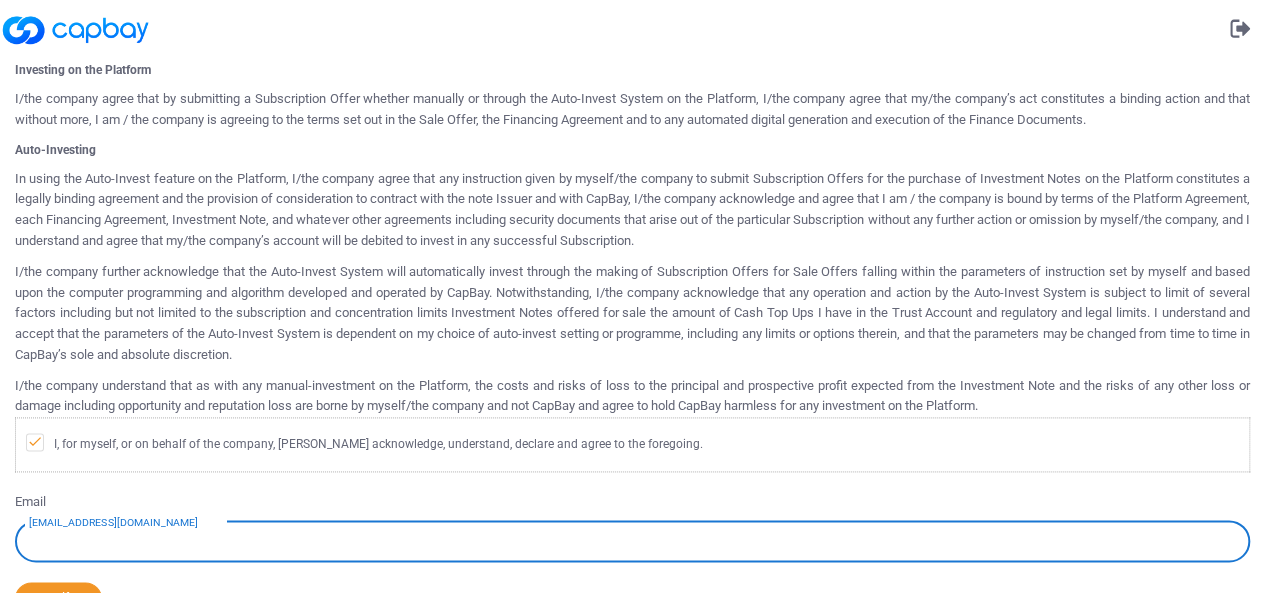 scroll, scrollTop: 1293, scrollLeft: 0, axis: vertical 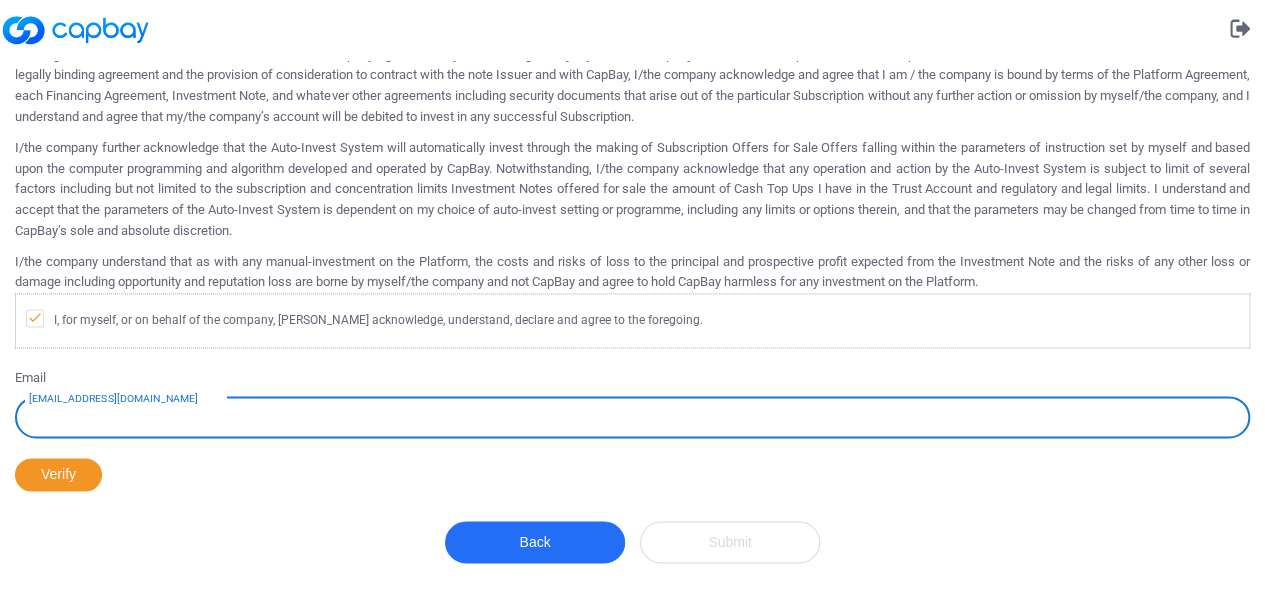 click on "example@mail.com" at bounding box center (632, 417) 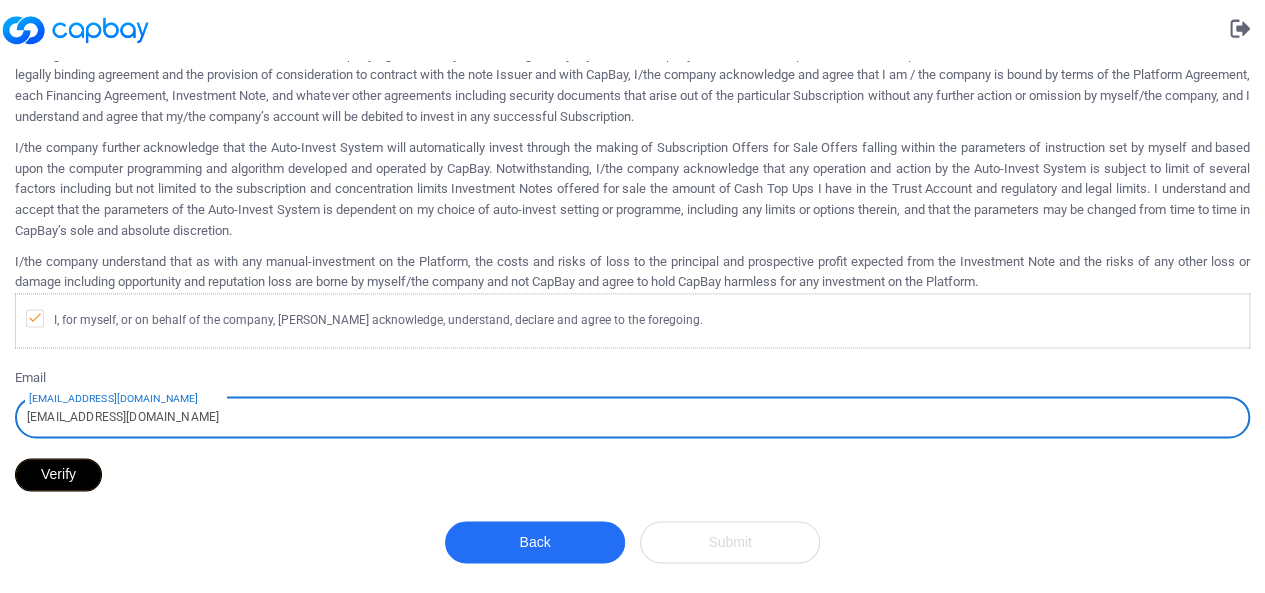 click on "Verify" at bounding box center [58, 474] 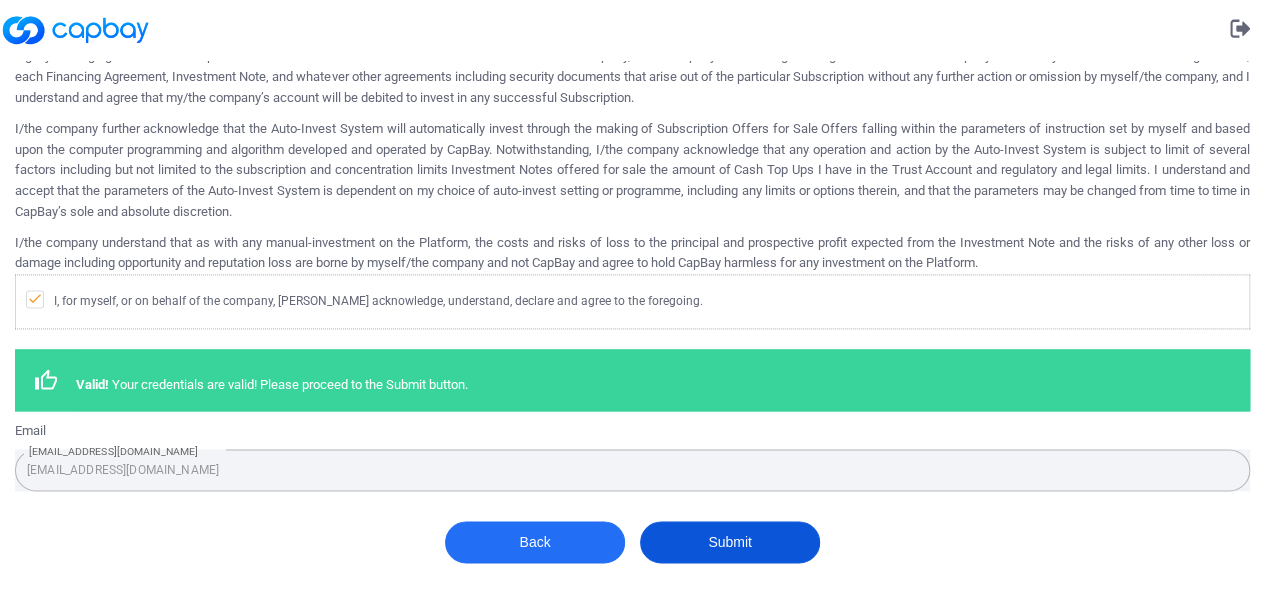 click on "Submit" at bounding box center (730, 542) 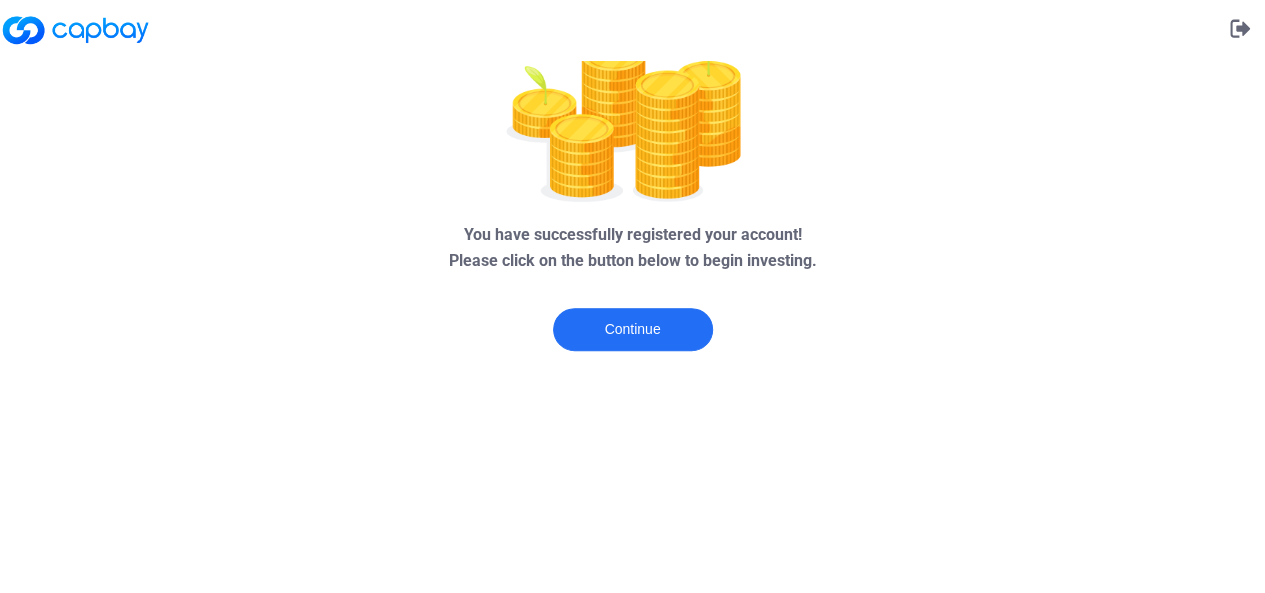 scroll, scrollTop: 0, scrollLeft: 0, axis: both 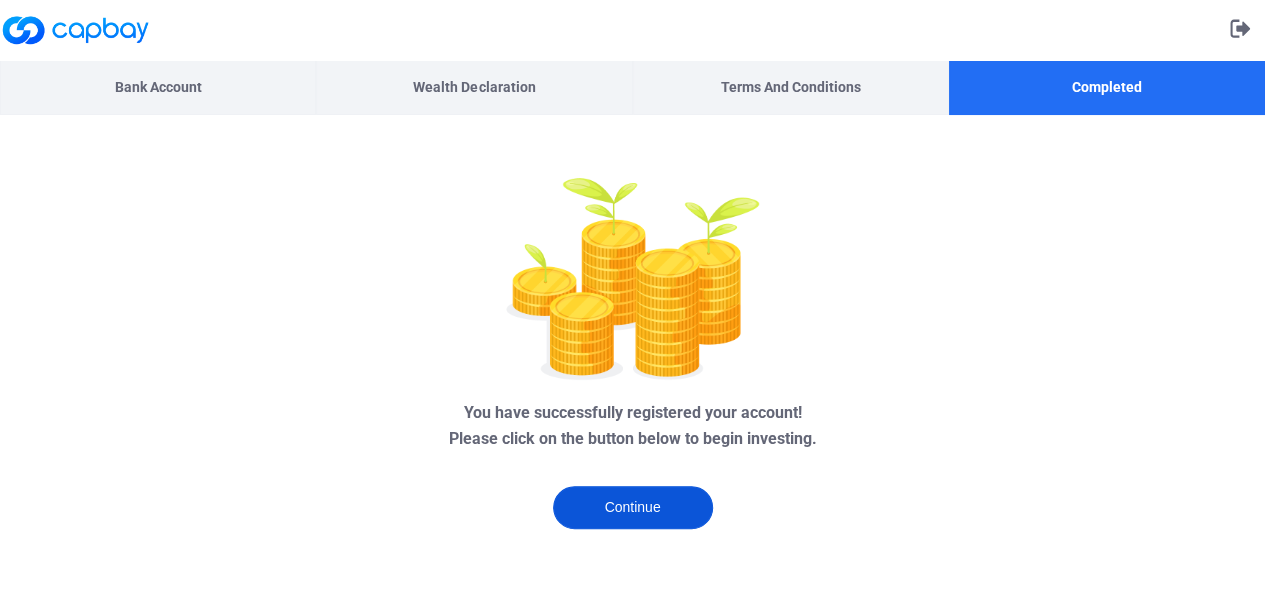 click on "Continue" at bounding box center (633, 507) 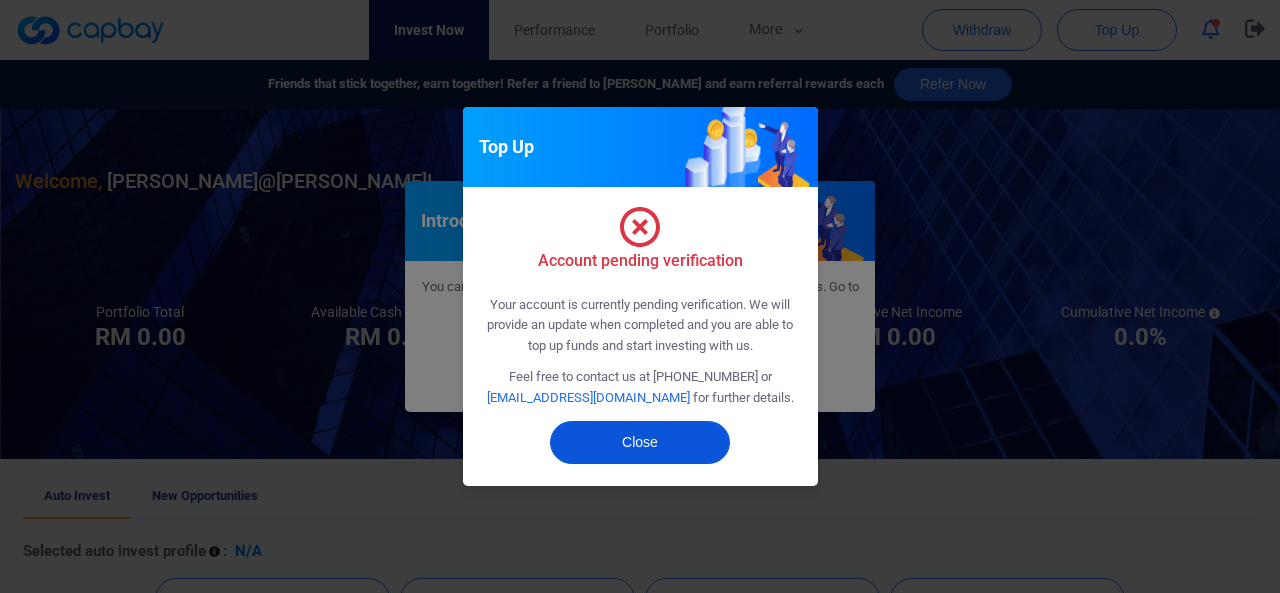click on "Close" at bounding box center [640, 442] 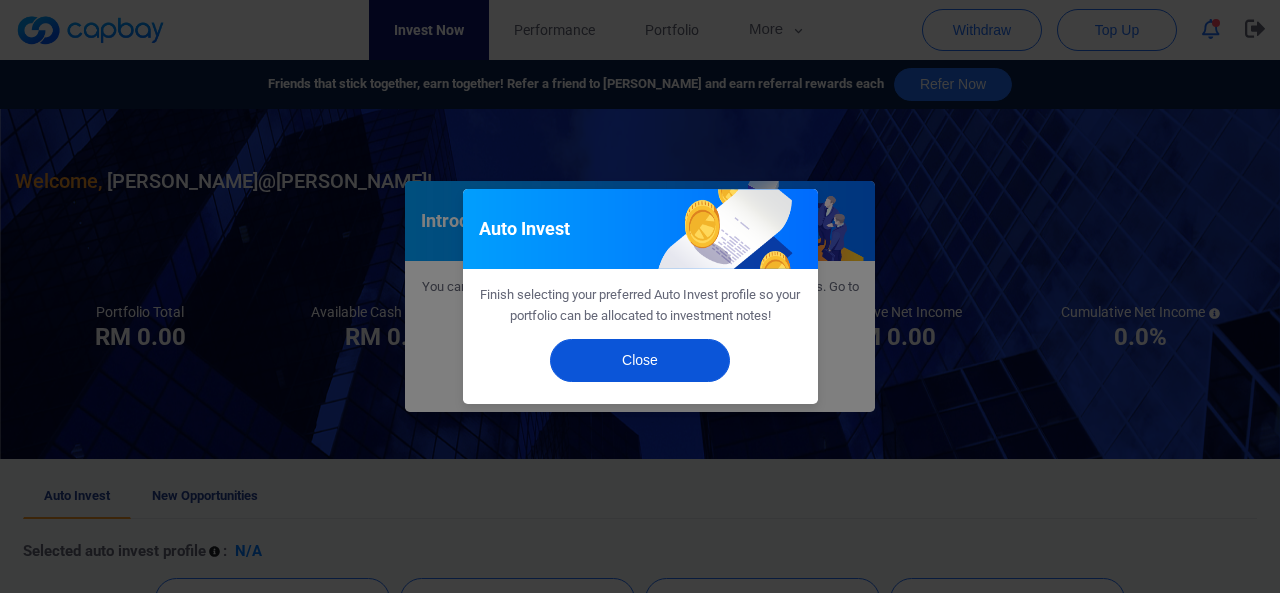 click on "Close" at bounding box center (640, 360) 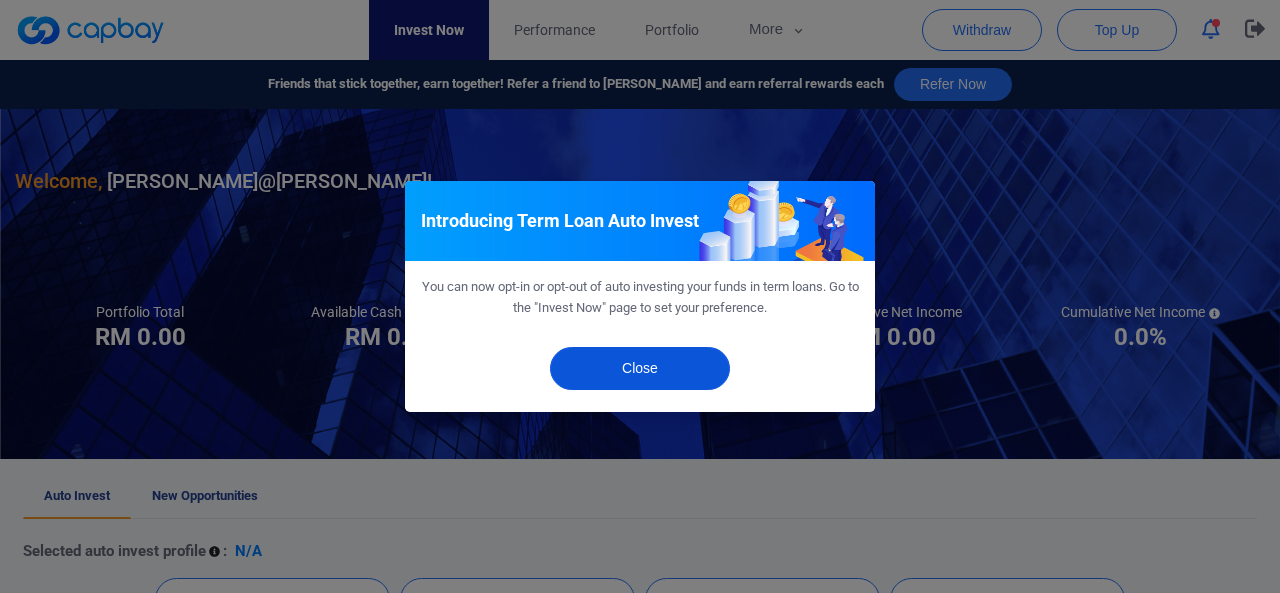 click on "Close" at bounding box center [640, 368] 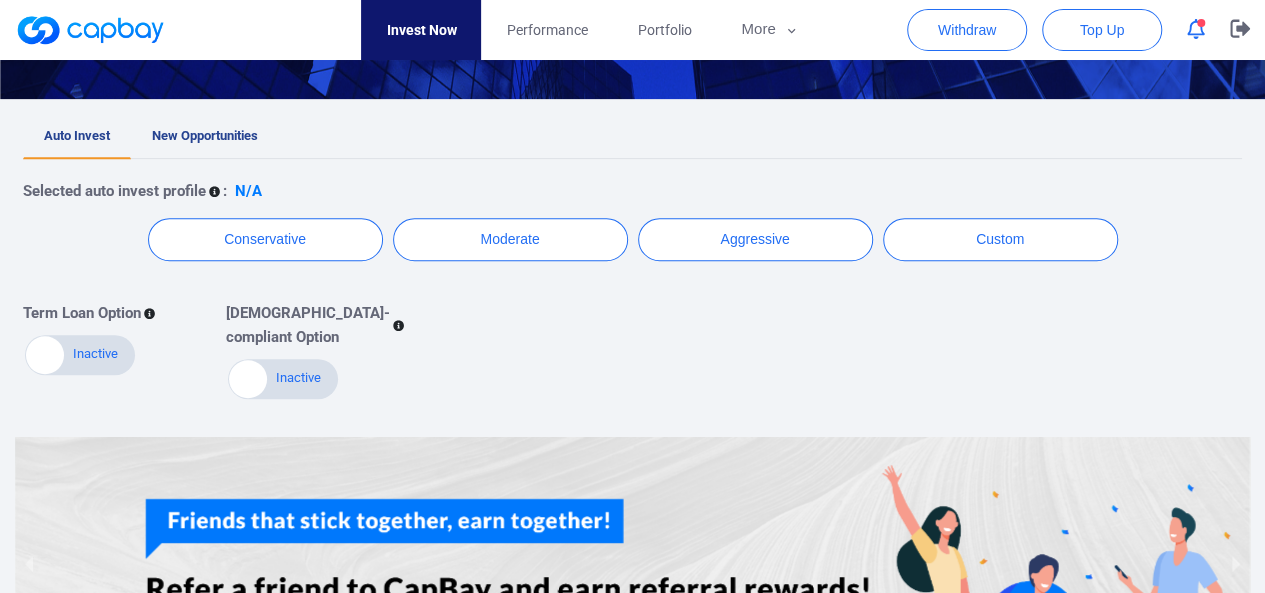 scroll, scrollTop: 373, scrollLeft: 0, axis: vertical 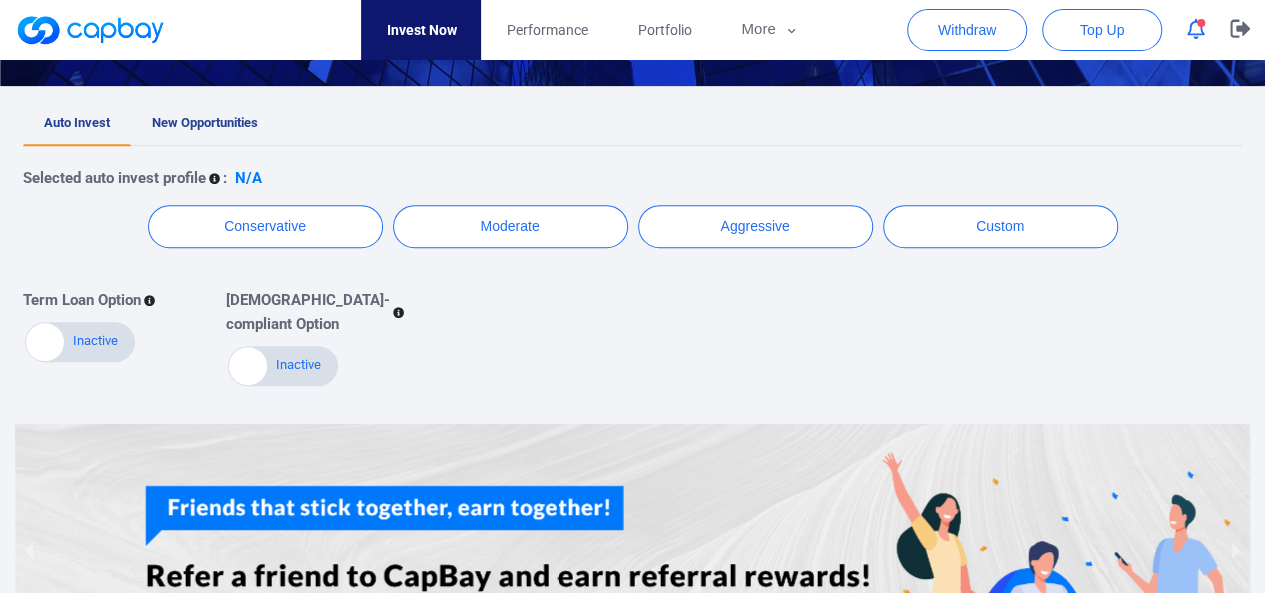 click on "Term Loan Option   Active Inactive Shariah-compliant Option   Active Inactive" at bounding box center (617, 330) 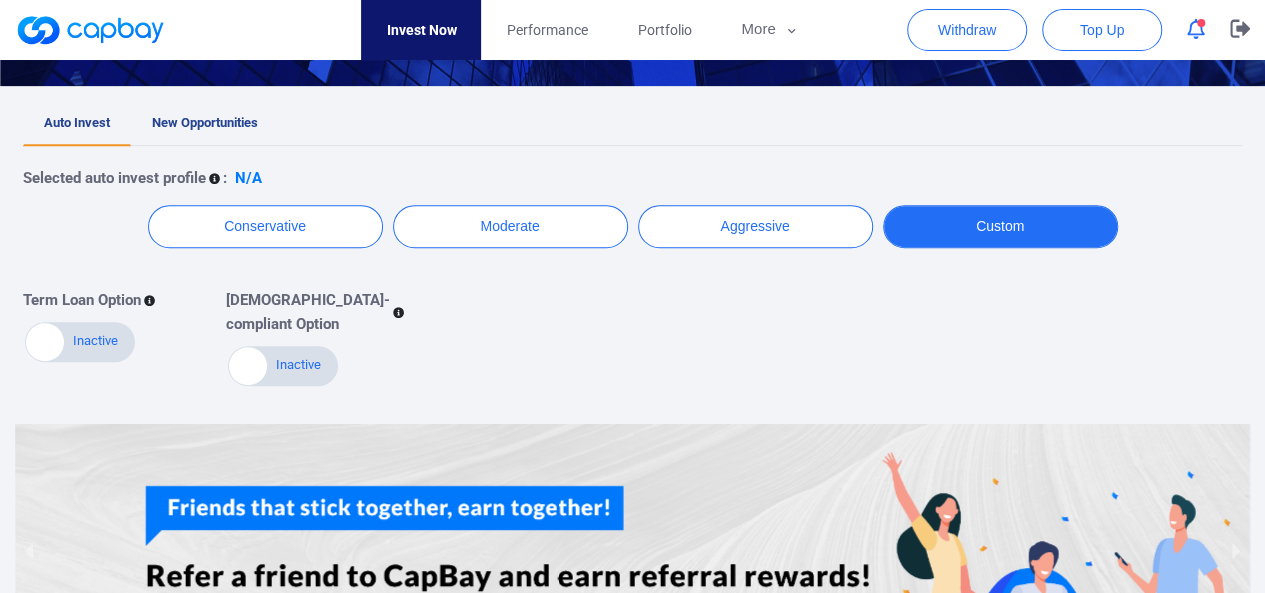 click on "Custom" at bounding box center (1000, 226) 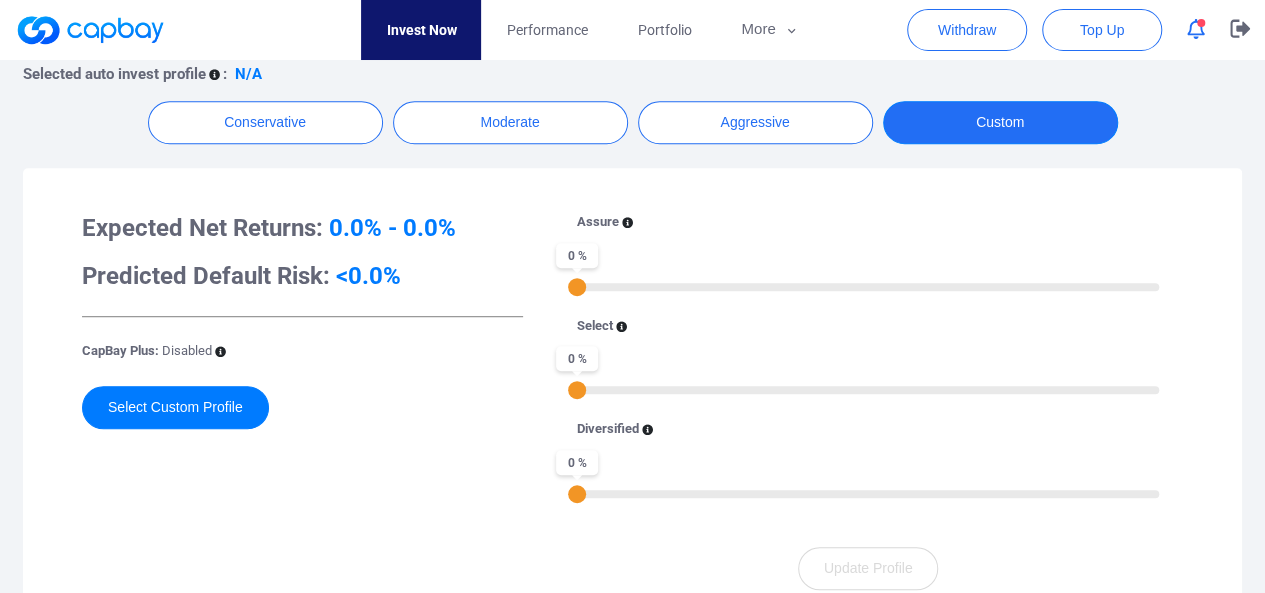 scroll, scrollTop: 457, scrollLeft: 0, axis: vertical 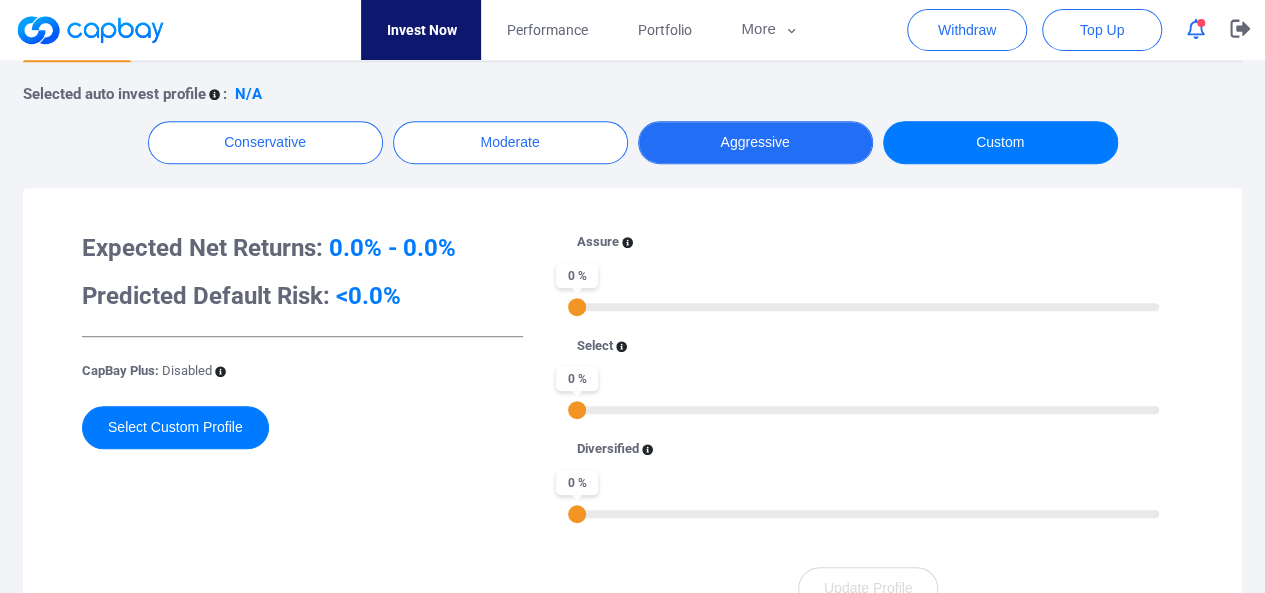 click on "Aggressive" at bounding box center (755, 142) 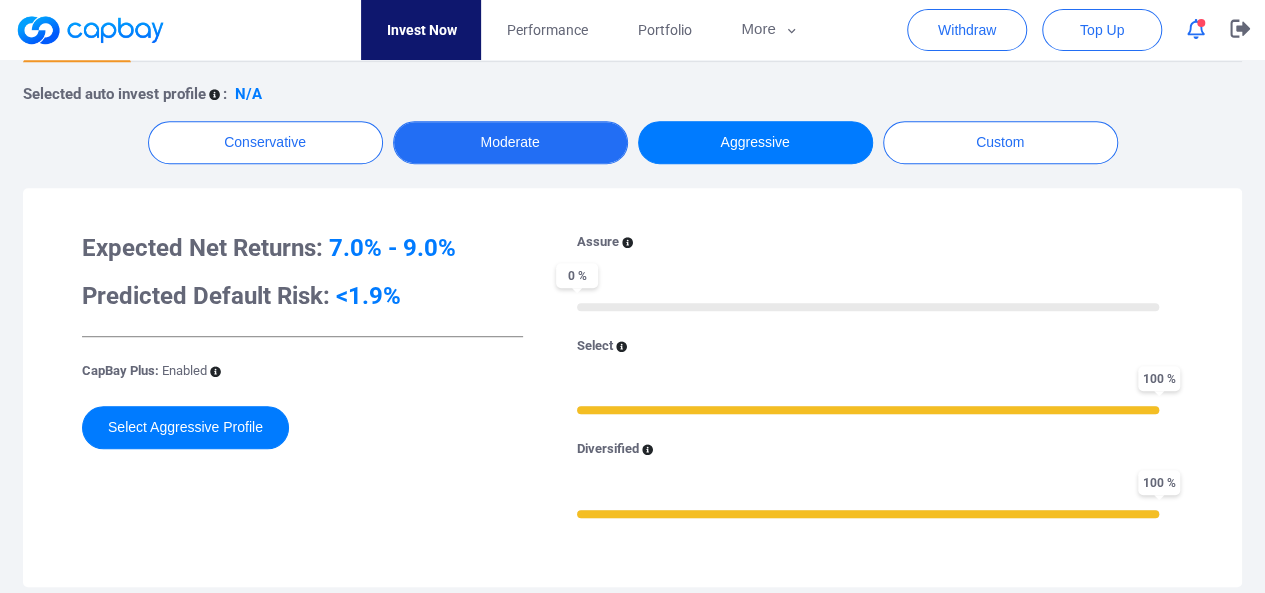 click on "Moderate" at bounding box center [510, 142] 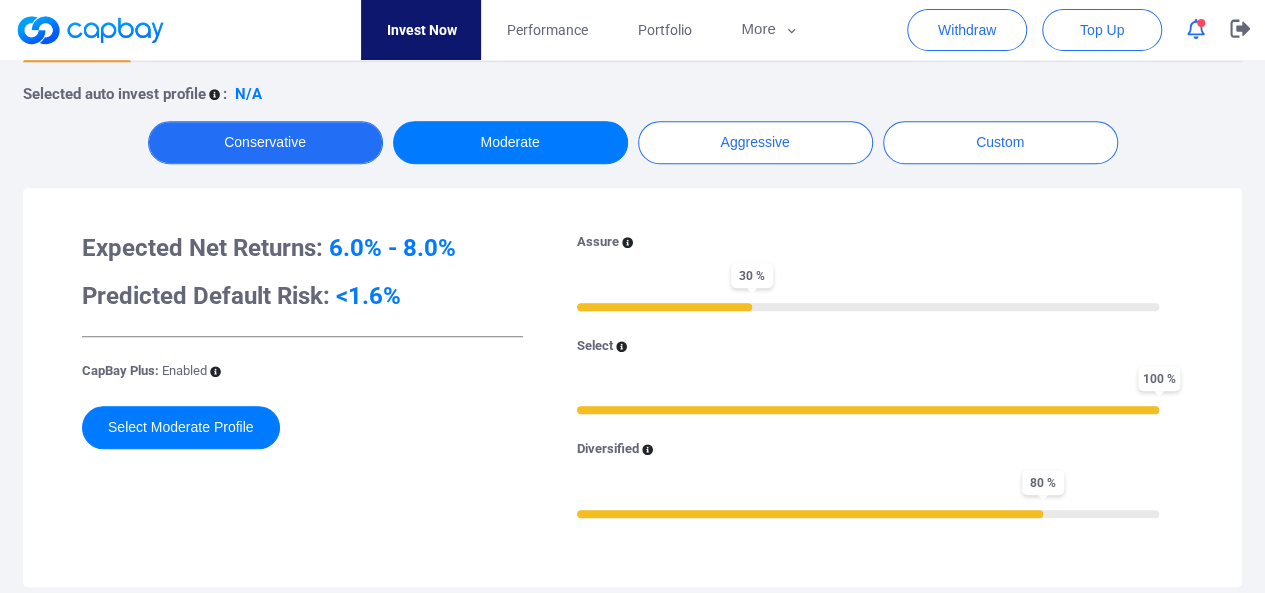 click on "Conservative" at bounding box center (265, 142) 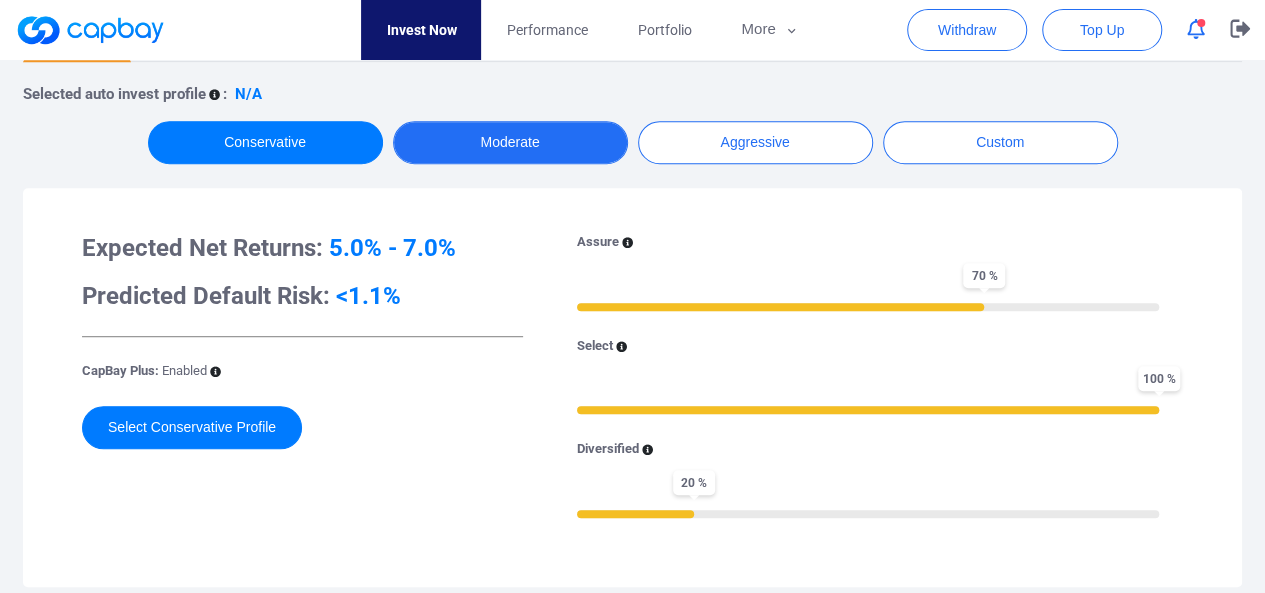 click on "Moderate" at bounding box center [510, 142] 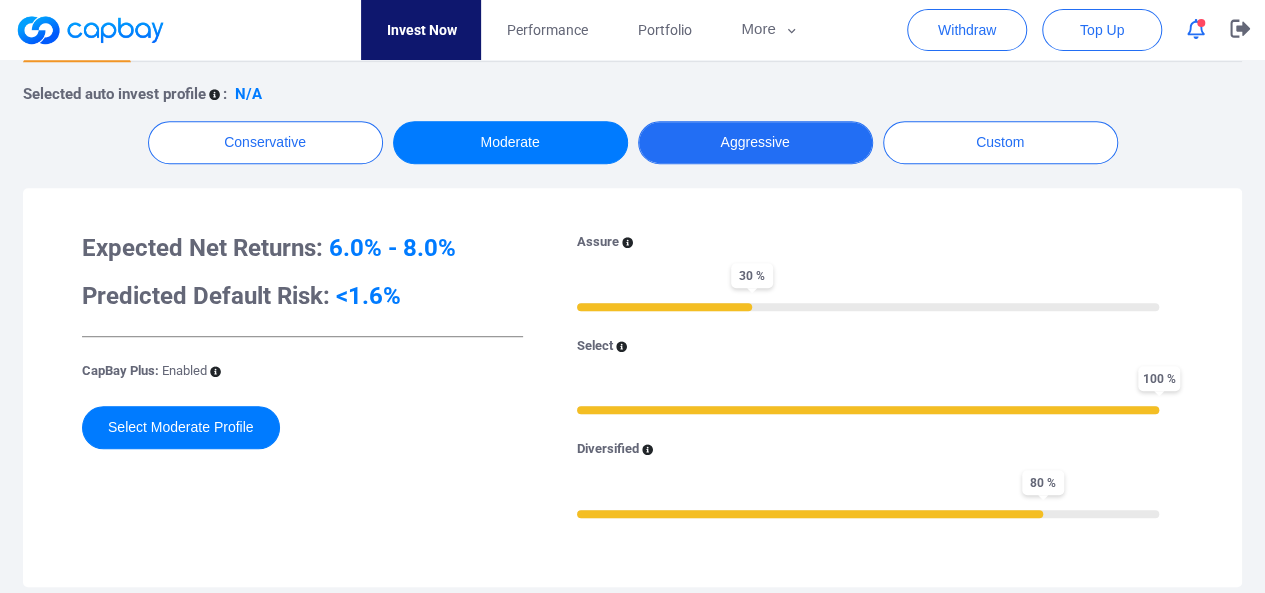 click on "Aggressive" at bounding box center (755, 142) 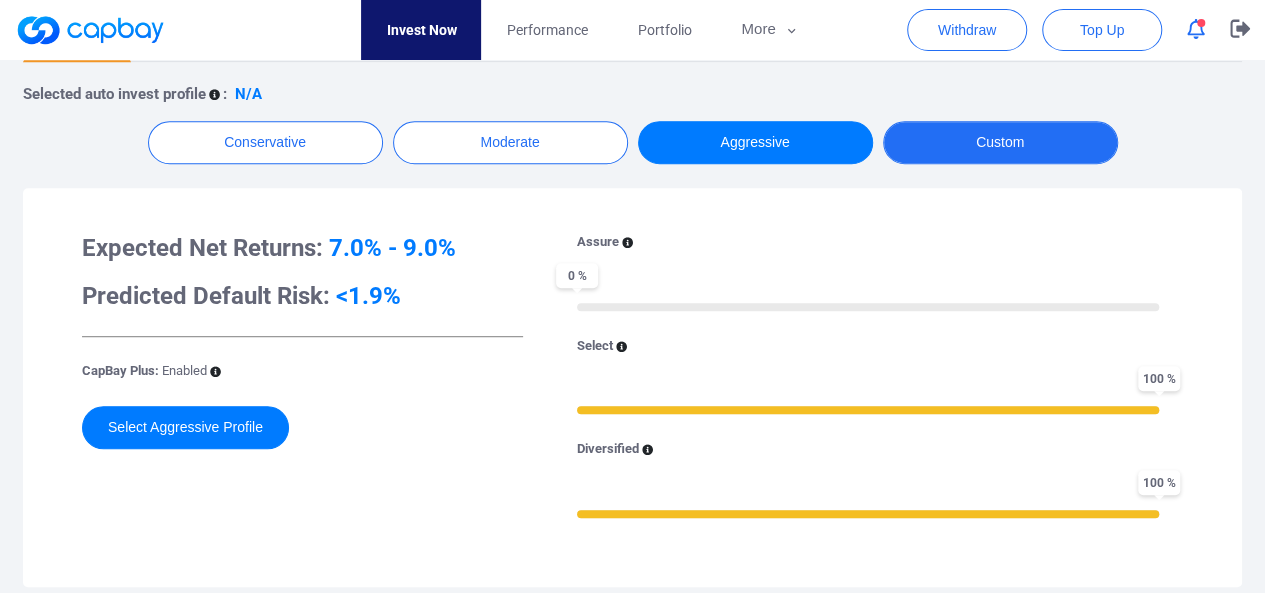 click on "Custom" at bounding box center (1000, 142) 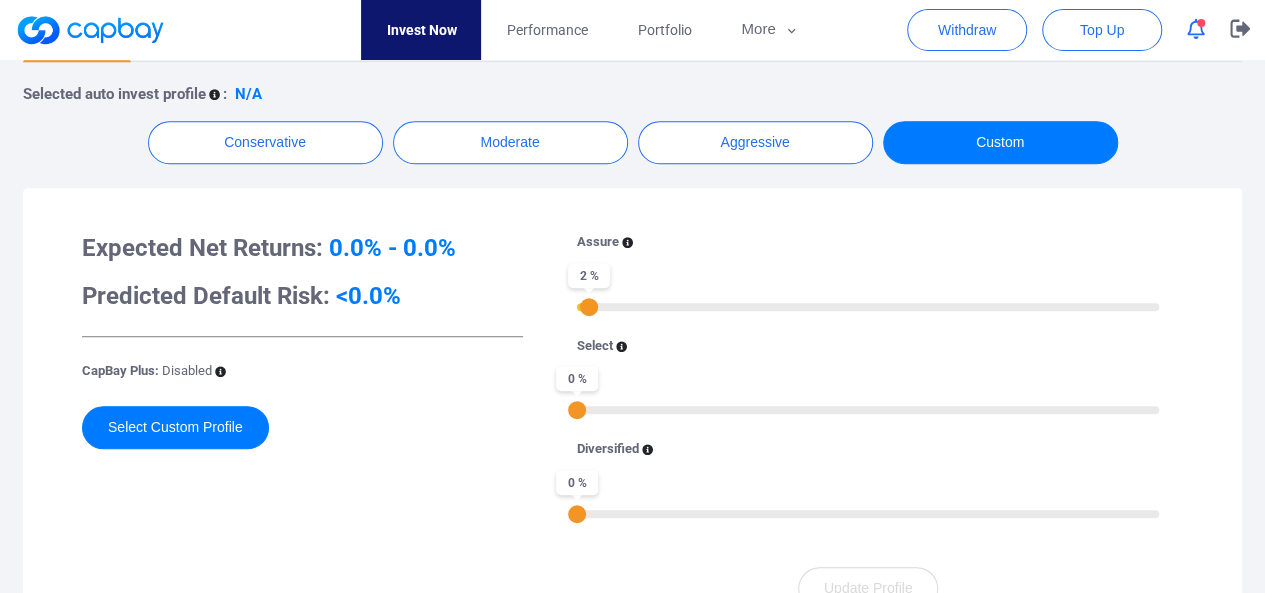 click on "2   %" at bounding box center (868, 305) 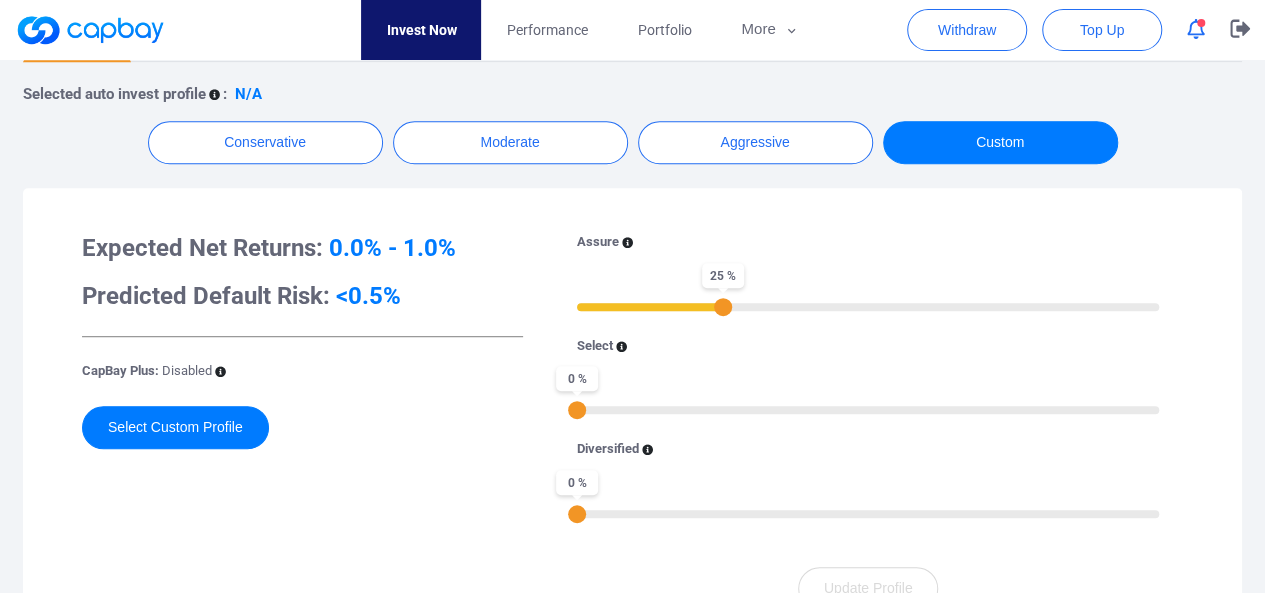 click on "25   %" at bounding box center (868, 305) 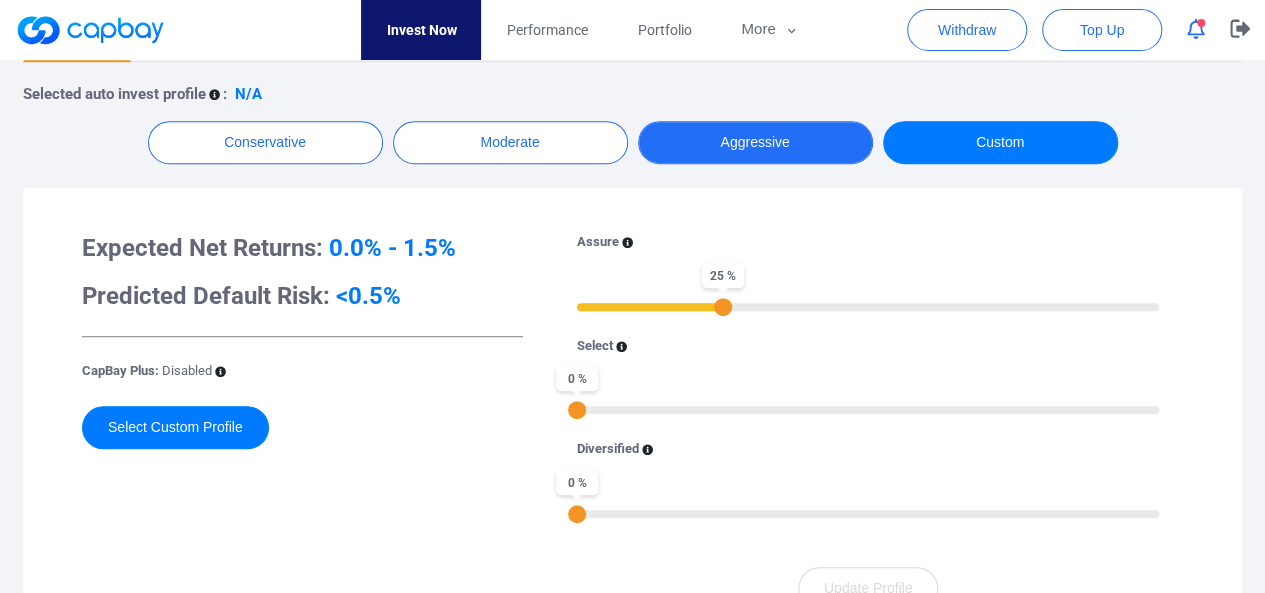 click on "Aggressive" at bounding box center (755, 142) 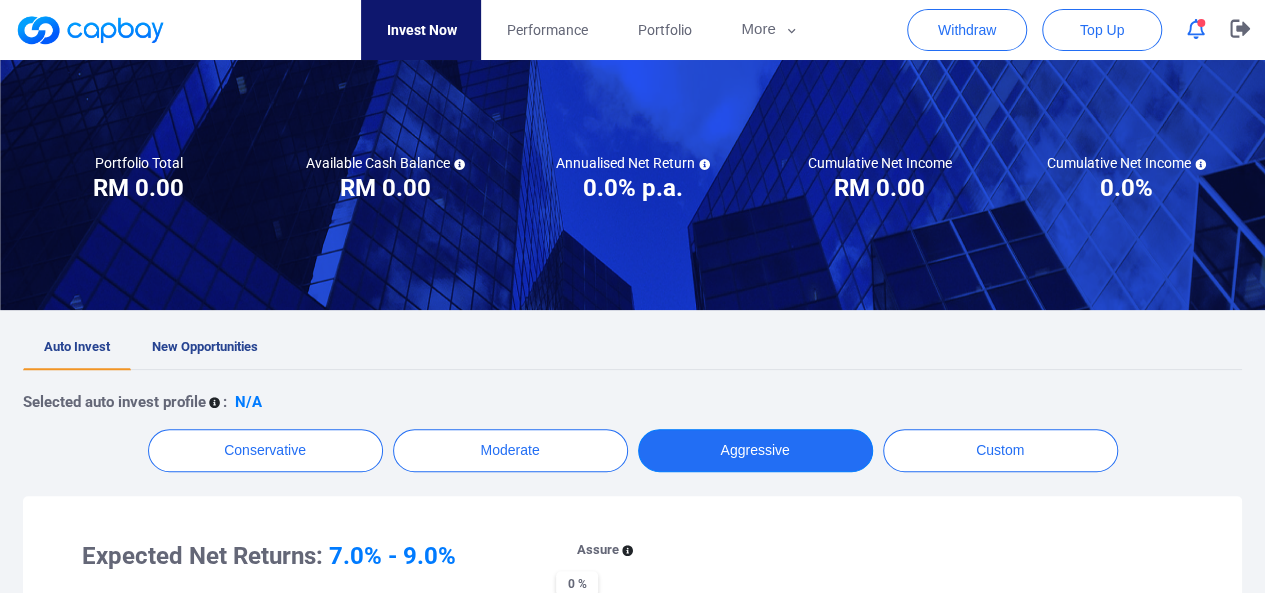 scroll, scrollTop: 145, scrollLeft: 0, axis: vertical 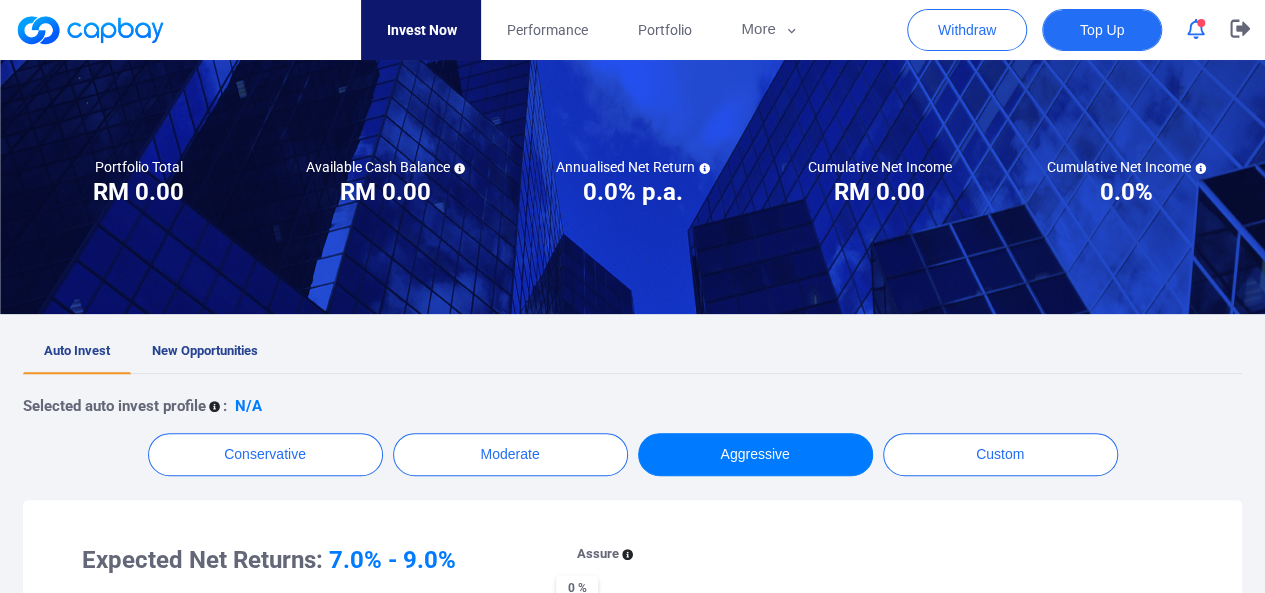 click on "Top Up" at bounding box center (1102, 30) 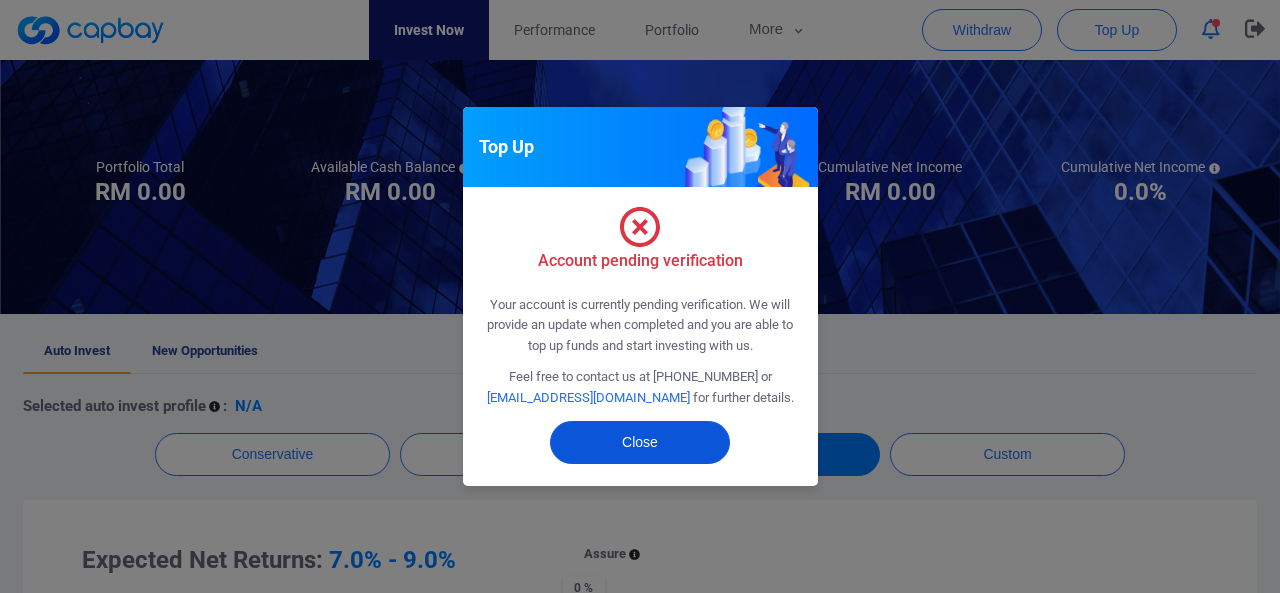 click on "Close" at bounding box center (640, 442) 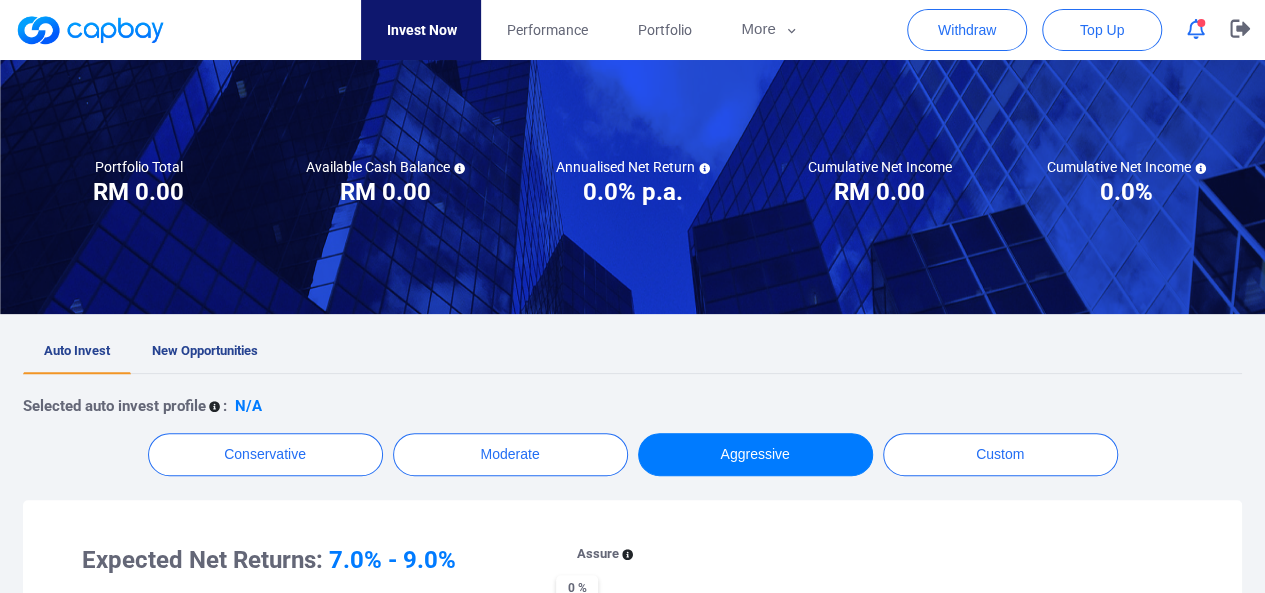 click 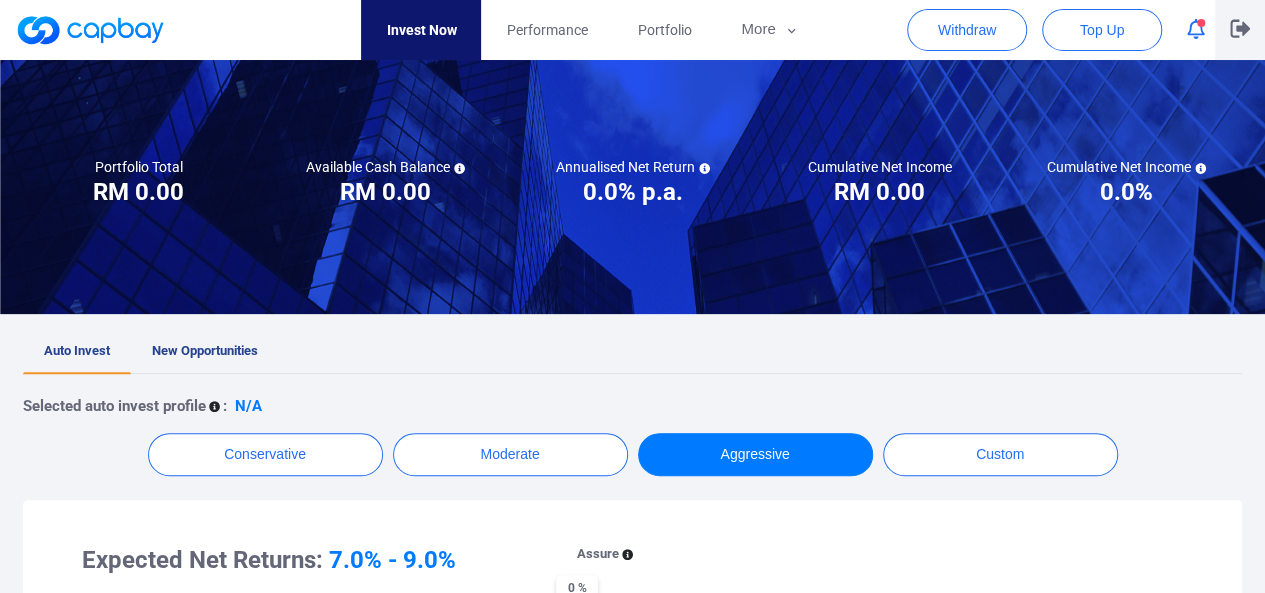 click 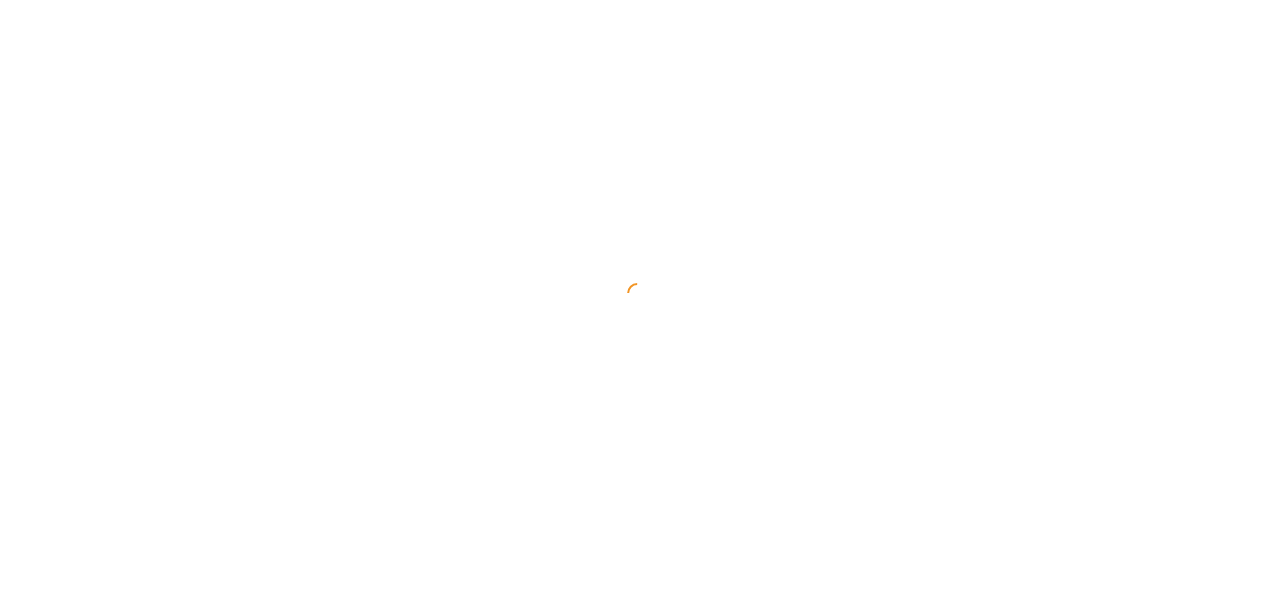 scroll, scrollTop: 0, scrollLeft: 0, axis: both 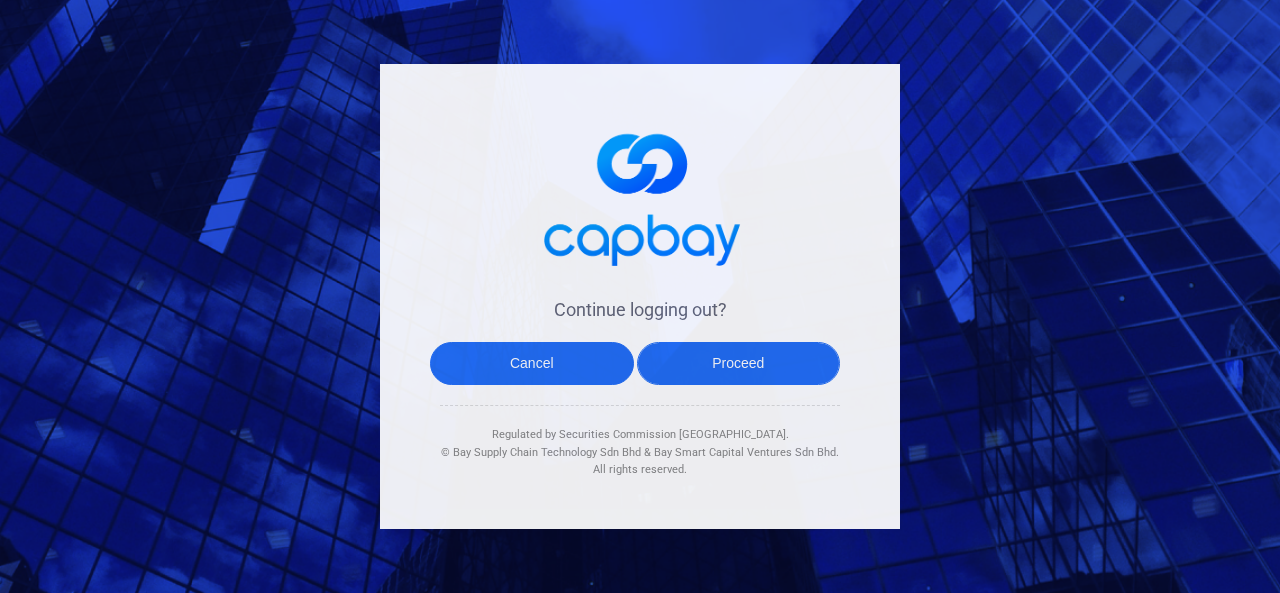 click on "Proceed" at bounding box center [739, 363] 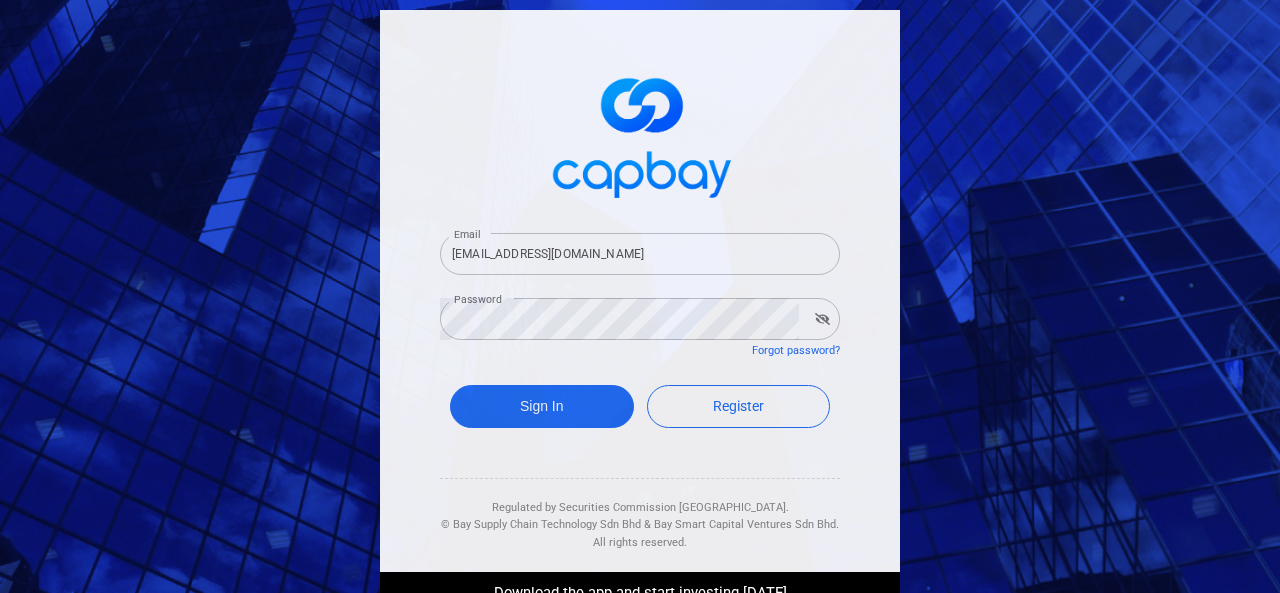 click at bounding box center [822, 319] 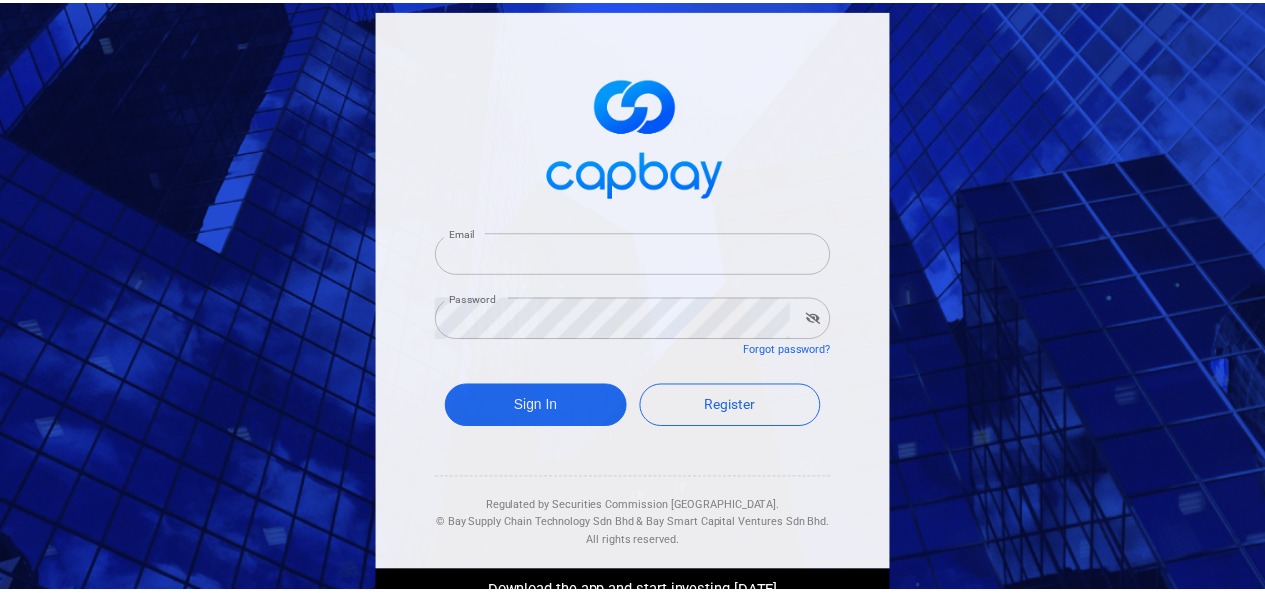 scroll, scrollTop: 0, scrollLeft: 0, axis: both 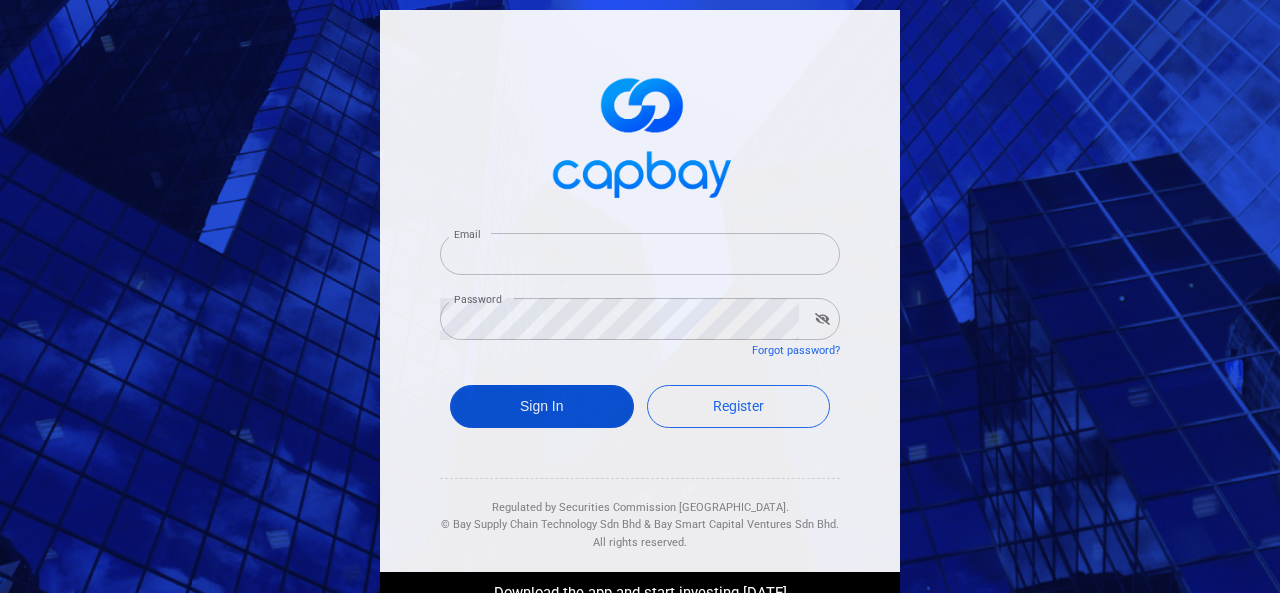 type on "[EMAIL_ADDRESS][DOMAIN_NAME]" 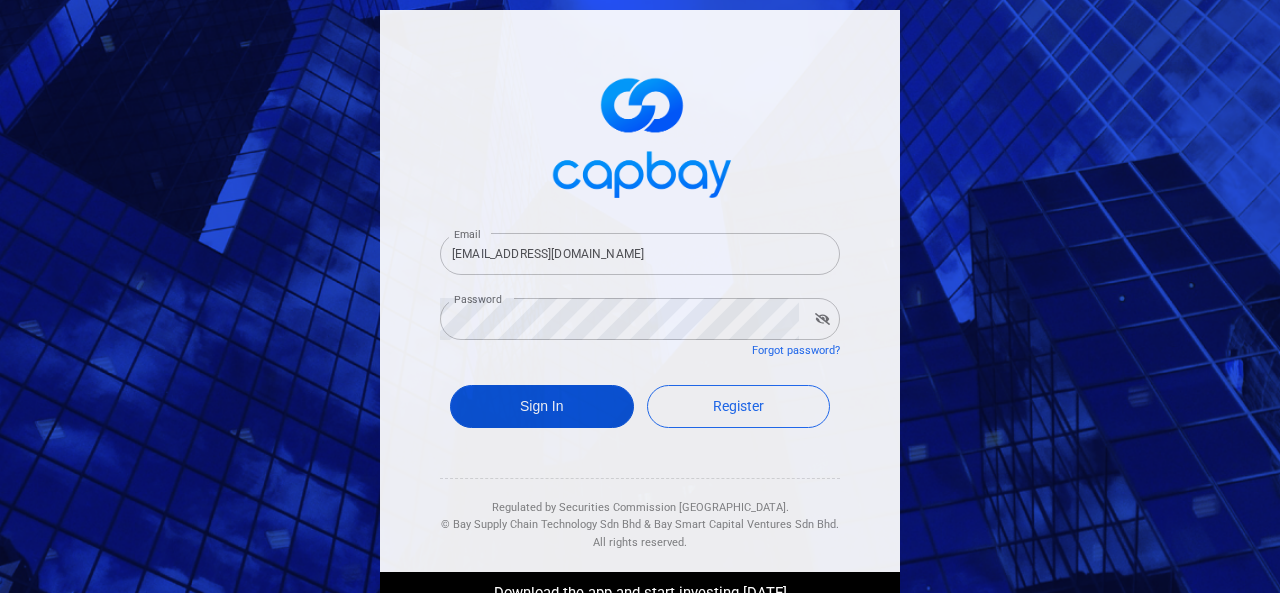 click on "Sign In" at bounding box center [542, 406] 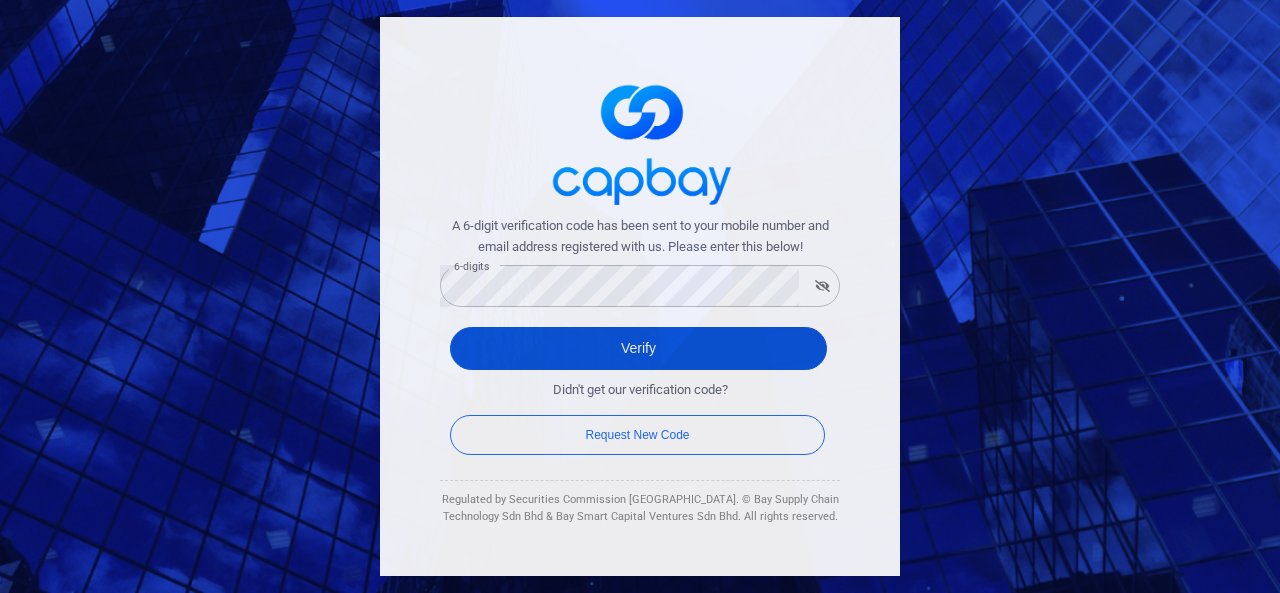 click on "Verify" at bounding box center (638, 348) 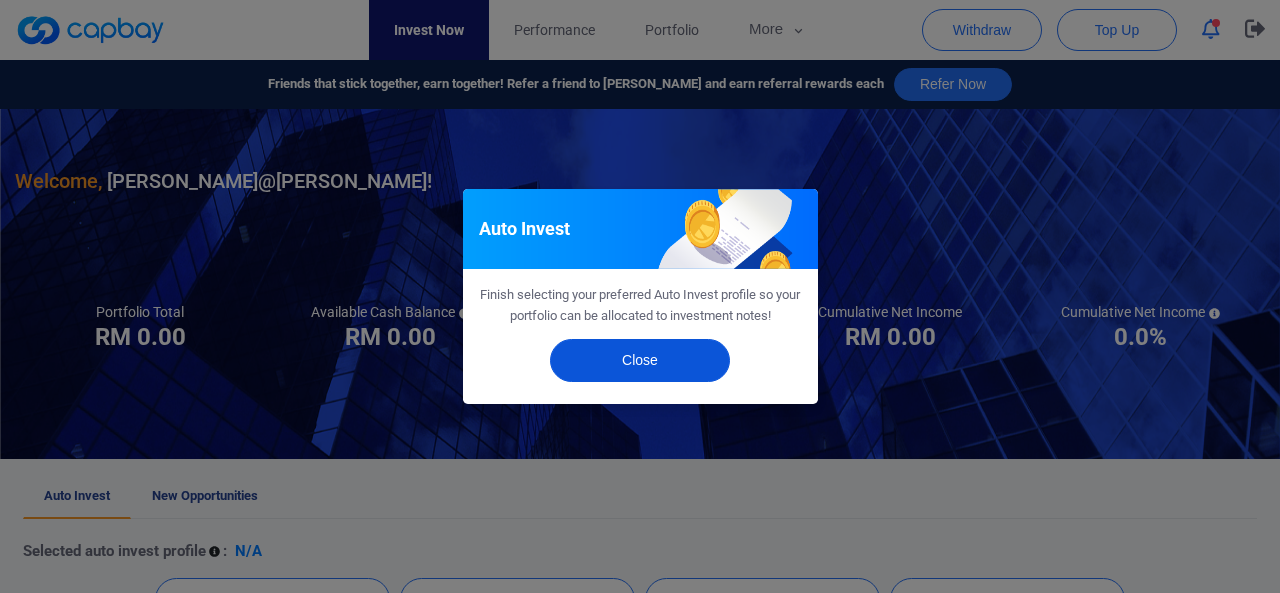 click on "Close" at bounding box center (640, 360) 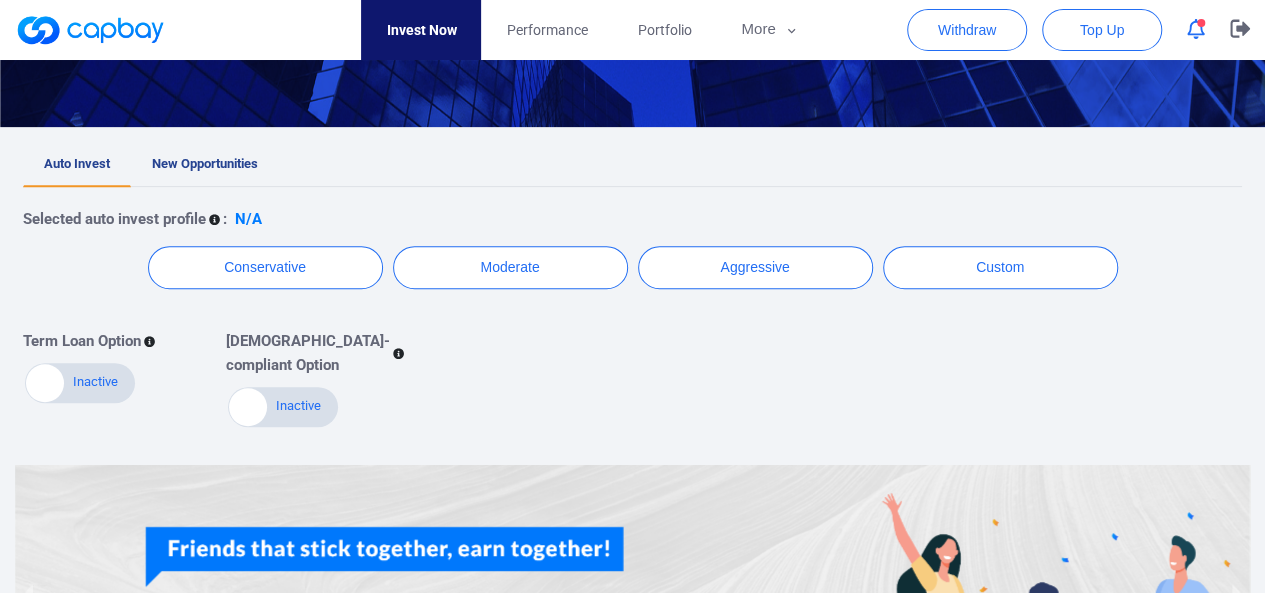 scroll, scrollTop: 334, scrollLeft: 0, axis: vertical 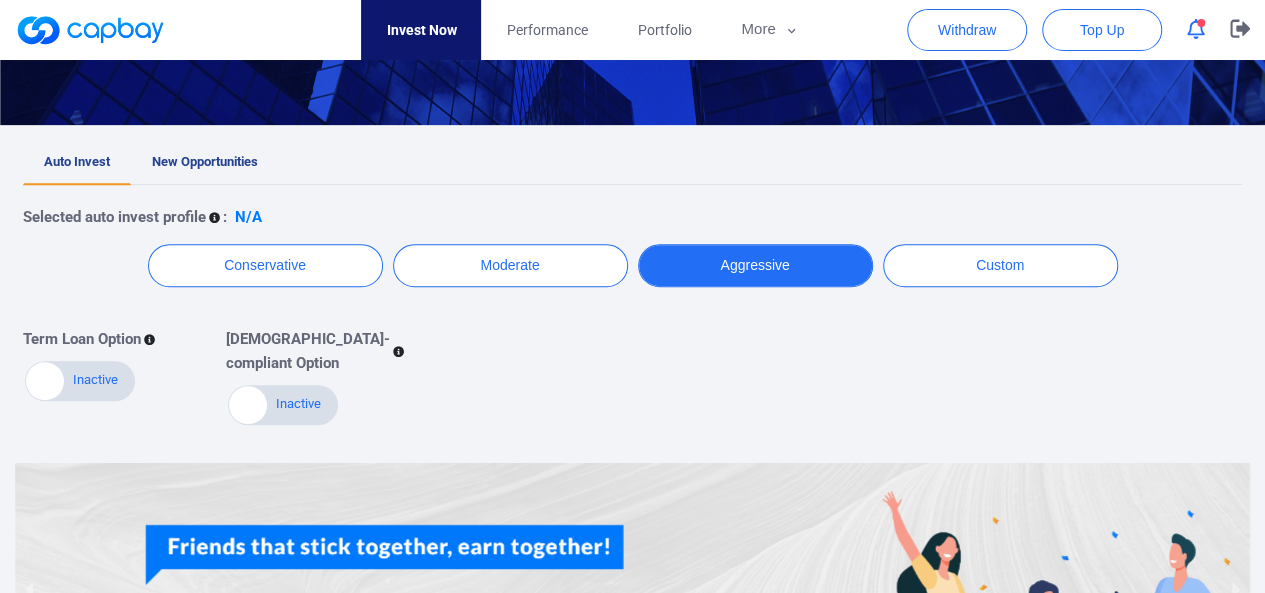 click on "Aggressive" at bounding box center [755, 265] 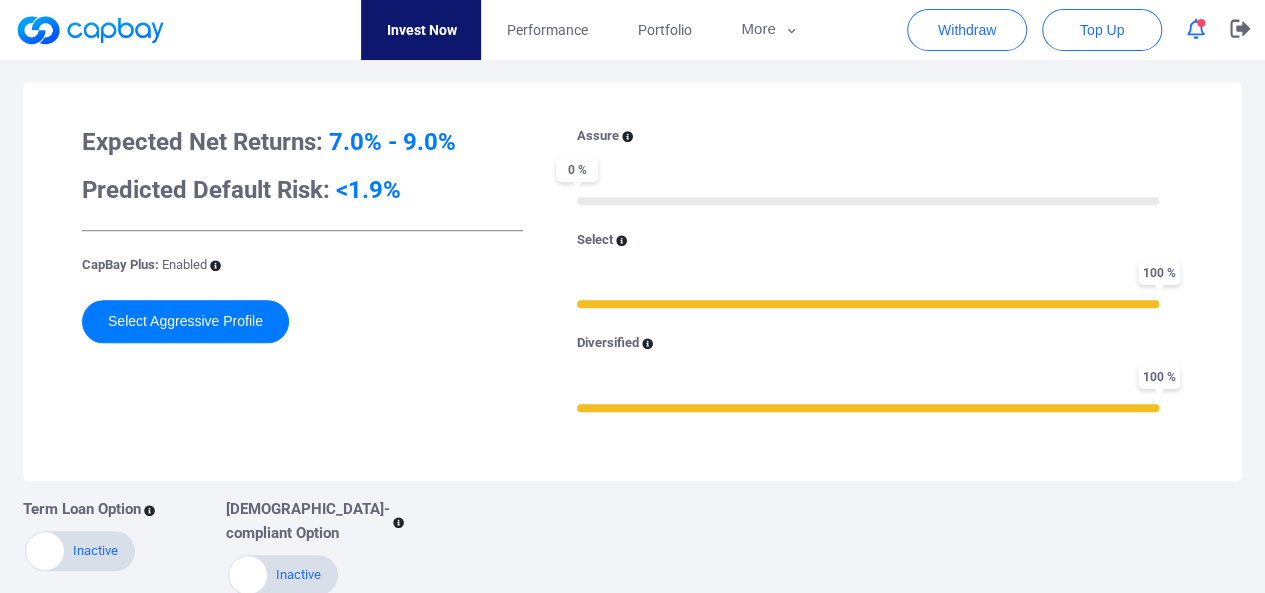 scroll, scrollTop: 564, scrollLeft: 0, axis: vertical 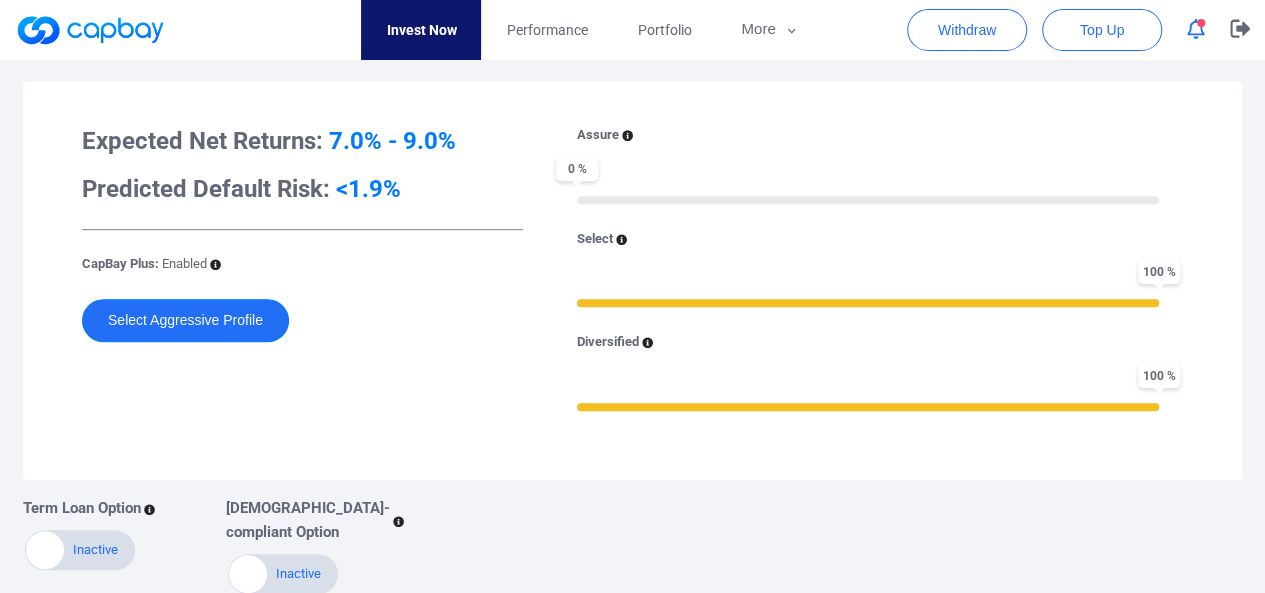 click on "Select
Aggressive Profile" at bounding box center (185, 320) 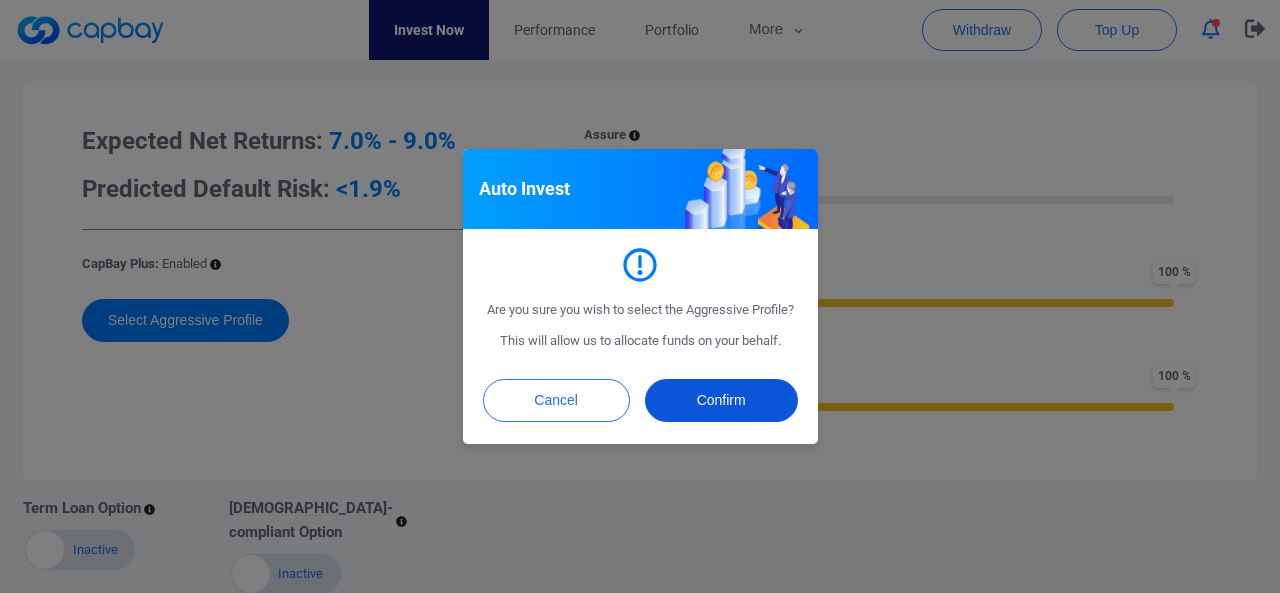 click on "Confirm" at bounding box center [721, 400] 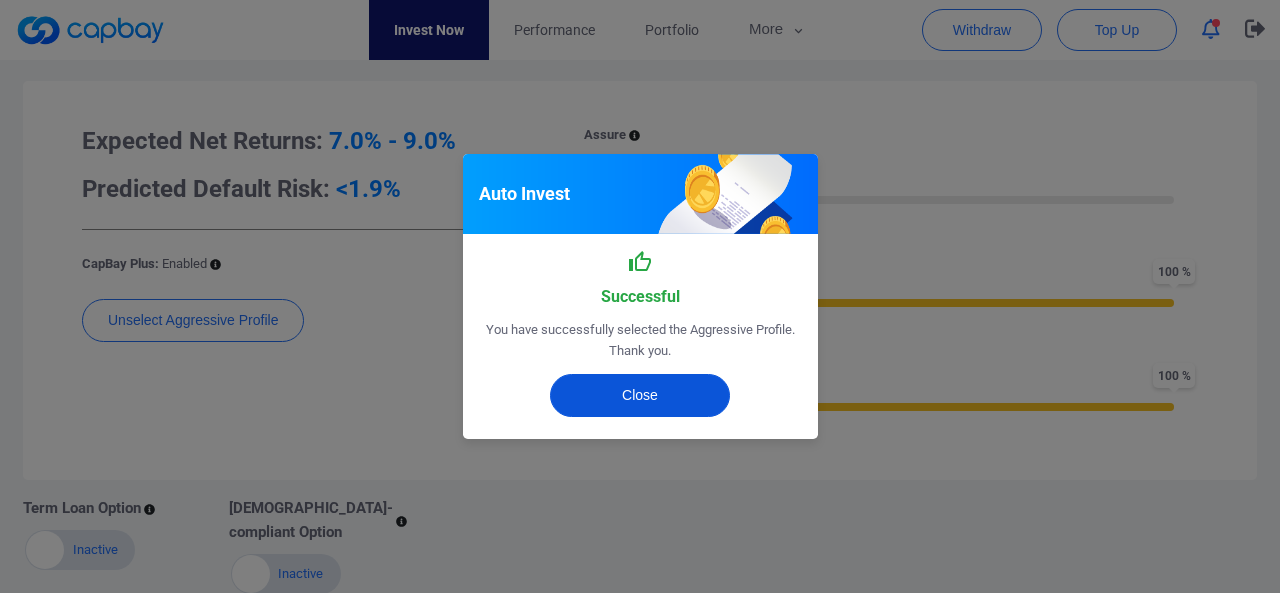 click on "Close" at bounding box center [640, 395] 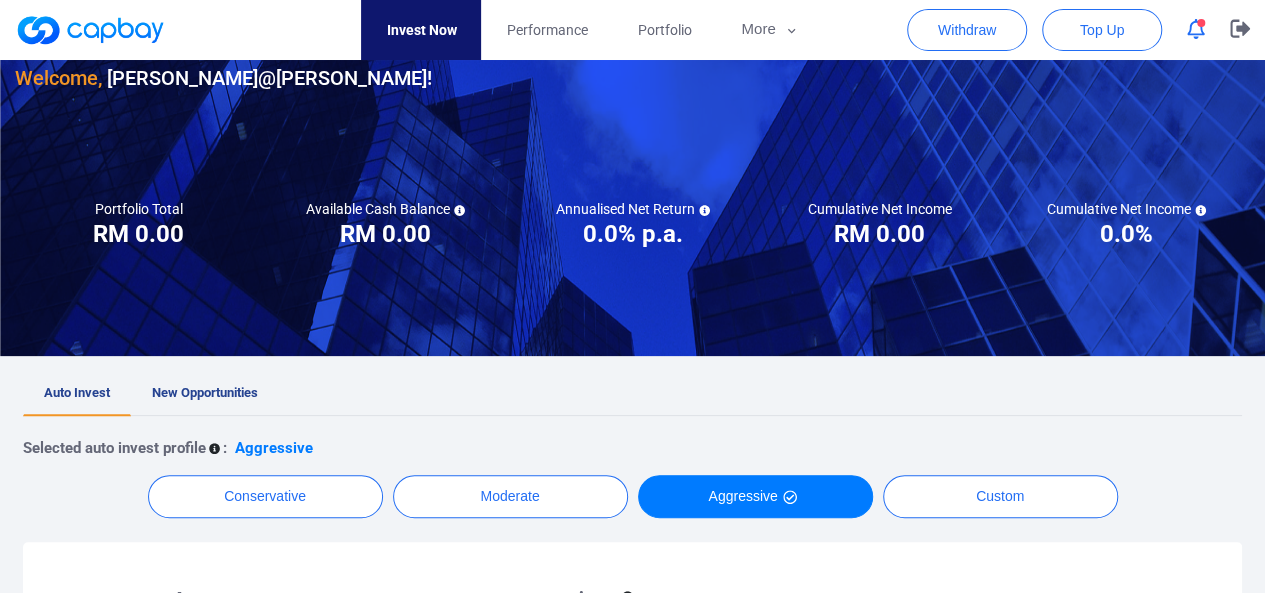 scroll, scrollTop: 101, scrollLeft: 0, axis: vertical 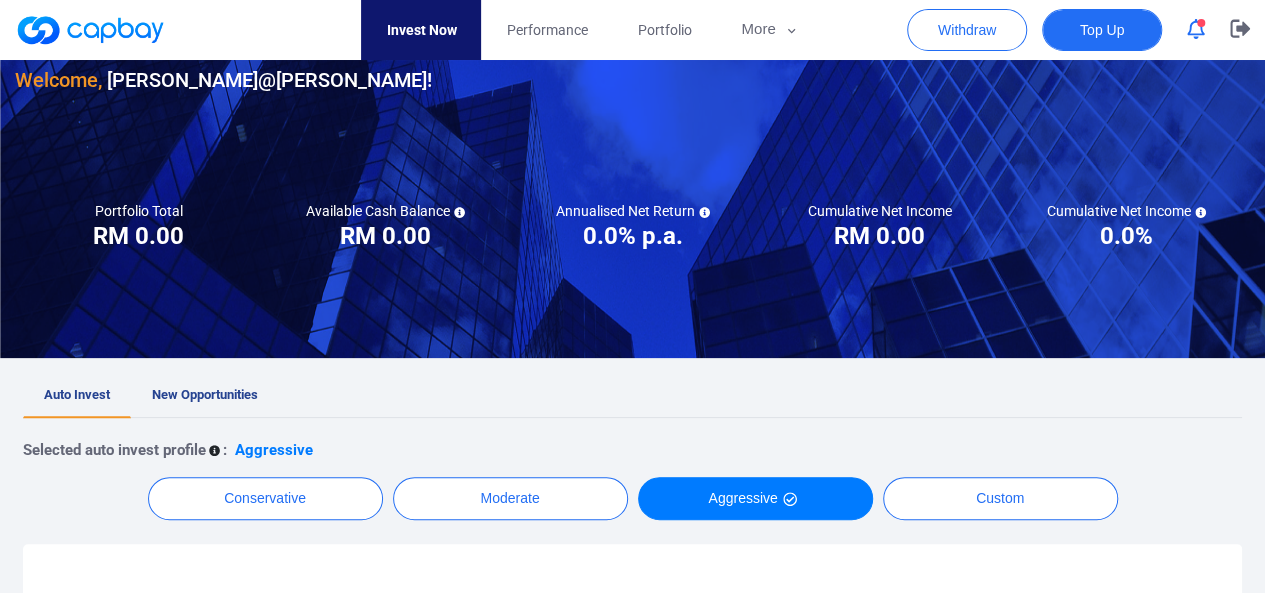 click on "Top Up" at bounding box center (1102, 30) 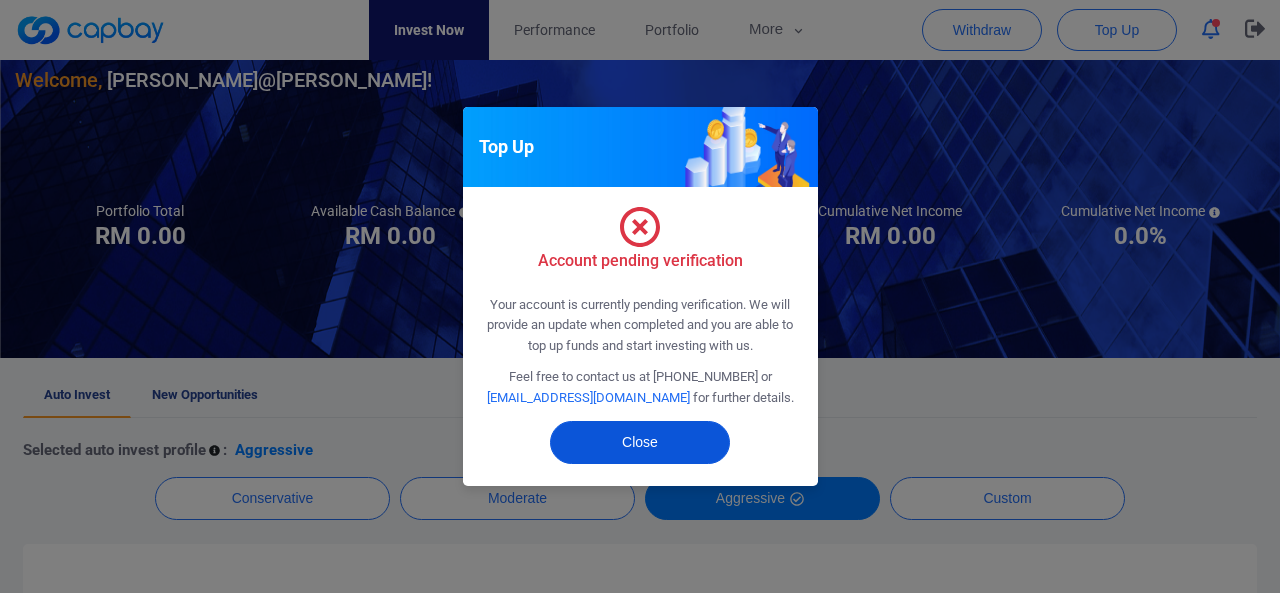 click on "Close" at bounding box center [640, 442] 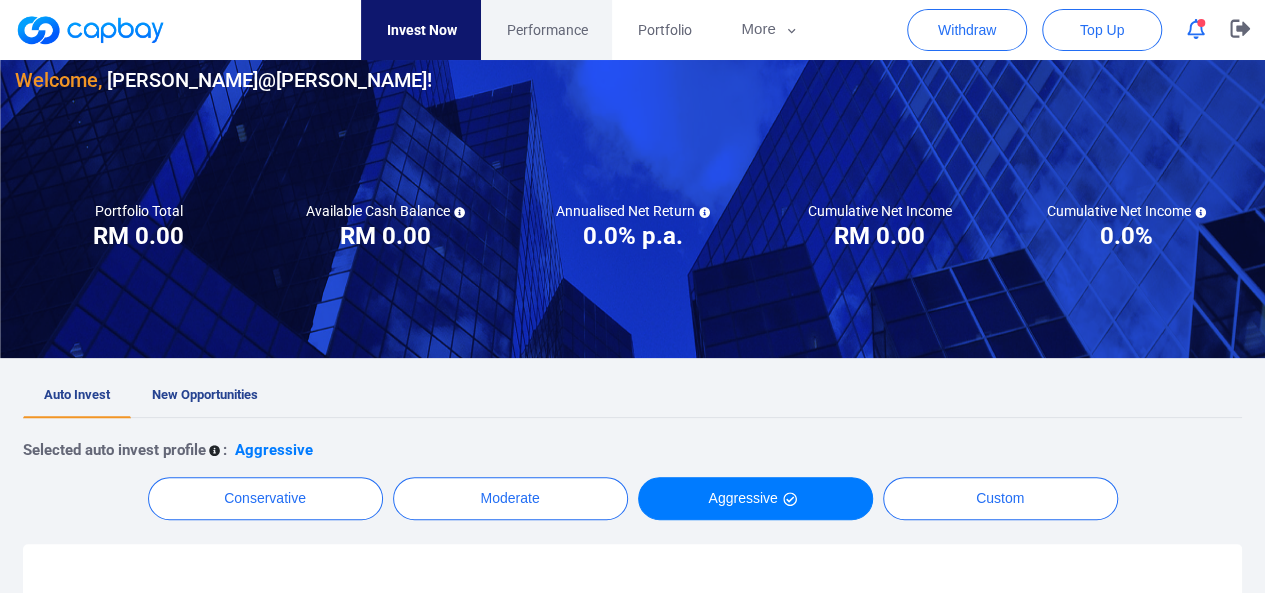 click on "Performance" at bounding box center [546, 30] 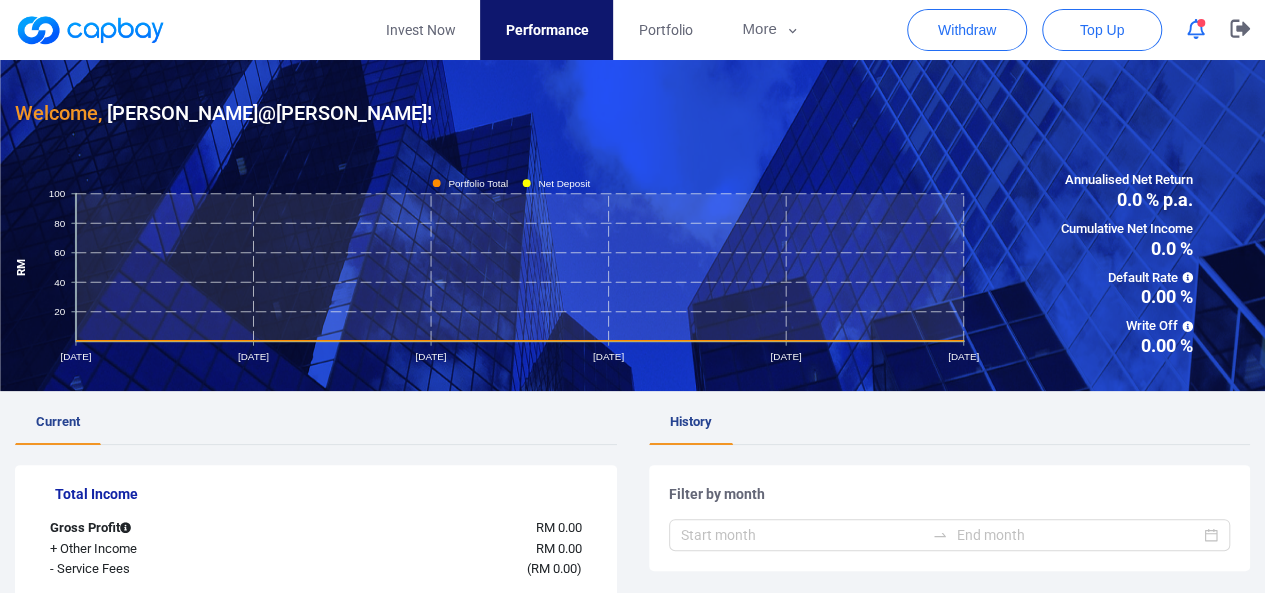 scroll, scrollTop: 0, scrollLeft: 0, axis: both 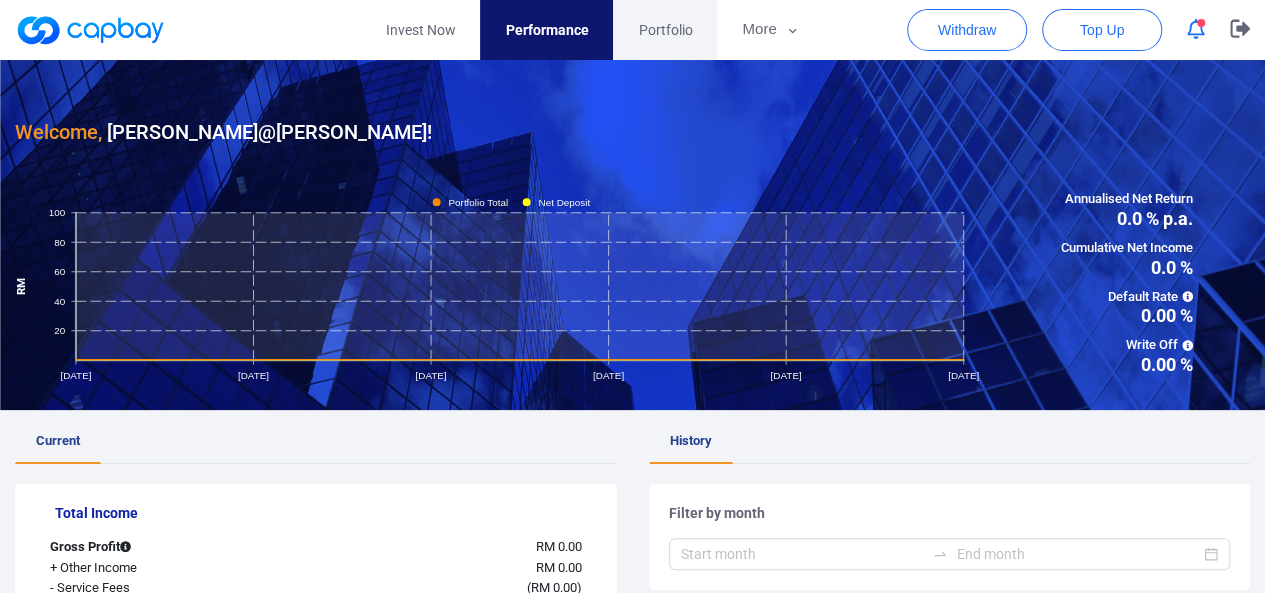 click on "Portfolio" at bounding box center [665, 30] 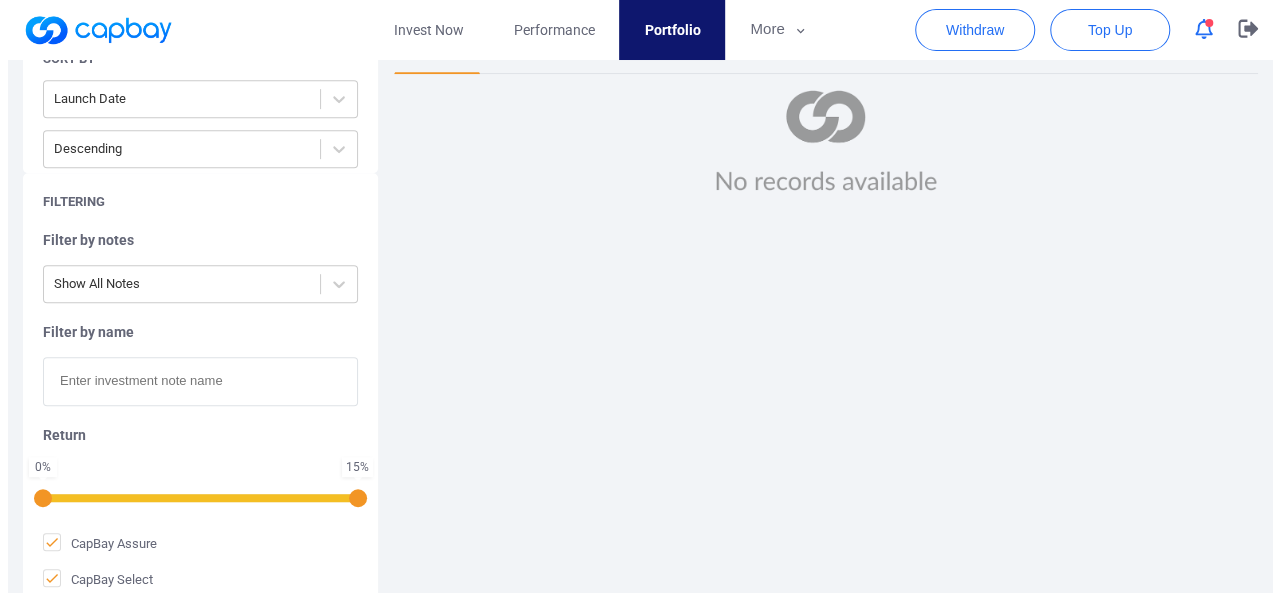 scroll, scrollTop: 0, scrollLeft: 0, axis: both 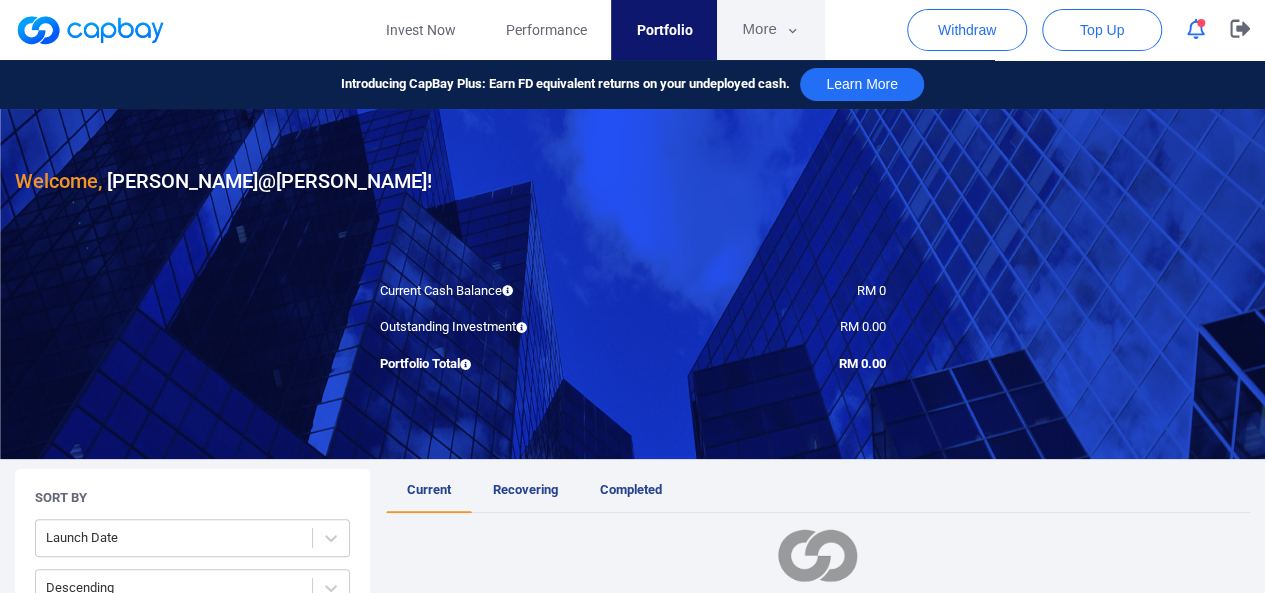 click on "More" at bounding box center (770, 30) 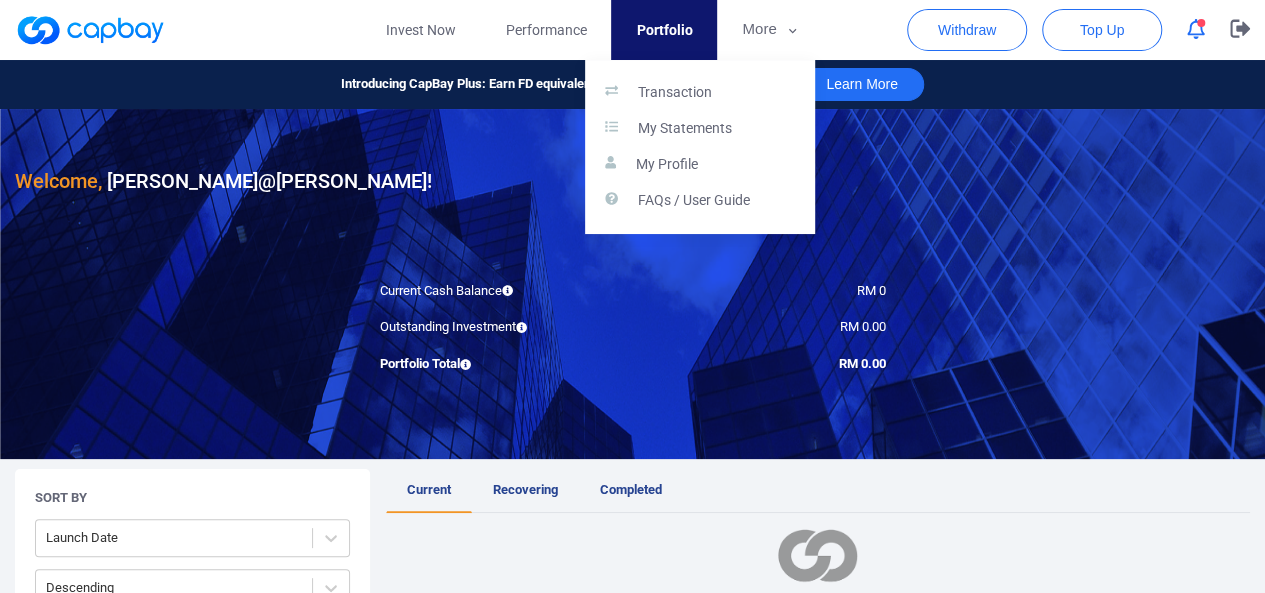 click at bounding box center [632, 296] 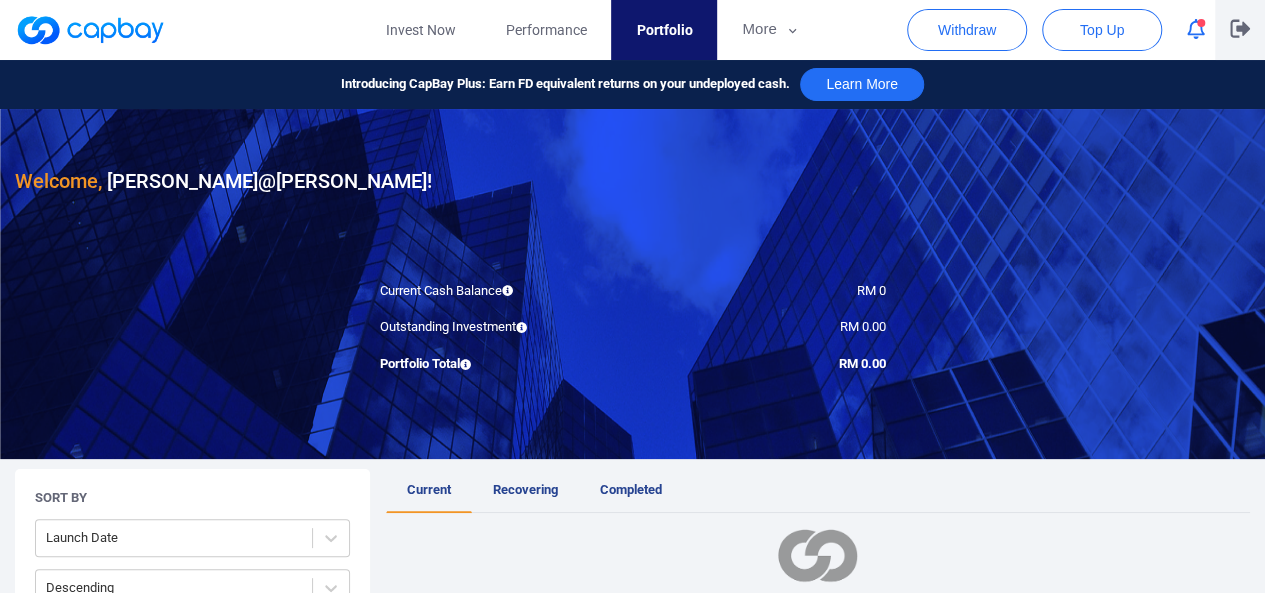 click 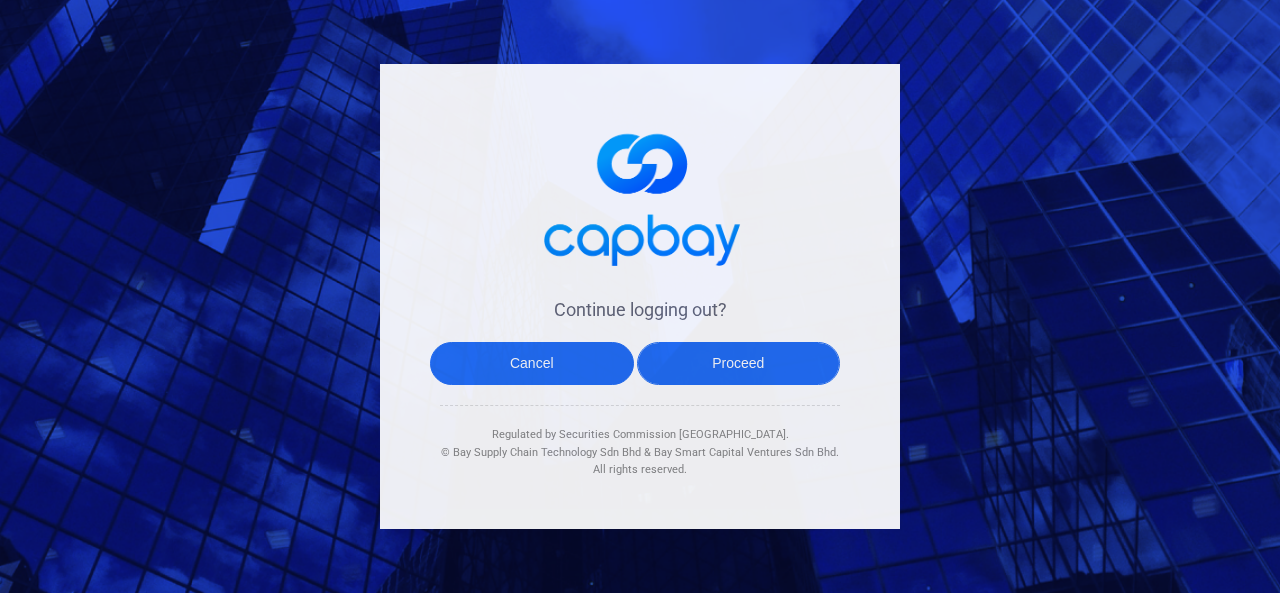 click on "Proceed" at bounding box center [739, 363] 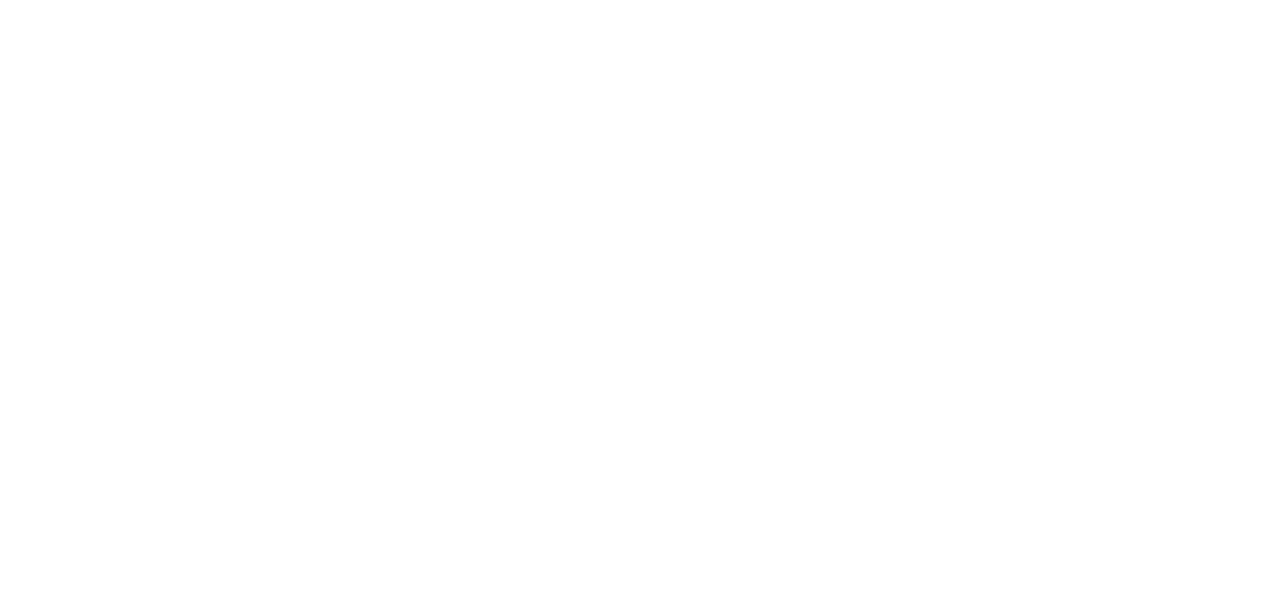 scroll, scrollTop: 0, scrollLeft: 0, axis: both 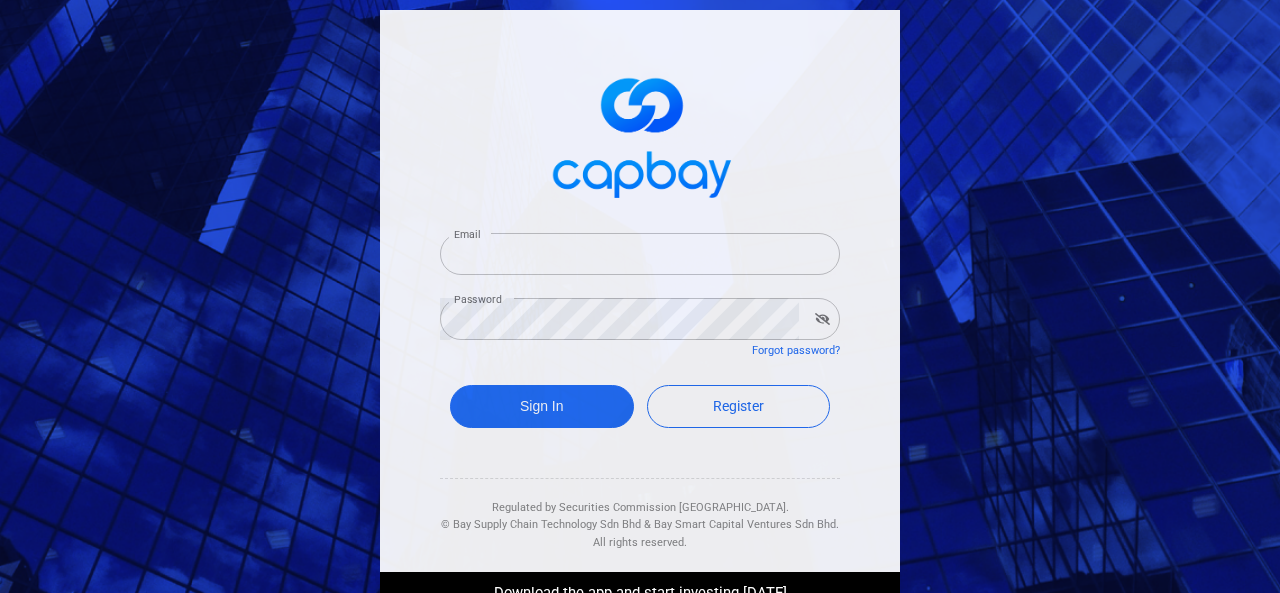 type on "[EMAIL_ADDRESS][DOMAIN_NAME]" 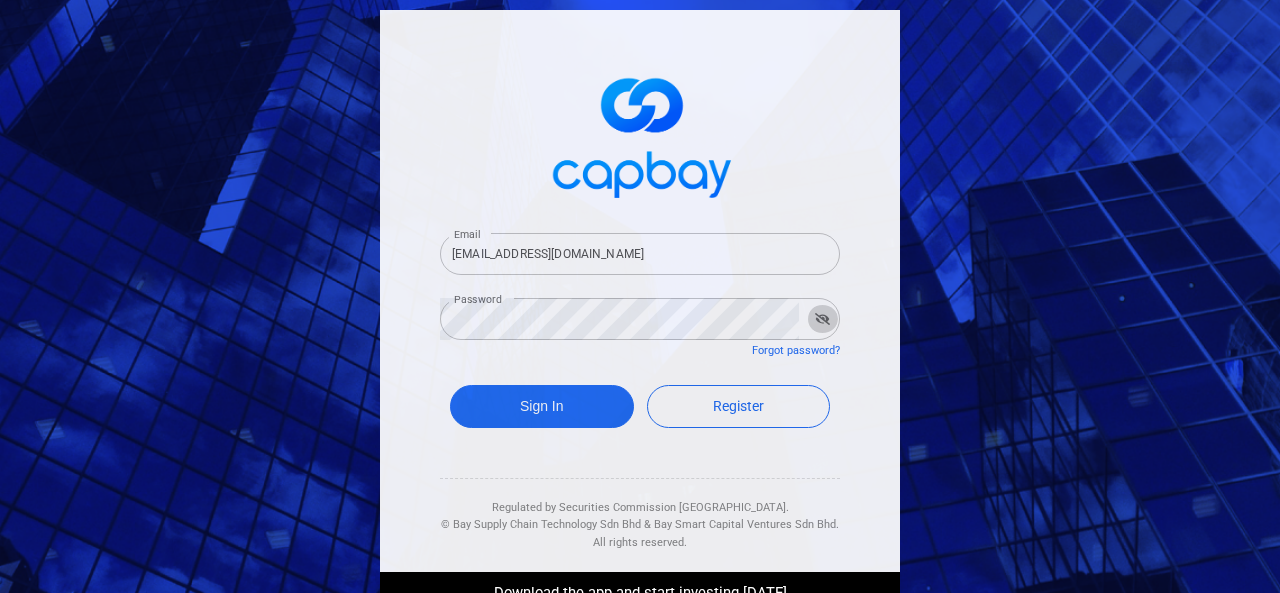 click 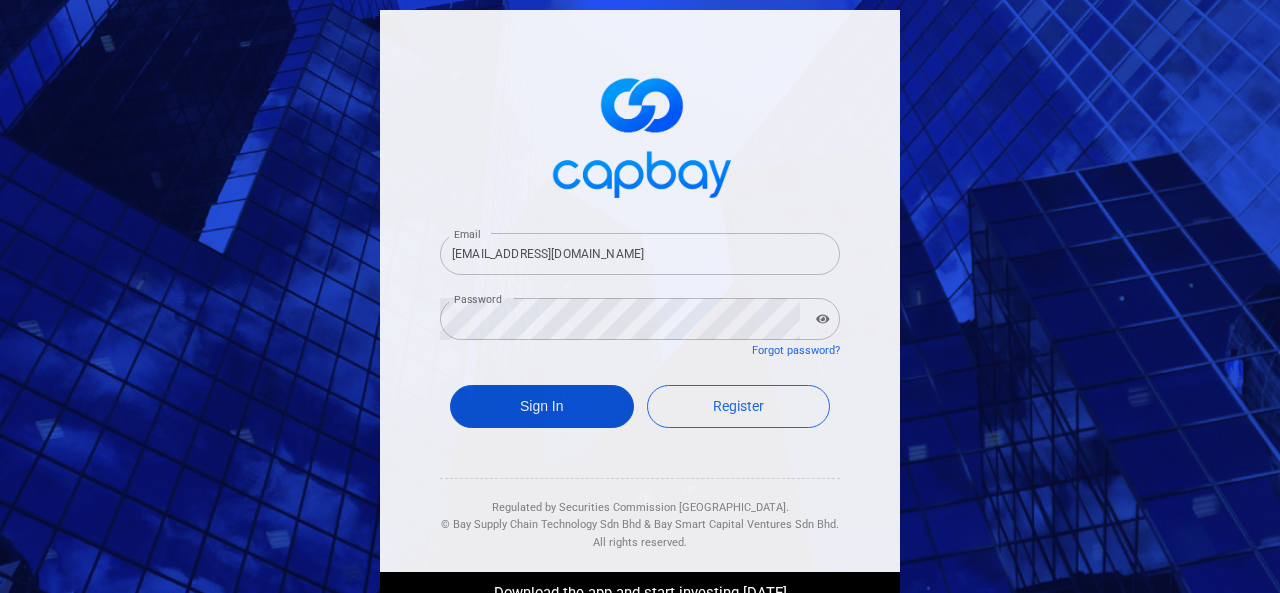 click on "Sign In" at bounding box center (542, 406) 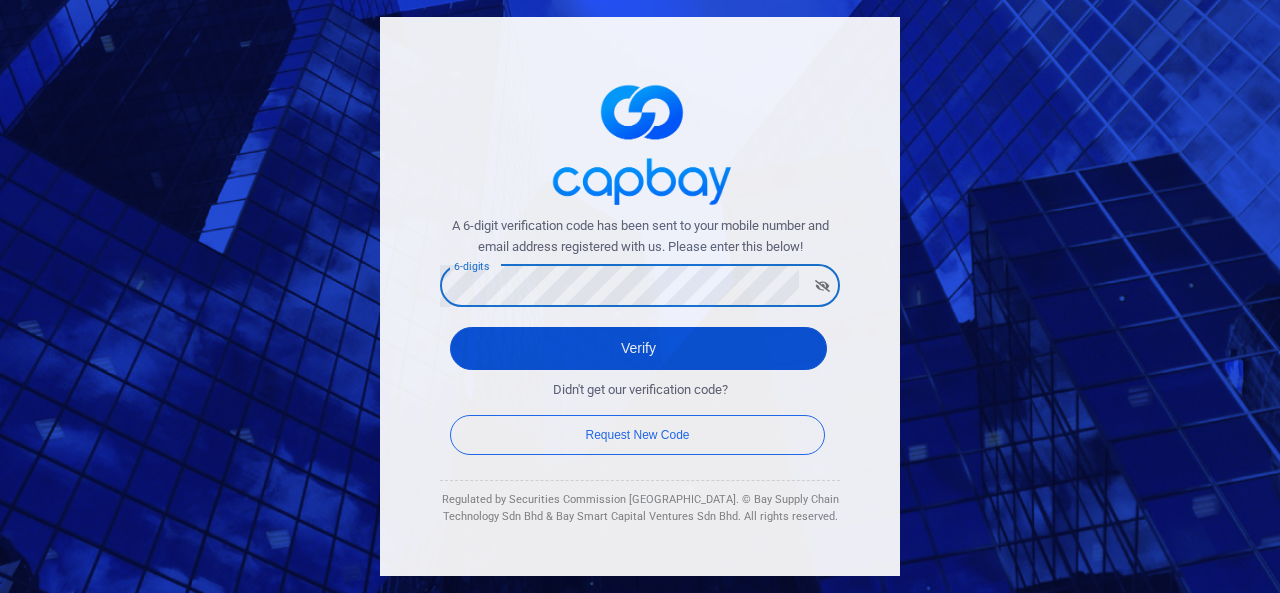 click on "Verify" at bounding box center [638, 348] 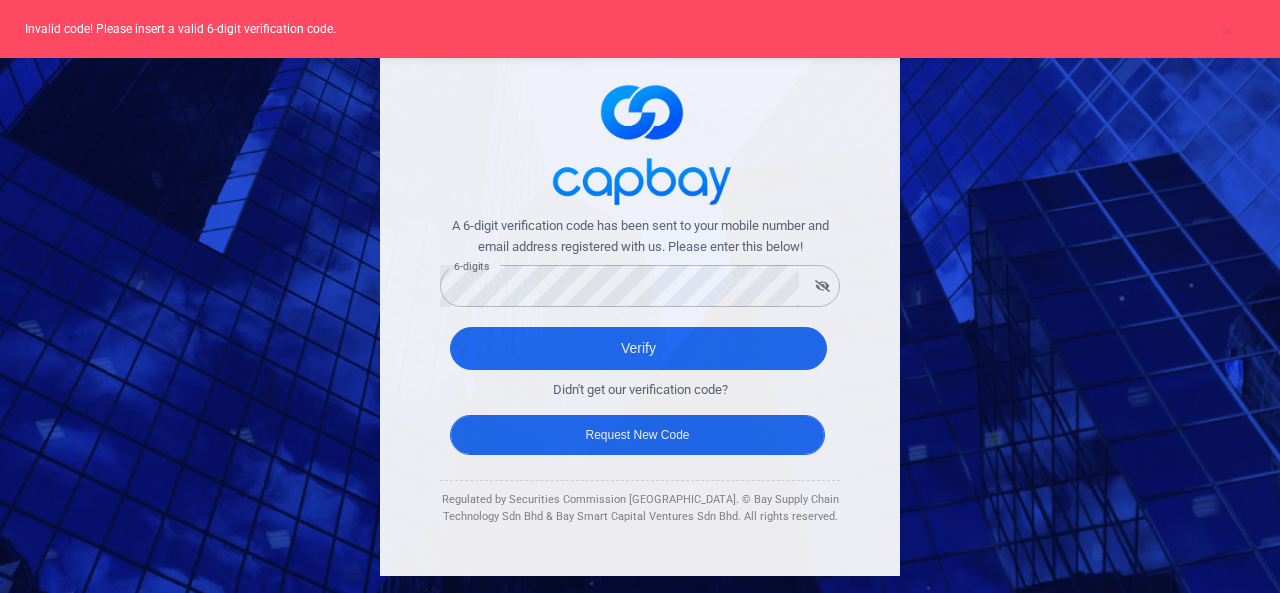 click on "Request New Code" at bounding box center (637, 435) 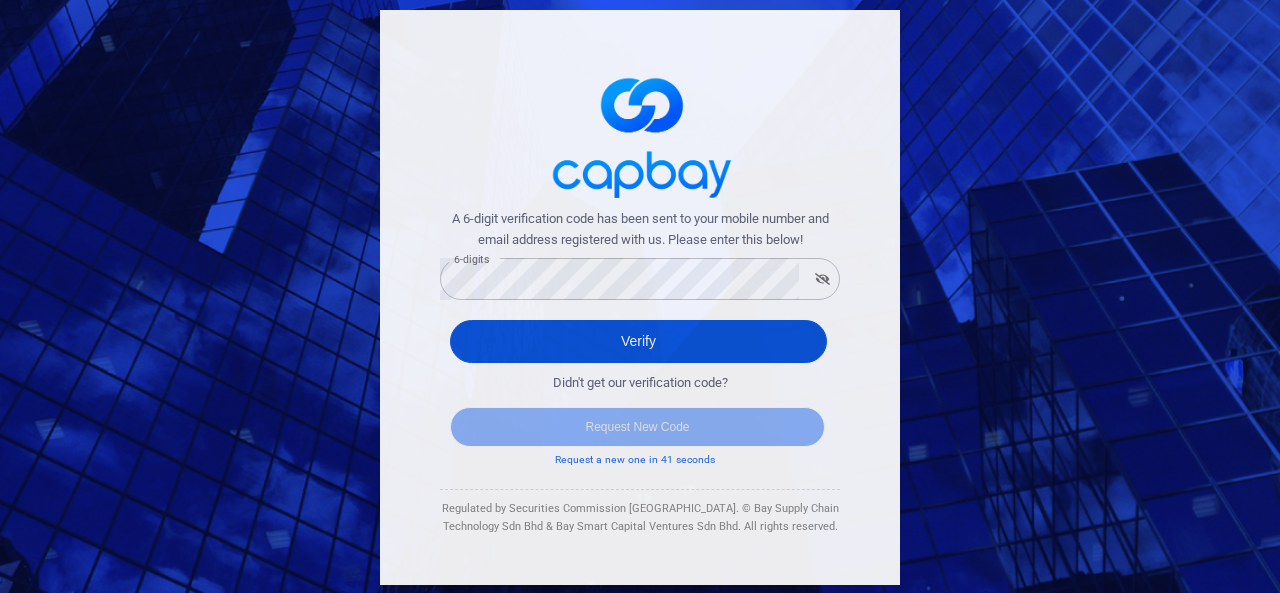 click on "Verify" at bounding box center [638, 341] 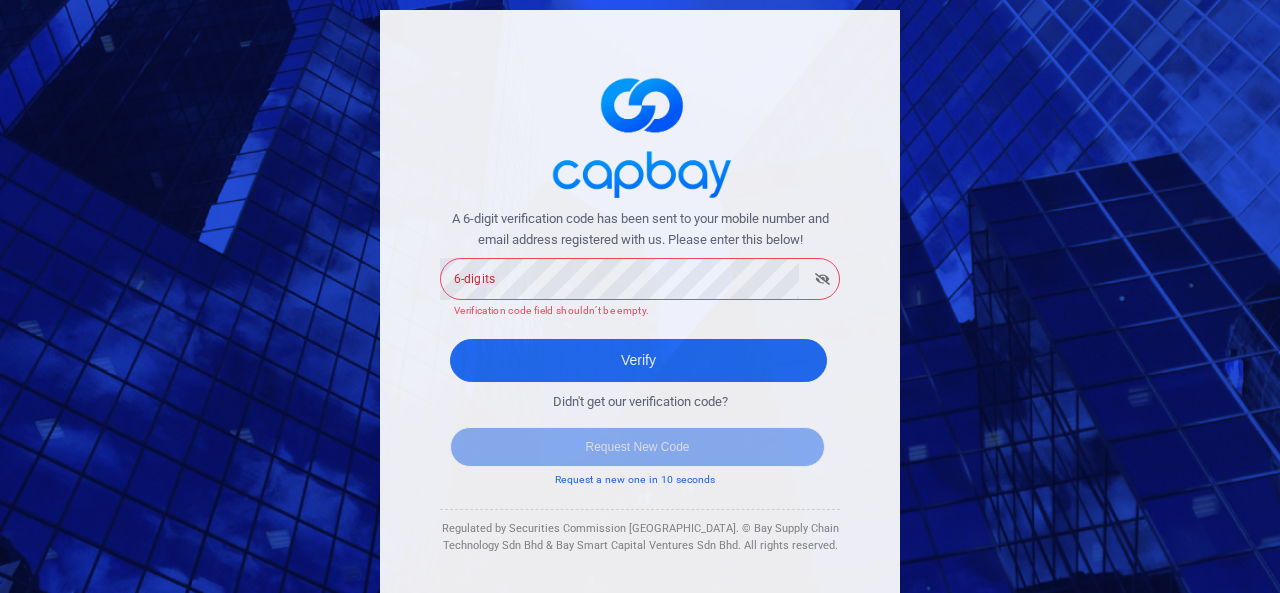 click on "A 6-digit verification code has been sent to your mobile number and email address registered with us. Please enter this below! 6-digits 6-digits Verification code field shouldn’t be empty. Verify     Didn't get our verification code? Request New Code Request a new one in   10 seconds Regulated by Securities Commission Malaysia. © Bay Supply Chain Technology Sdn Bhd & Bay Smart Capital Ventures Sdn Bhd. All rights reserved." at bounding box center (640, 307) 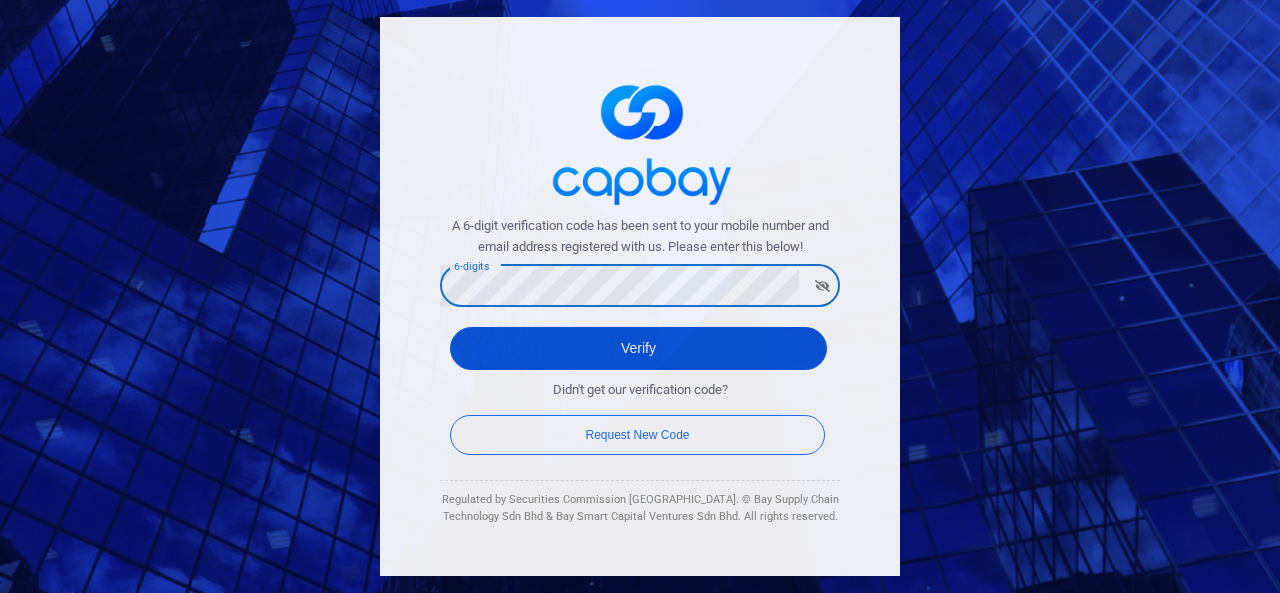 click on "Verify" at bounding box center (638, 348) 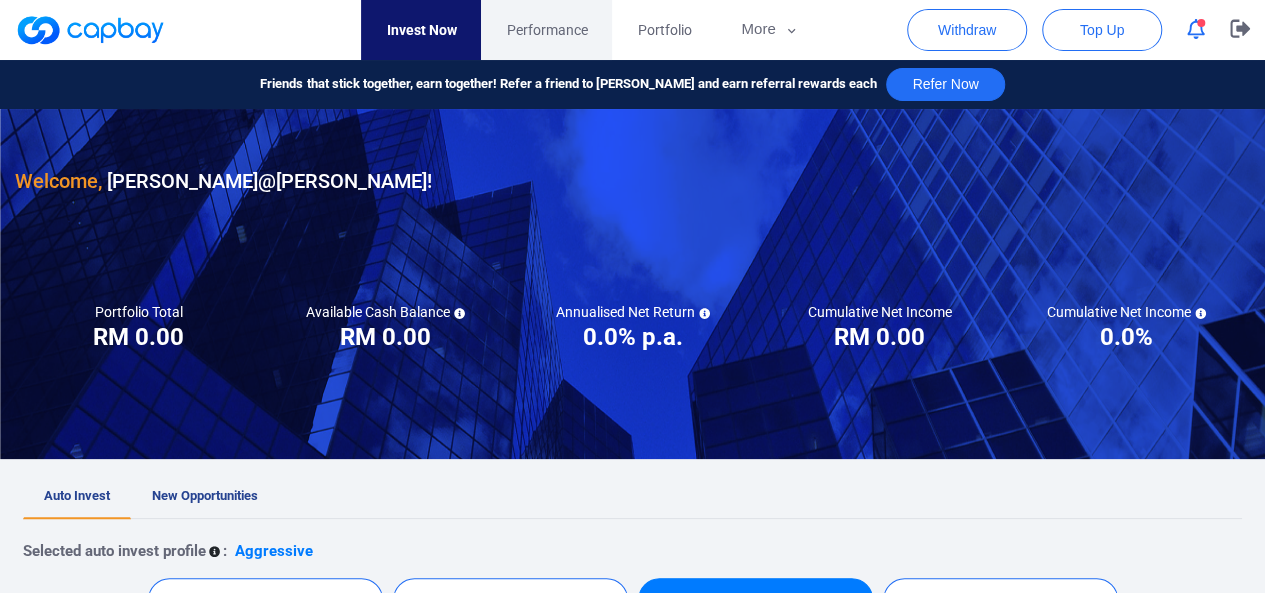 click on "Performance" at bounding box center [546, 30] 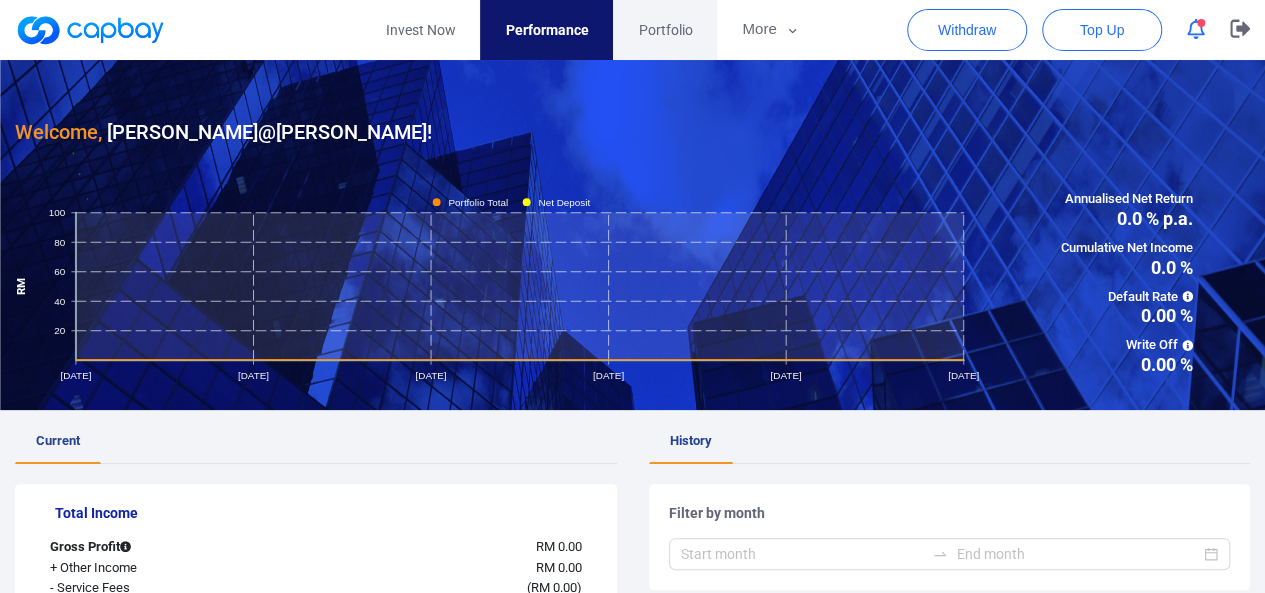 click on "Portfolio" at bounding box center [665, 30] 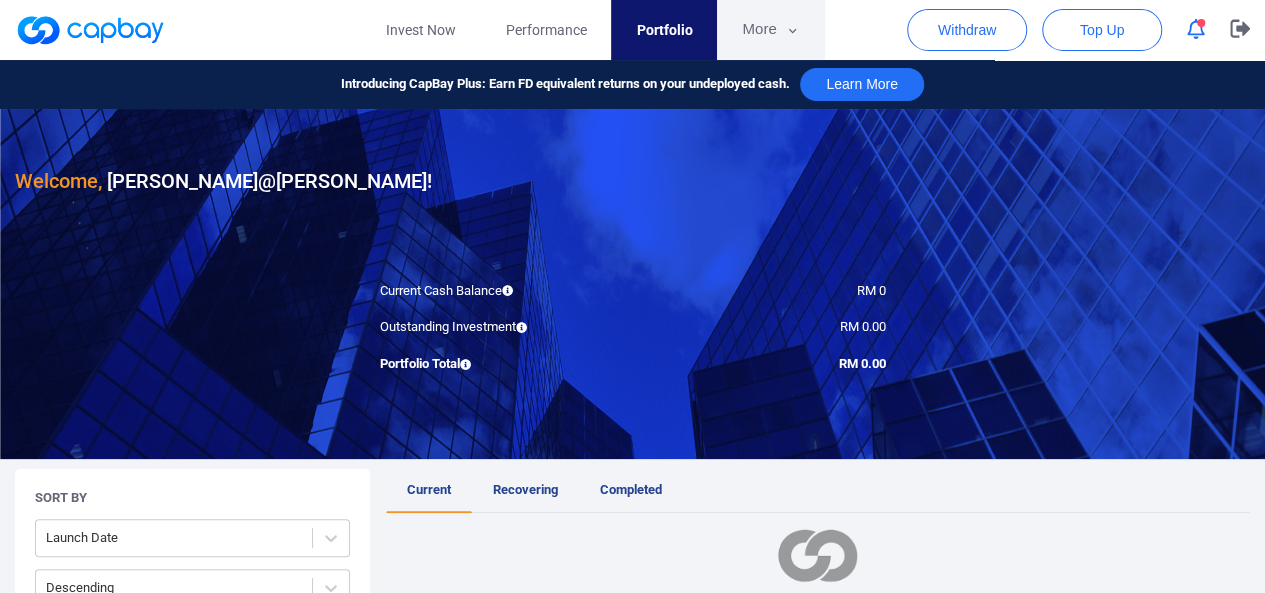 click on "More" at bounding box center [770, 30] 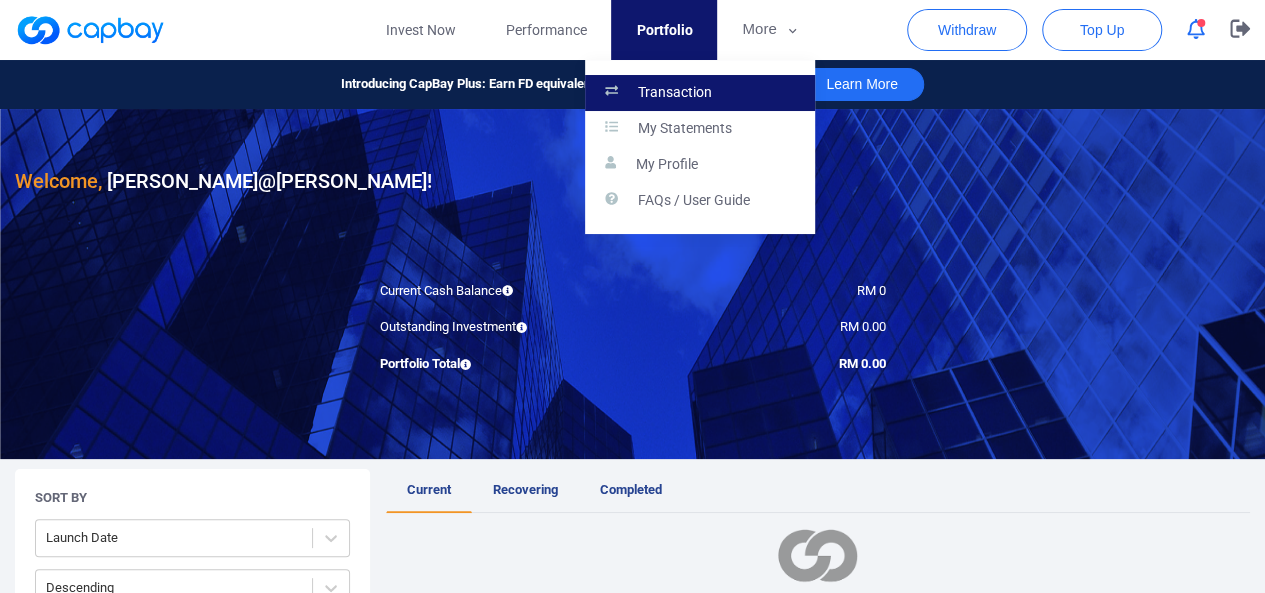 click on "Transaction" at bounding box center (675, 93) 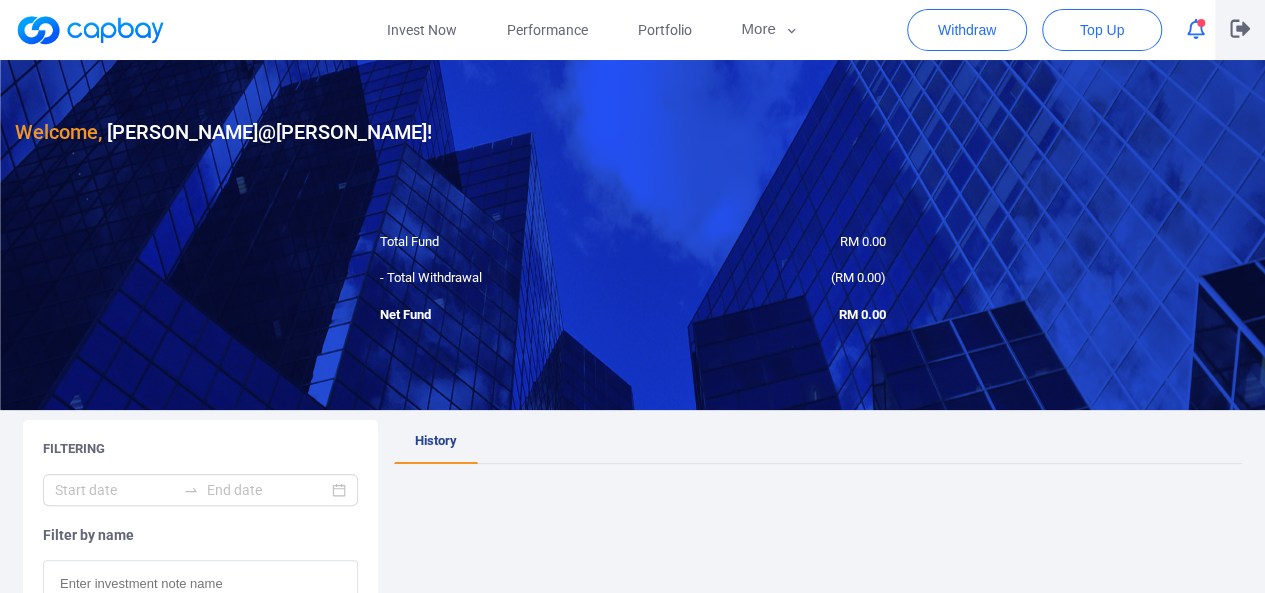 click 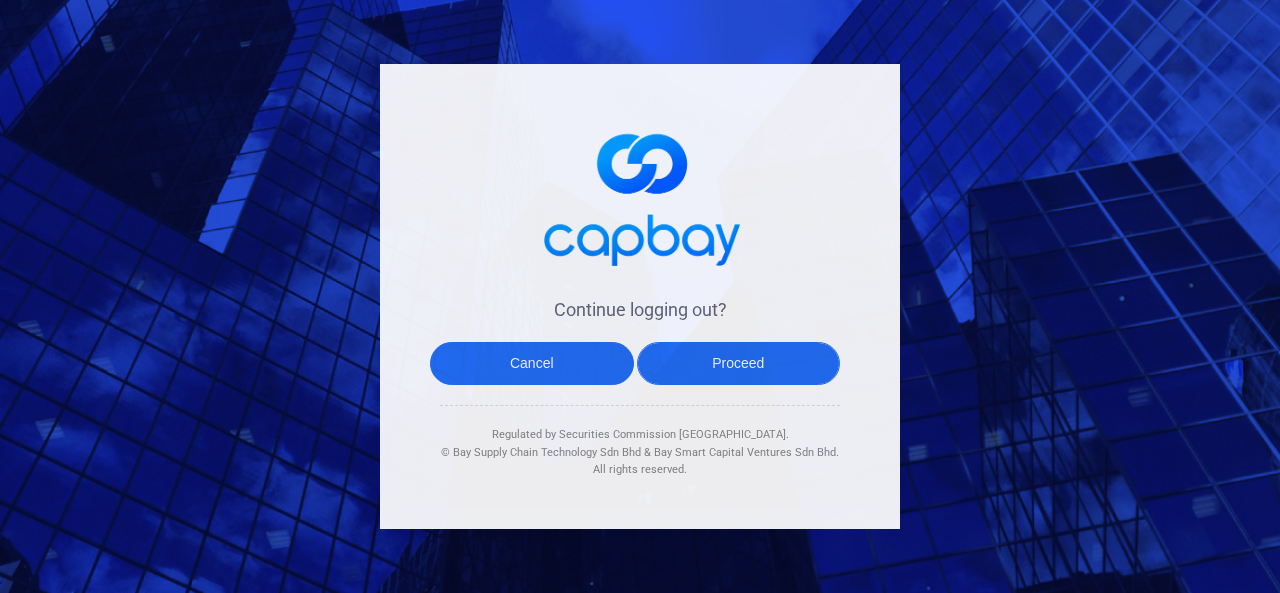 click on "Proceed" at bounding box center [739, 363] 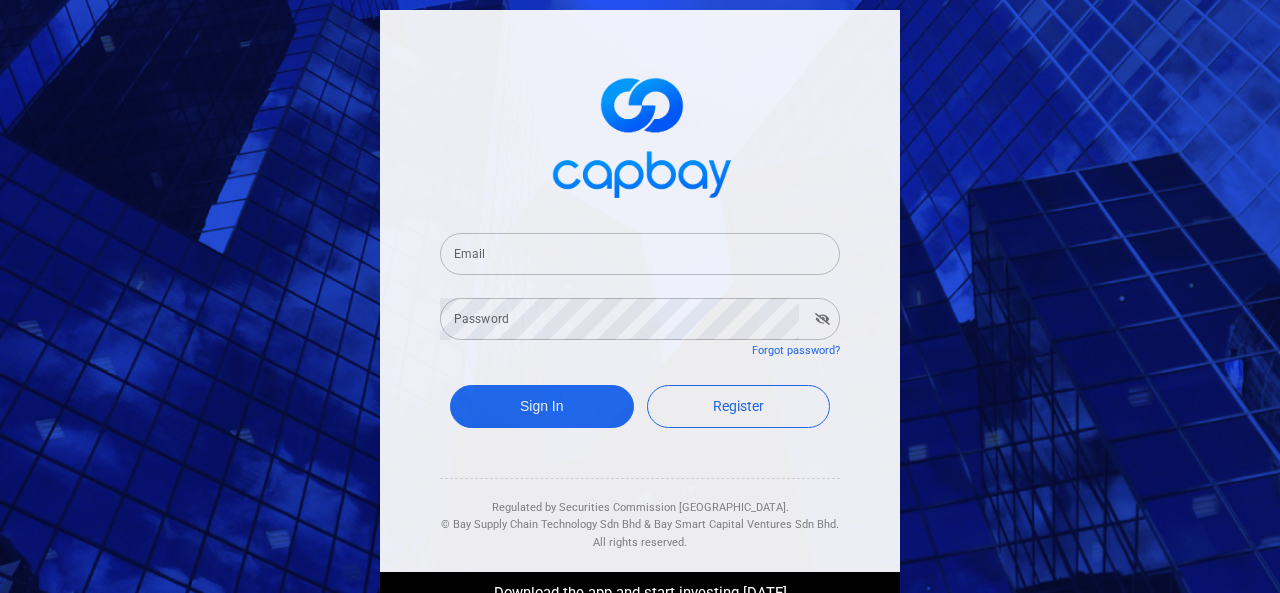 type on "[EMAIL_ADDRESS][DOMAIN_NAME]" 